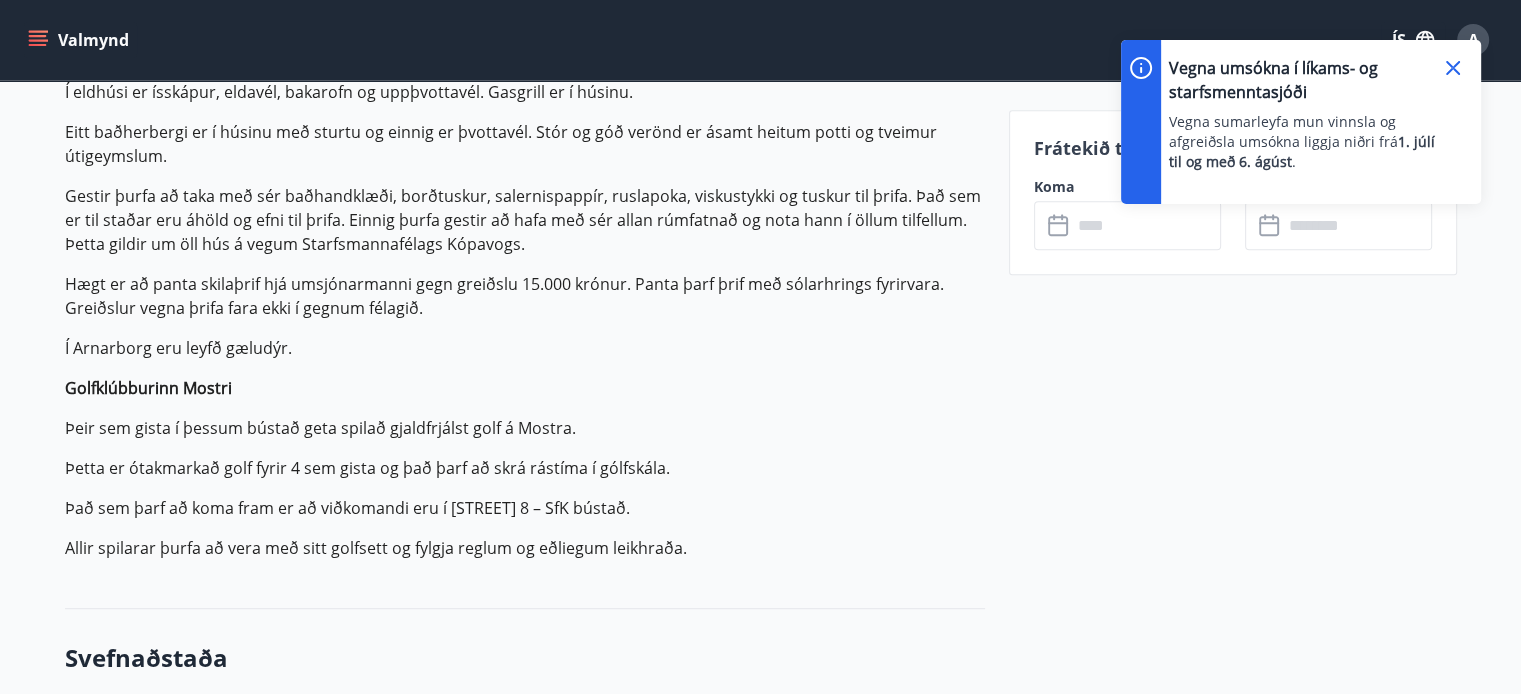 scroll, scrollTop: 0, scrollLeft: 0, axis: both 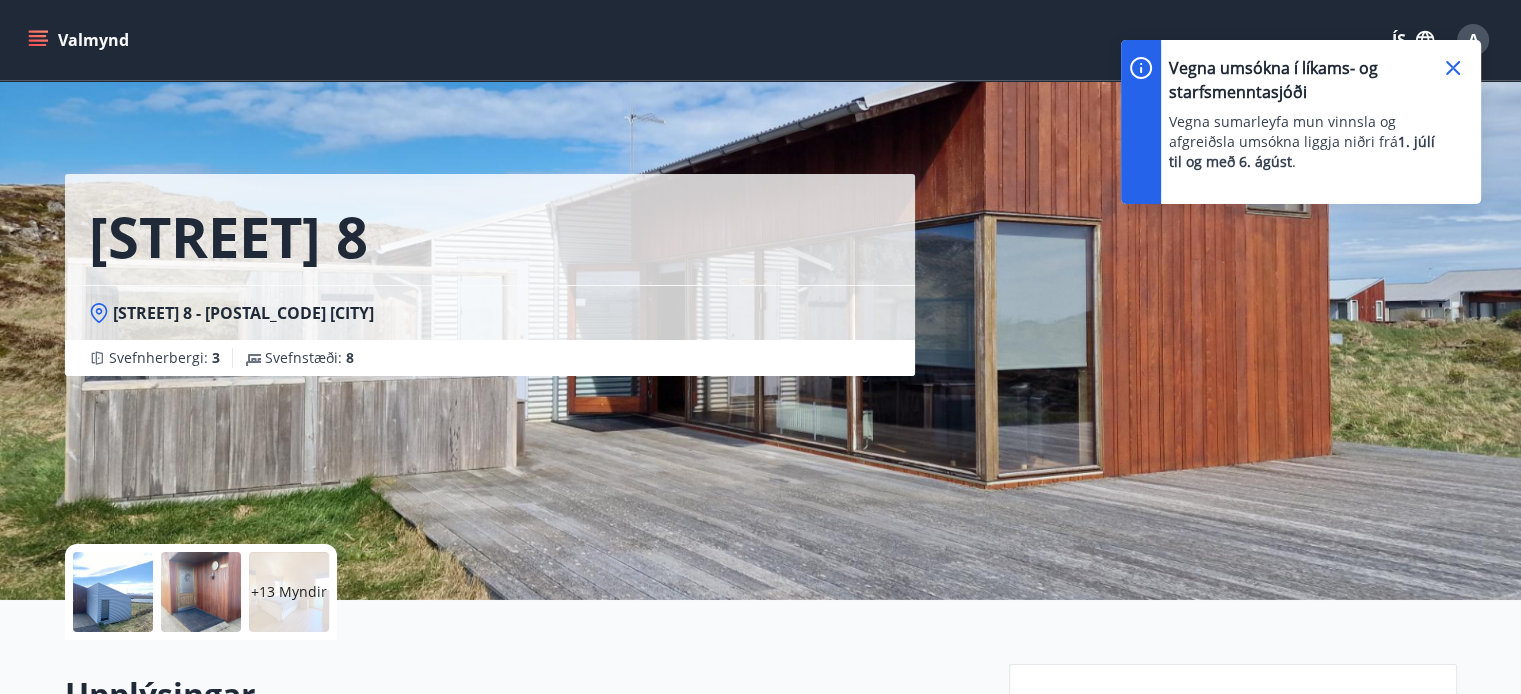 click 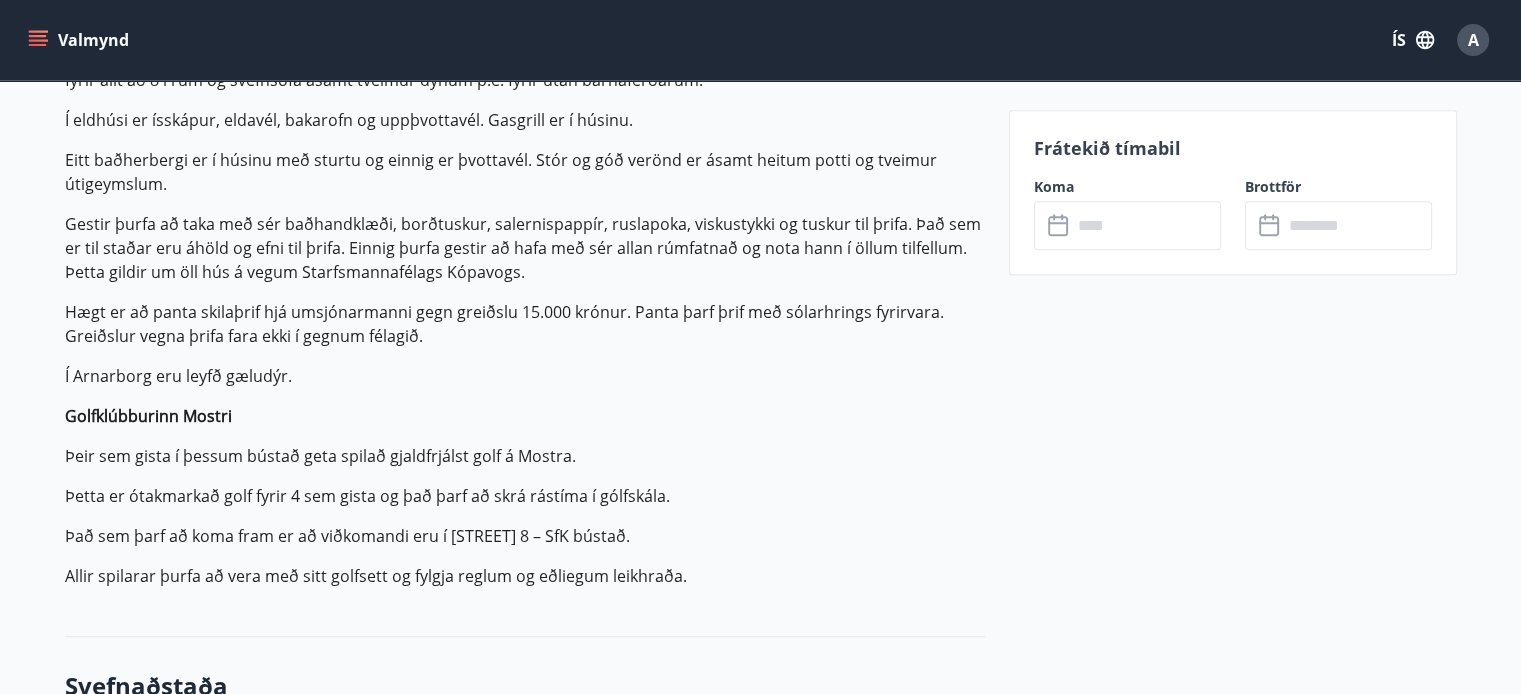 scroll, scrollTop: 906, scrollLeft: 0, axis: vertical 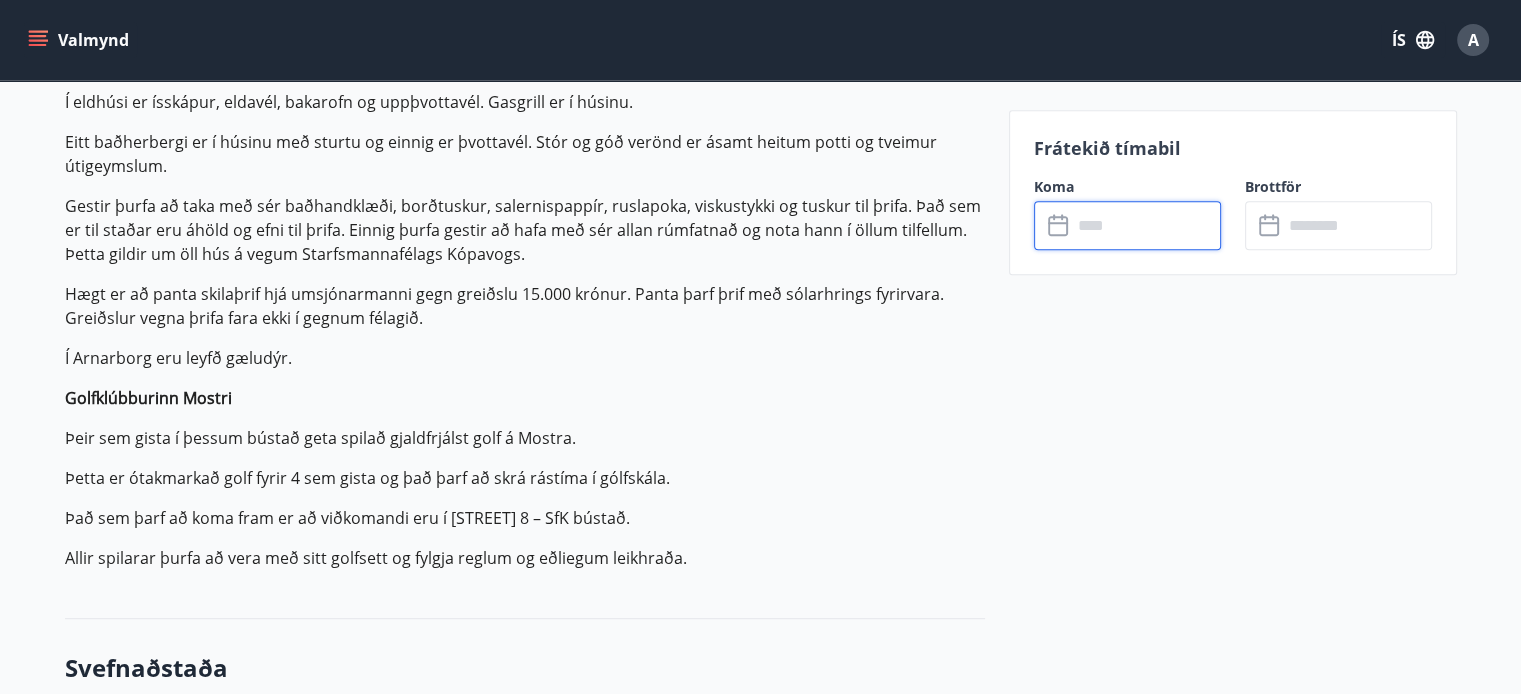 click at bounding box center (1146, 225) 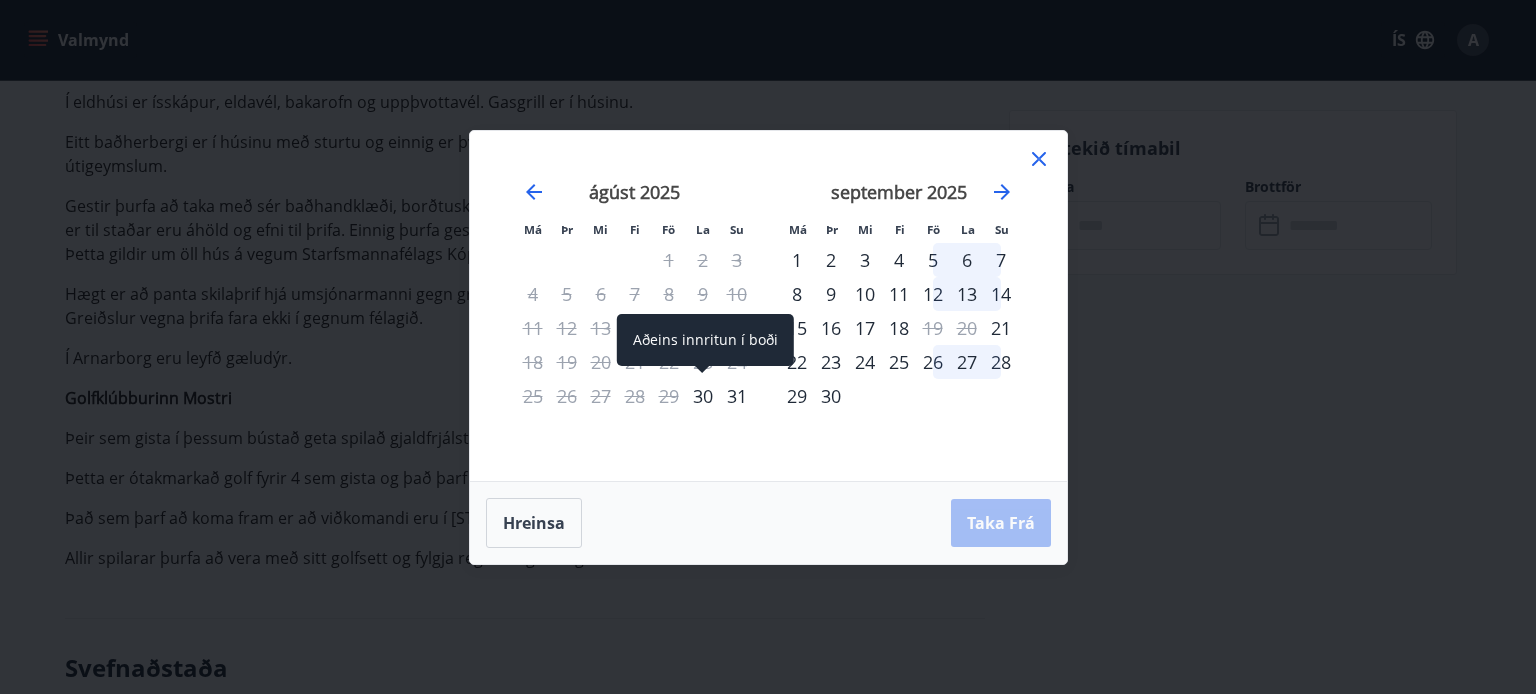 click on "30" at bounding box center (703, 396) 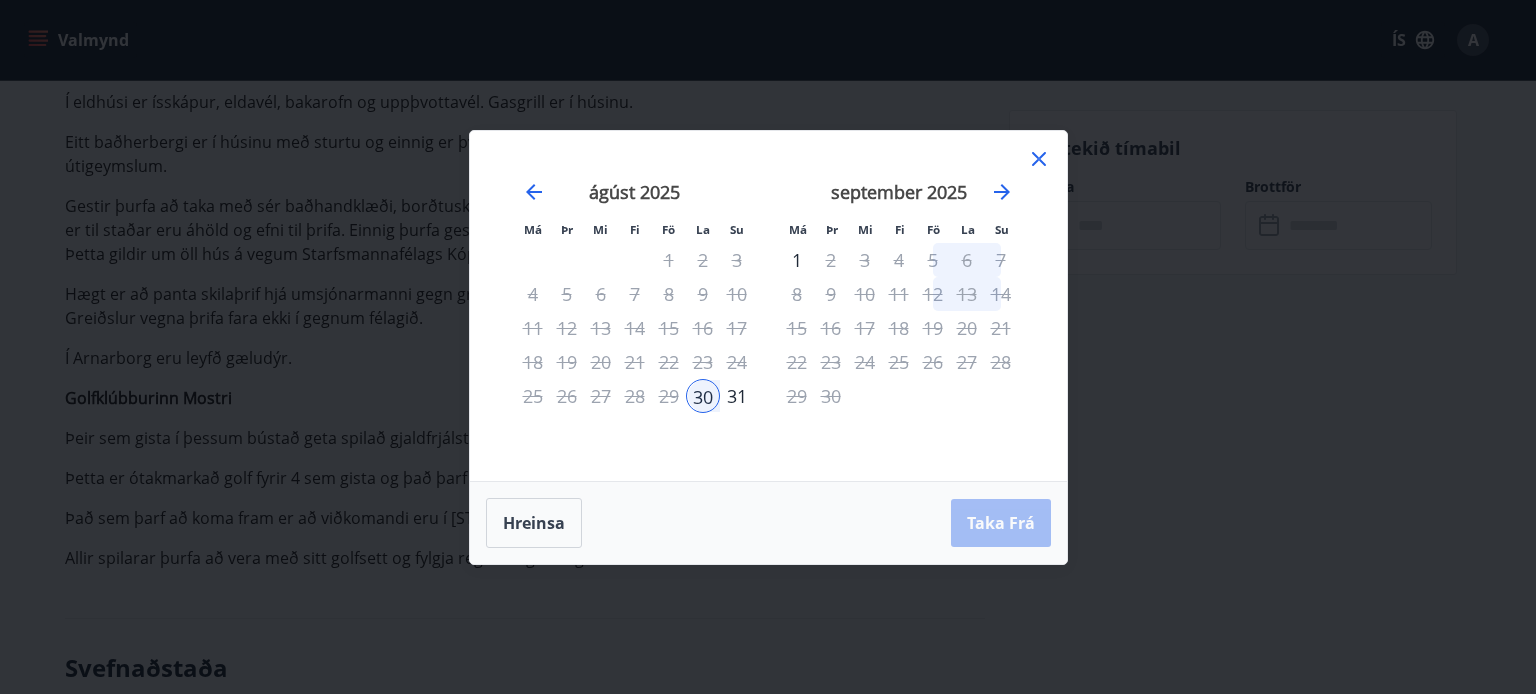 click on "31" at bounding box center [737, 396] 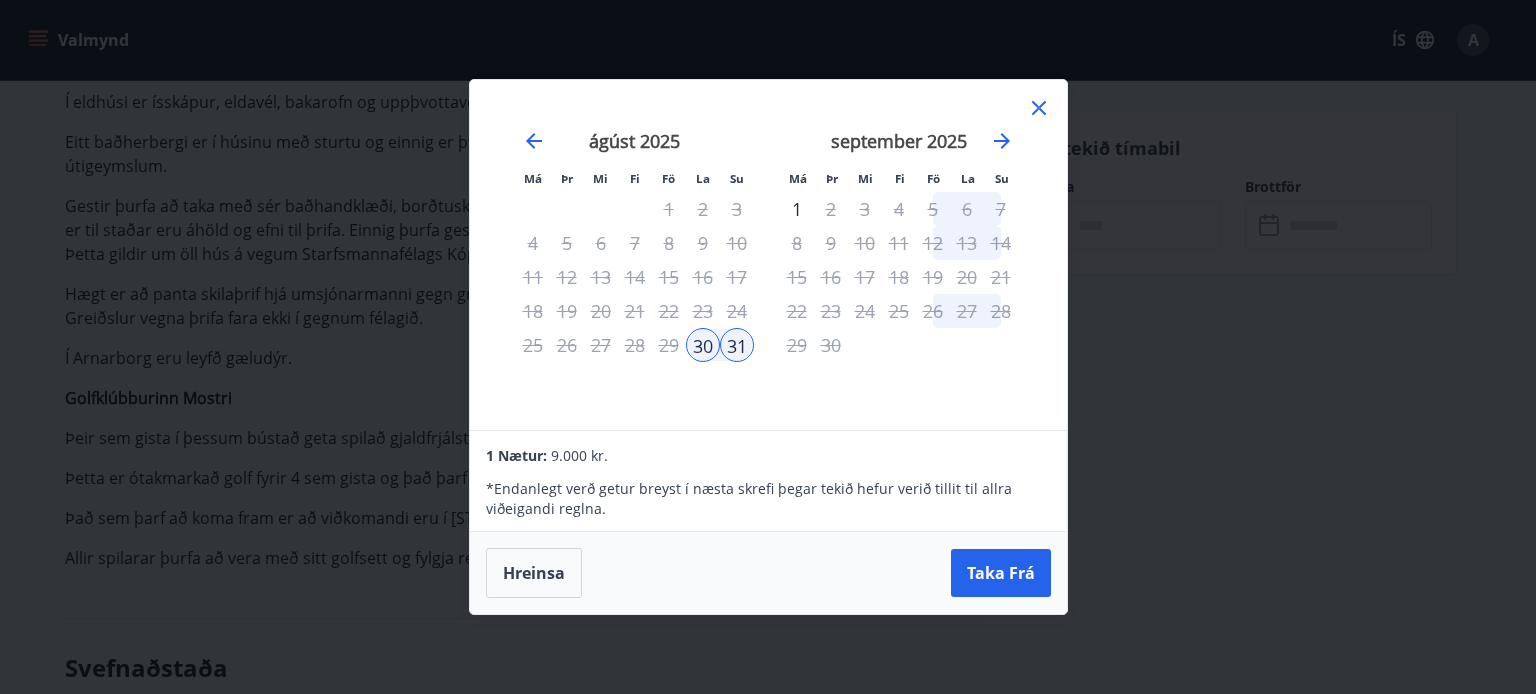 click on "1" at bounding box center [797, 209] 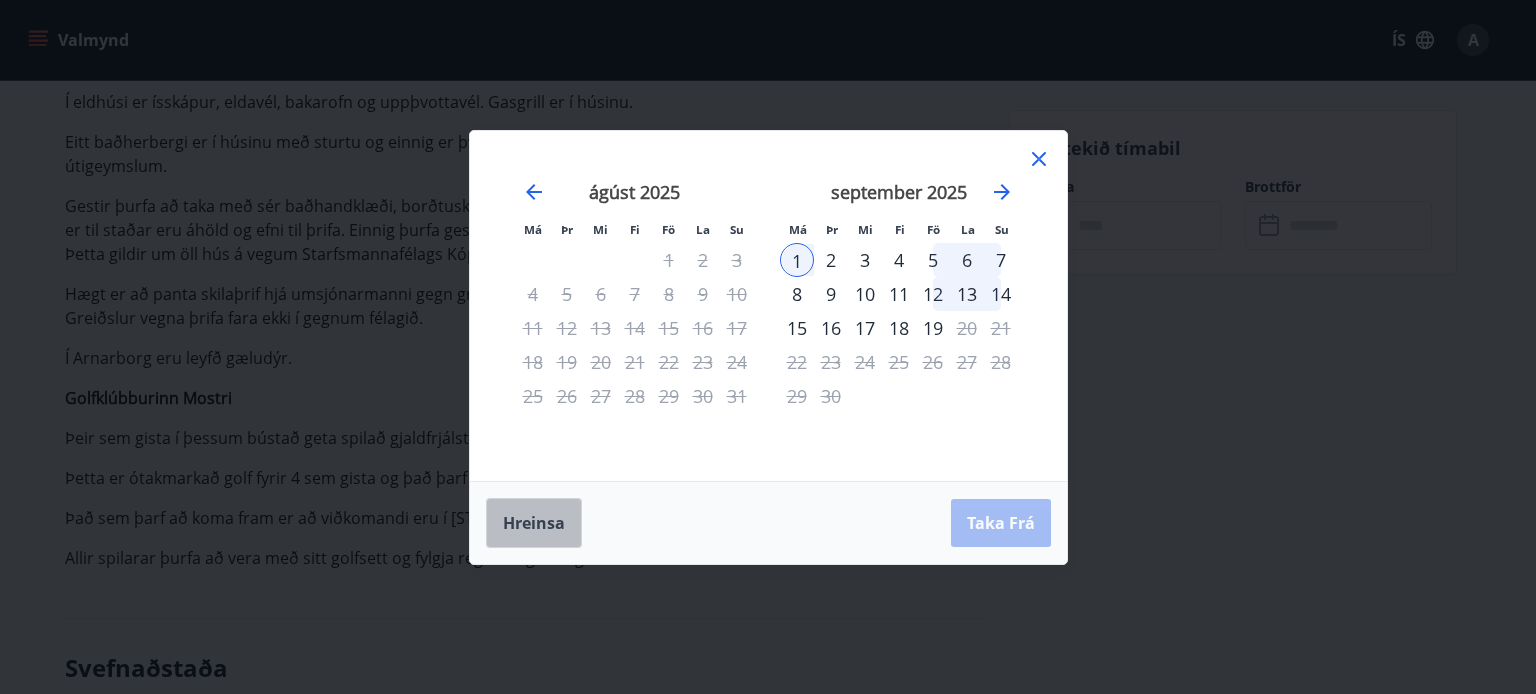 click on "Hreinsa" at bounding box center (534, 523) 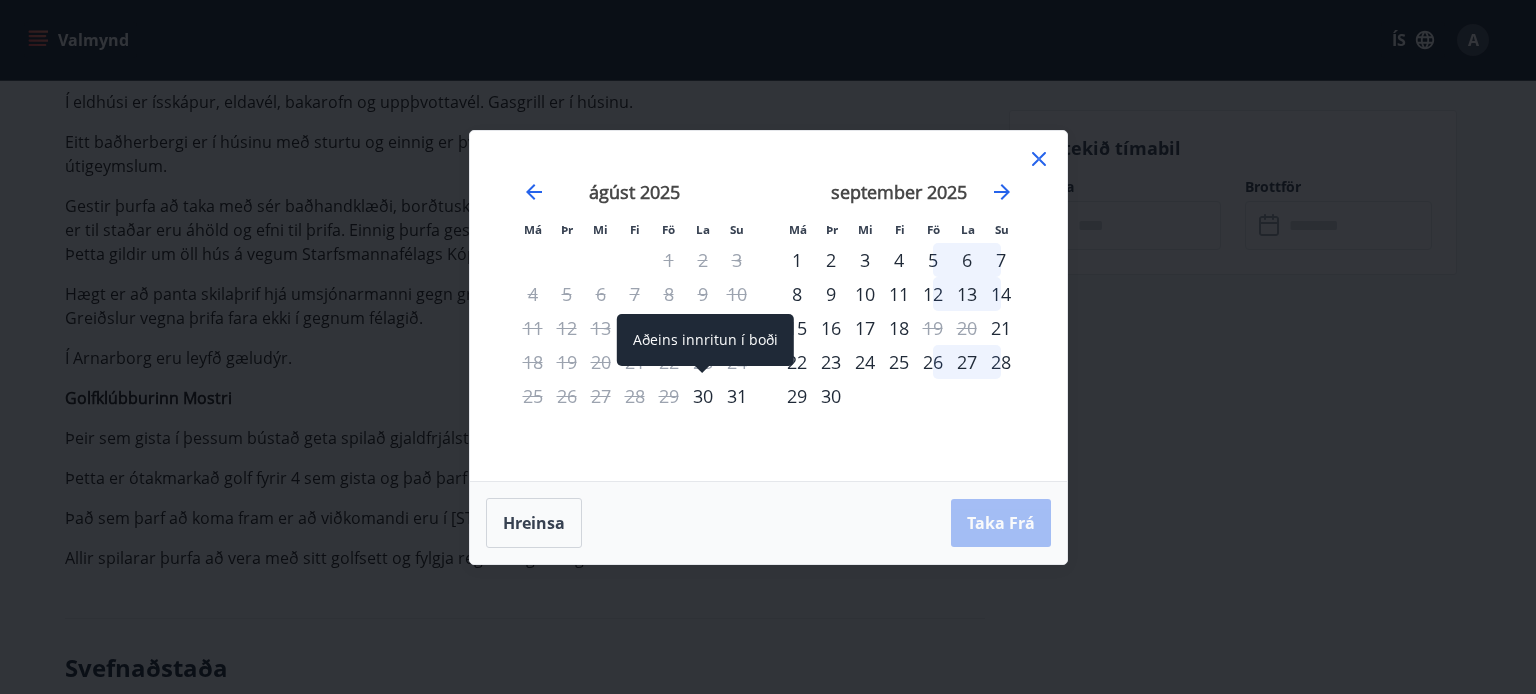 click on "30" at bounding box center [703, 396] 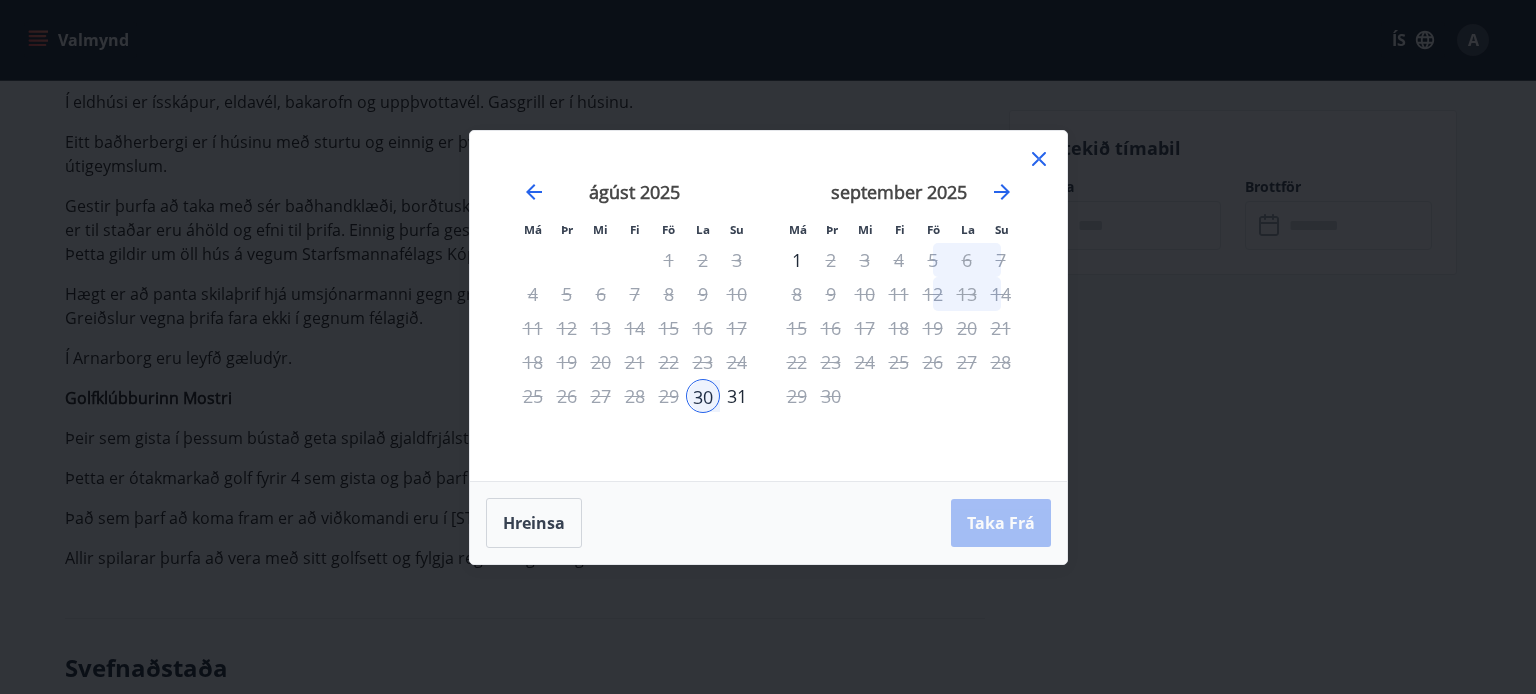 click on "31" at bounding box center [737, 396] 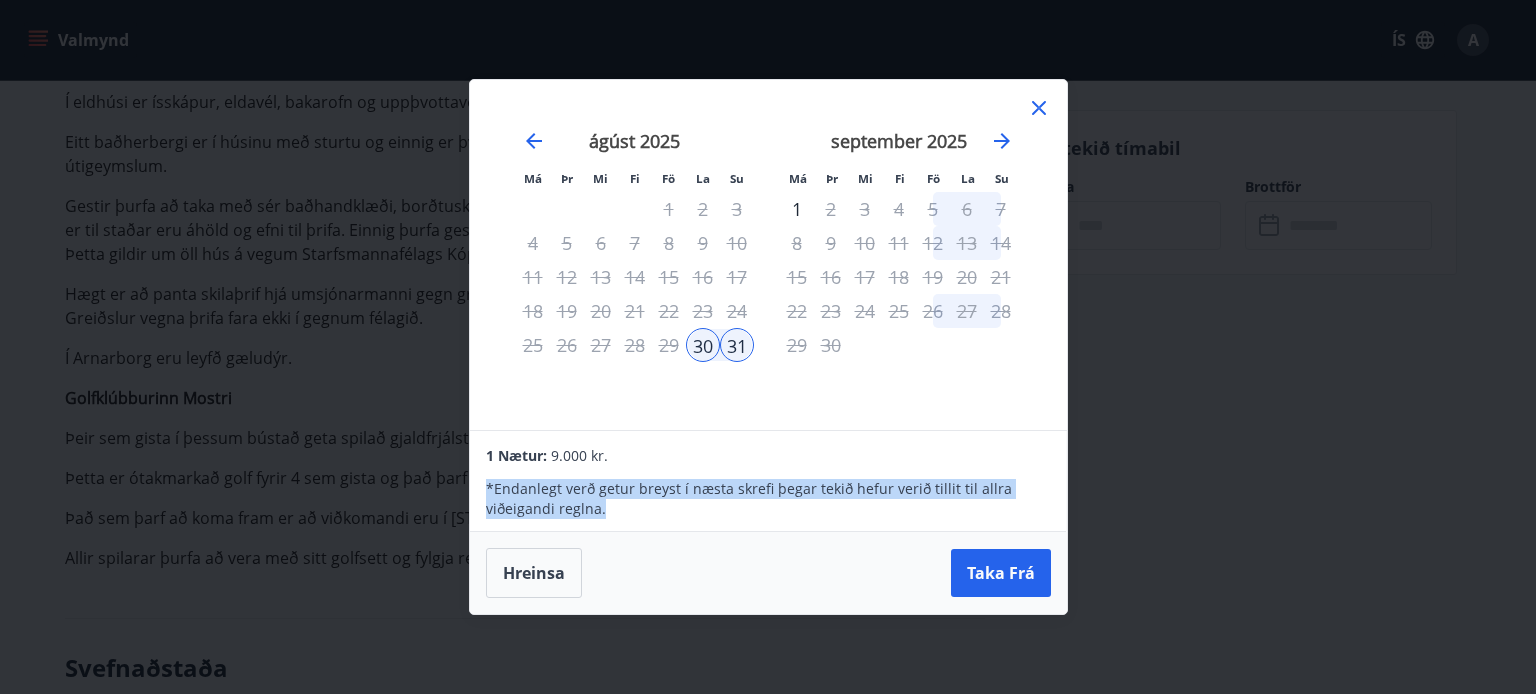 drag, startPoint x: 607, startPoint y: 512, endPoint x: 468, endPoint y: 492, distance: 140.43147 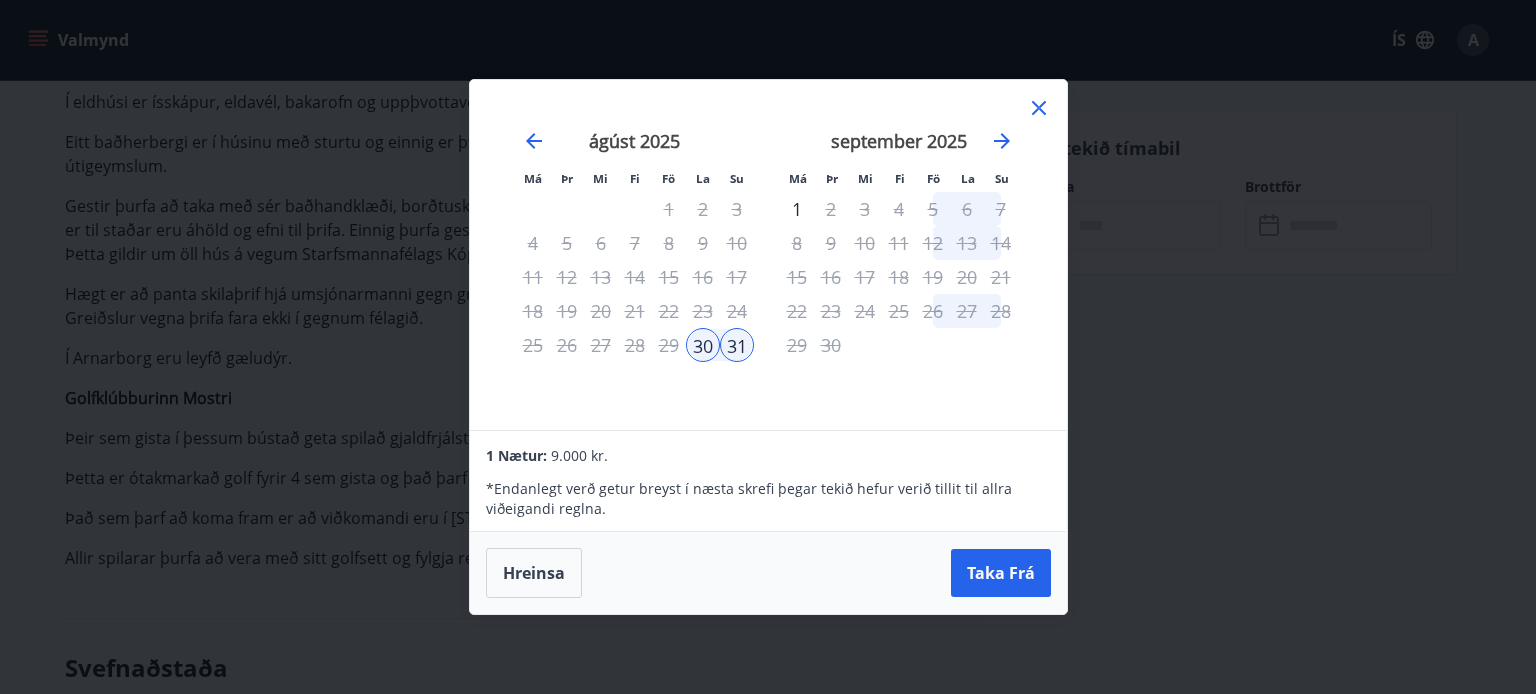 click on "1 Nætur: 9.000 kr." at bounding box center (768, 455) 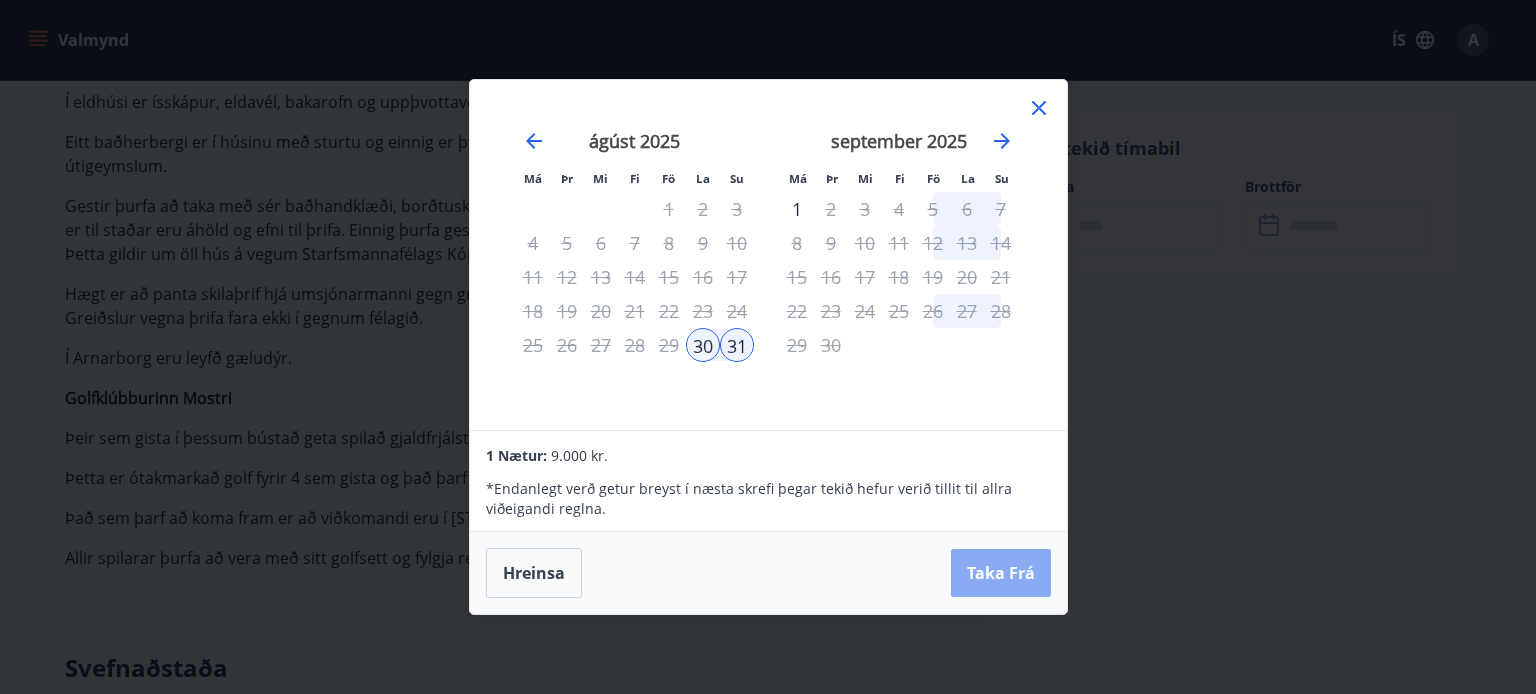 click on "Taka Frá" at bounding box center [1001, 573] 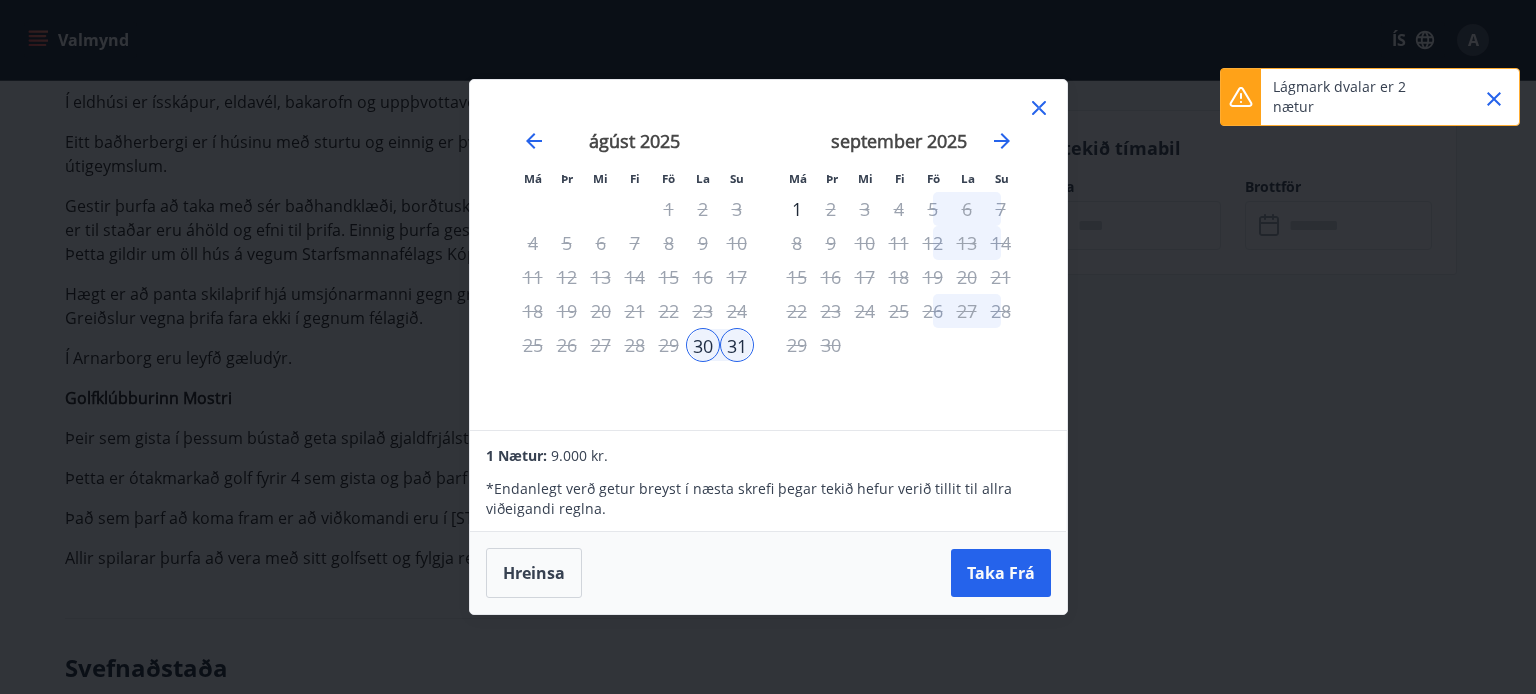 click on "Lágmark dvalar er 2 nætur" at bounding box center [1361, 97] 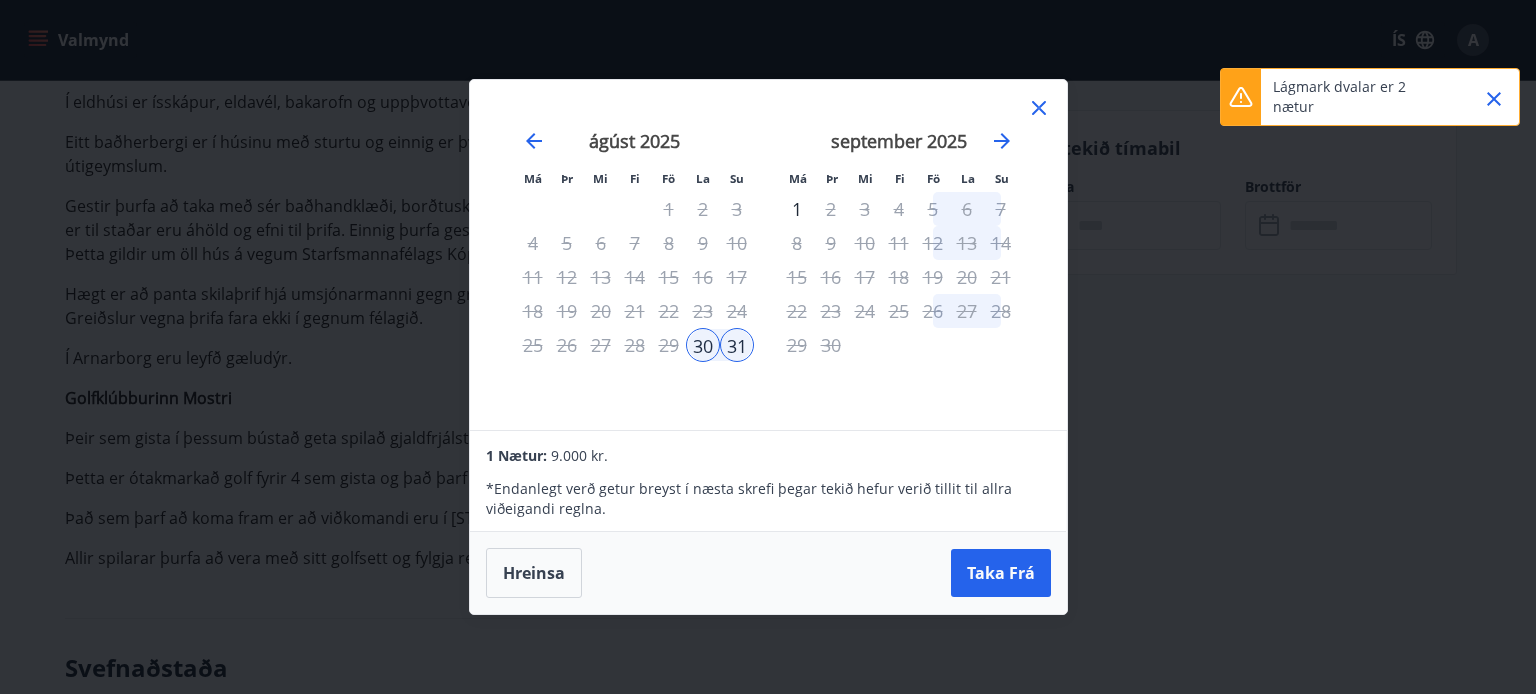 drag, startPoint x: 1445, startPoint y: 99, endPoint x: 1274, endPoint y: 91, distance: 171.18703 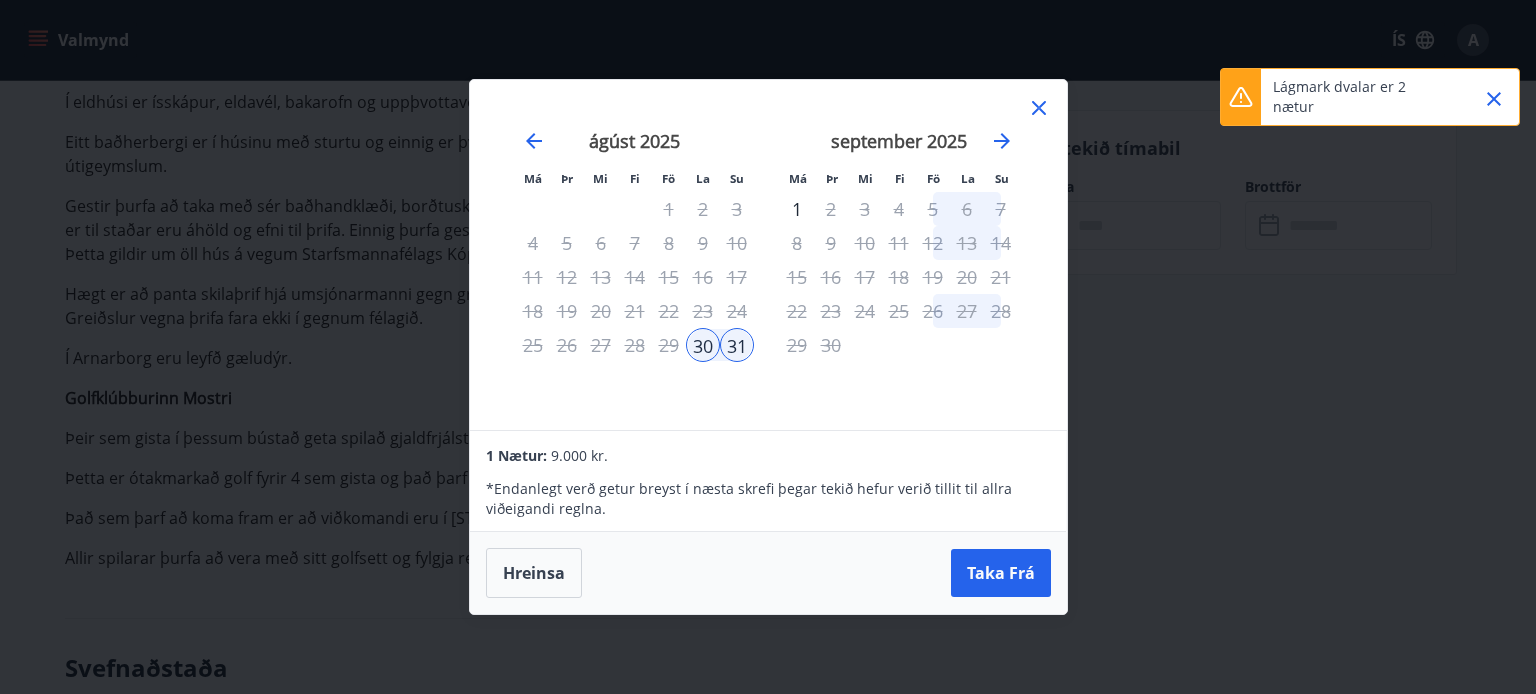 click on "Lágmark dvalar er 2 nætur" at bounding box center [1361, 97] 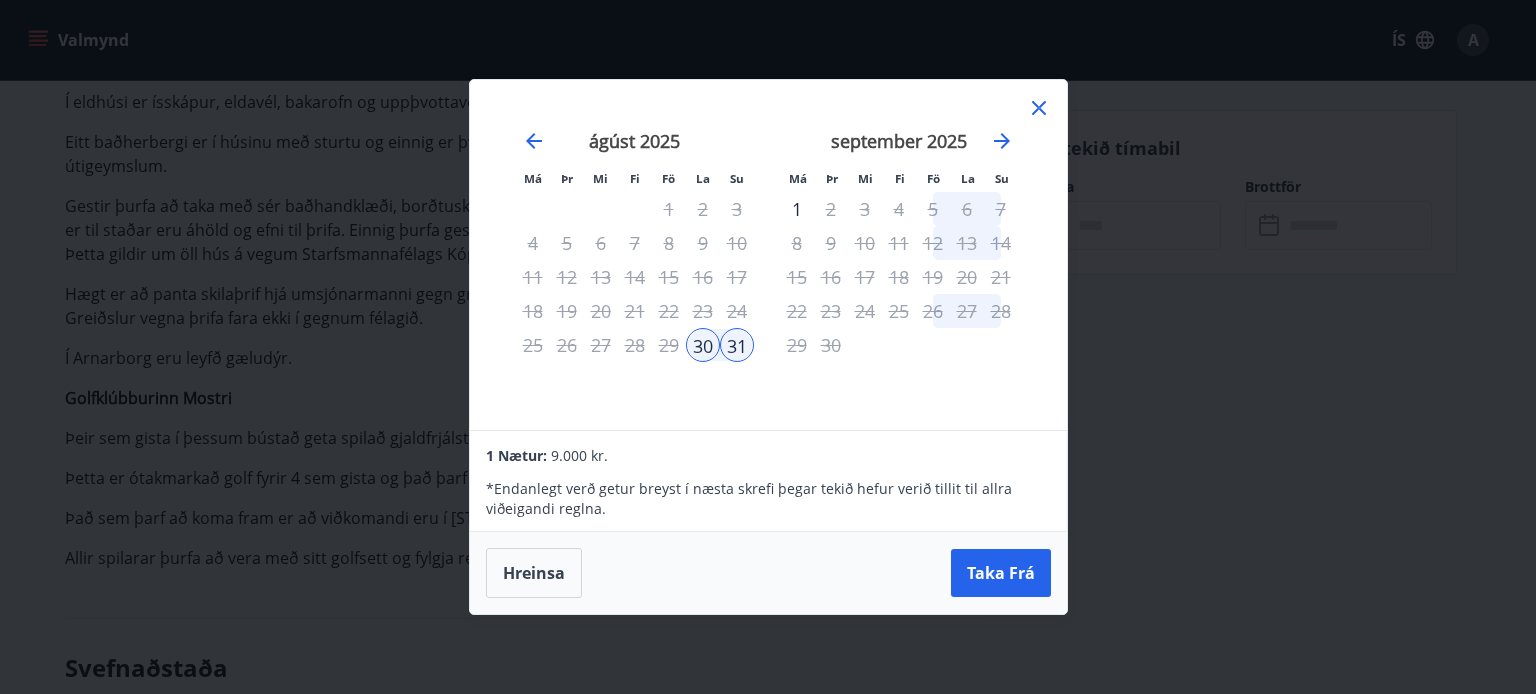 drag, startPoint x: 1274, startPoint y: 91, endPoint x: 1453, endPoint y: 100, distance: 179.22612 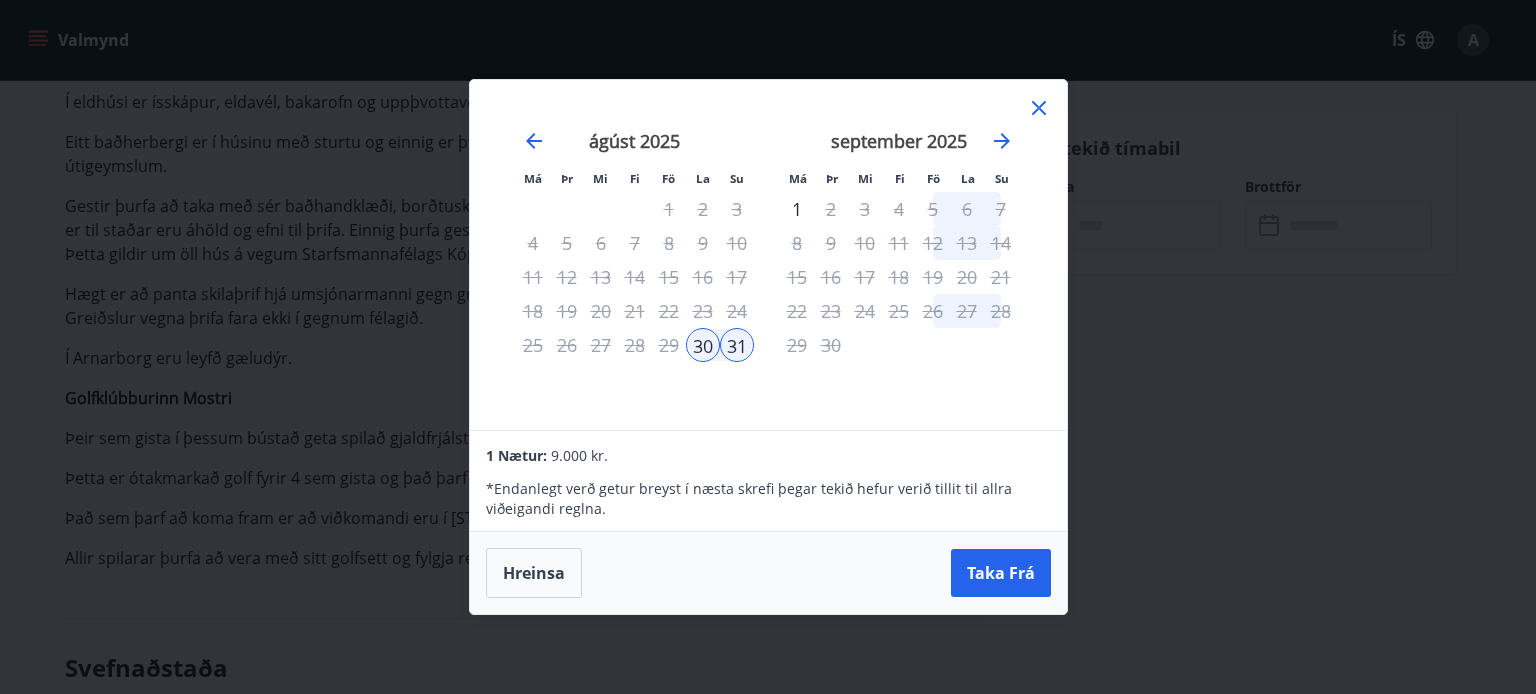 click on "1" at bounding box center (797, 209) 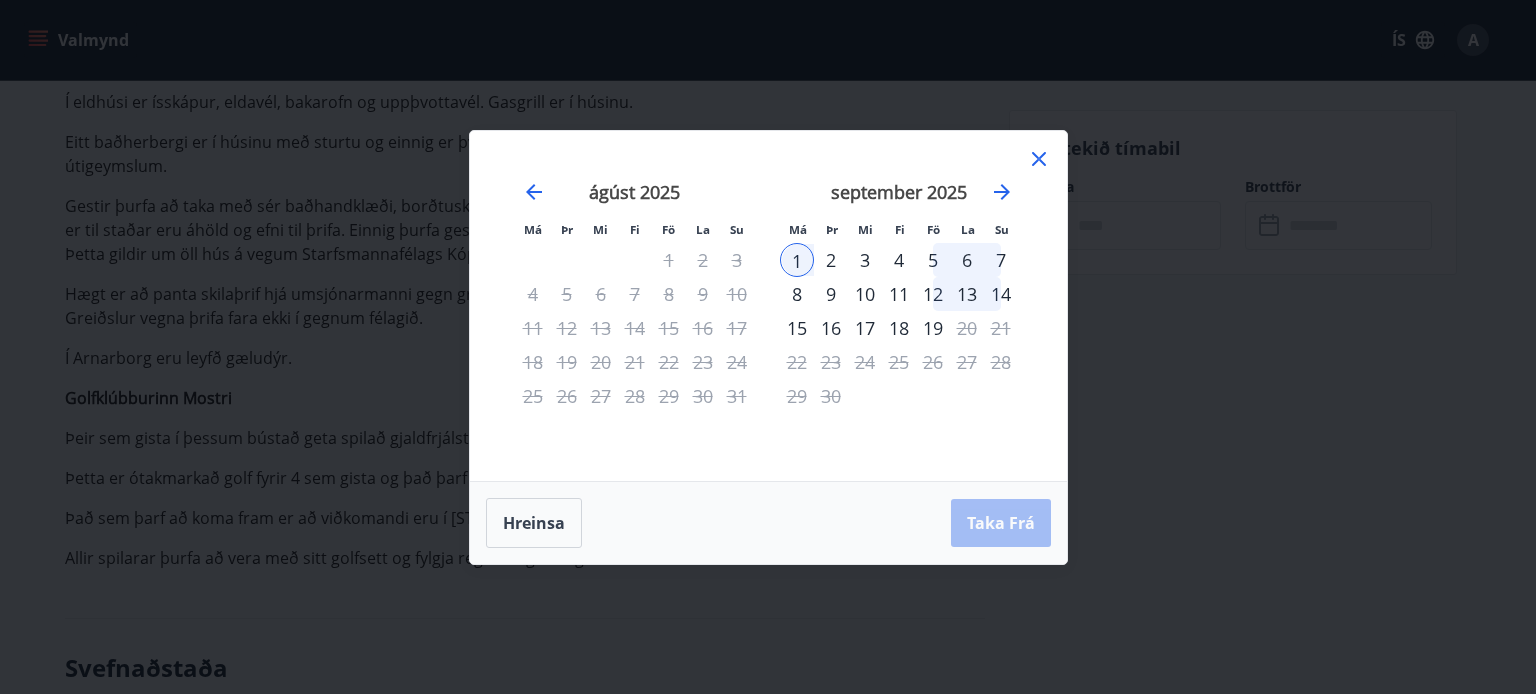 click on "[MONTH] [YEAR] 1 2 3 4 5 6 7 8 9 10 11 12 13 14 15 16 17 18 19 20 21 22 23 24 25 26 27 28 29 30 31" at bounding box center [635, 319] 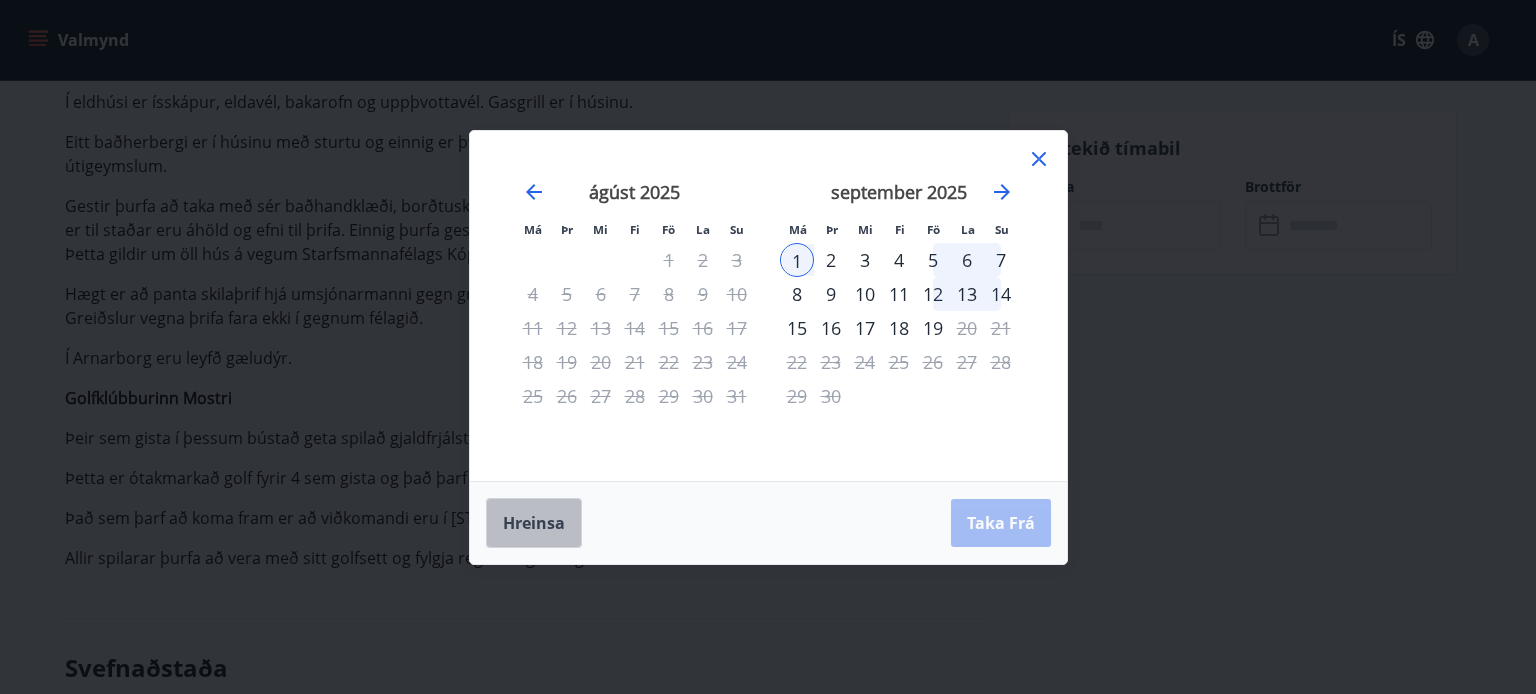 click on "Hreinsa" at bounding box center [534, 523] 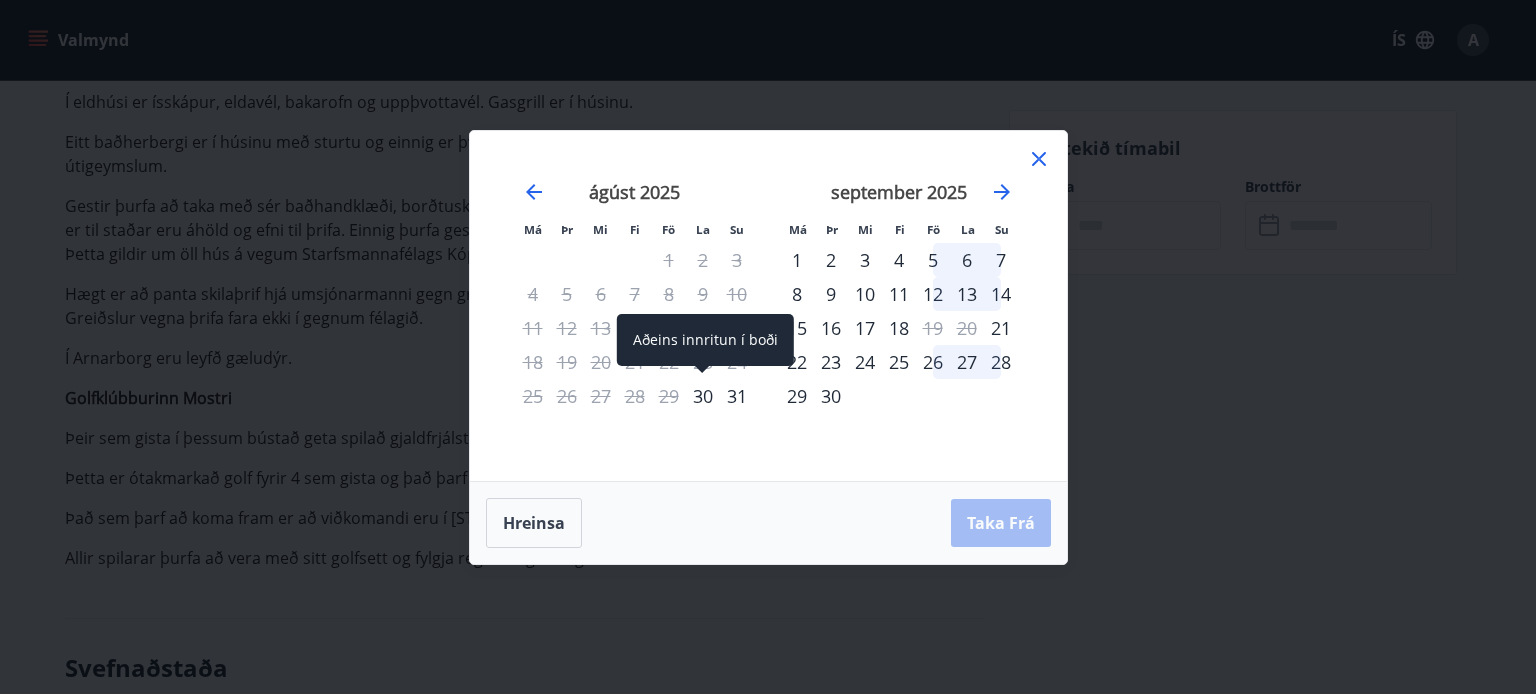 click on "30" at bounding box center [703, 396] 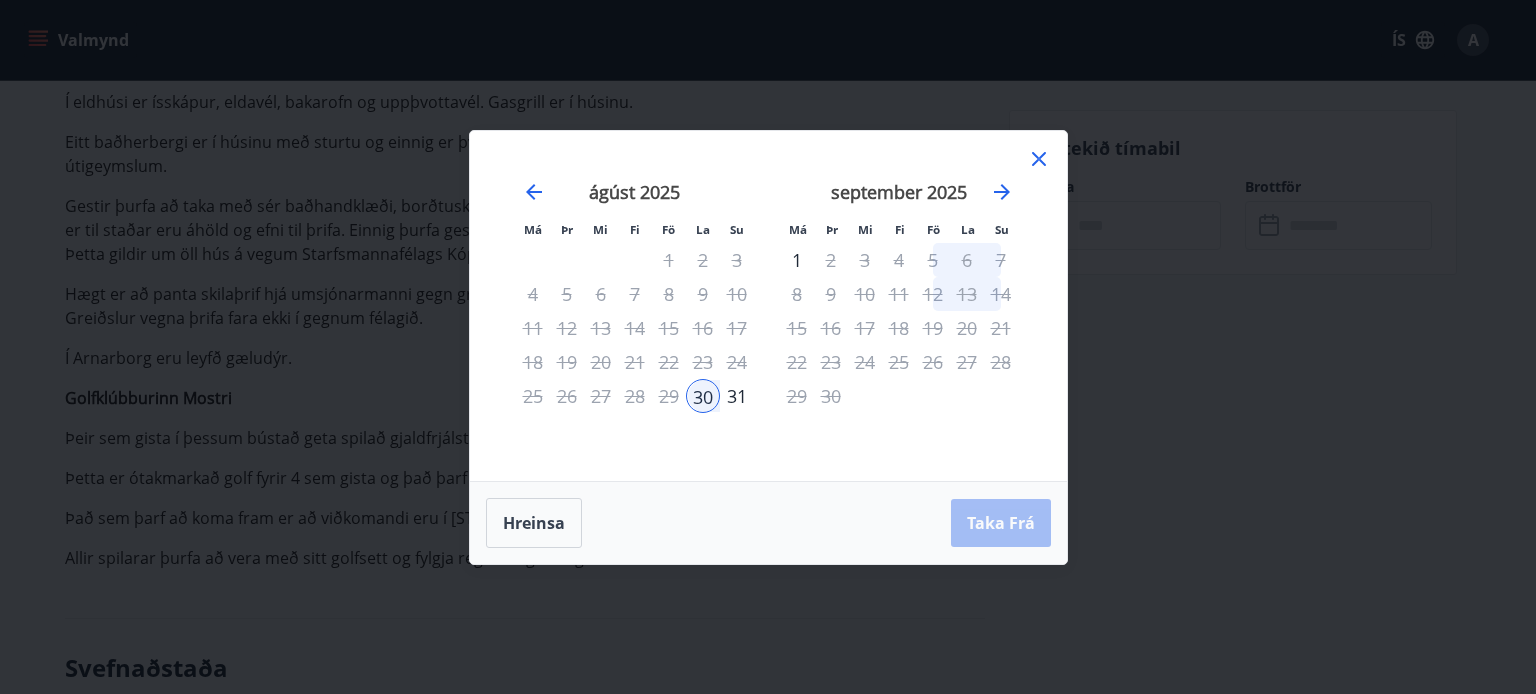 click on "31" at bounding box center [737, 396] 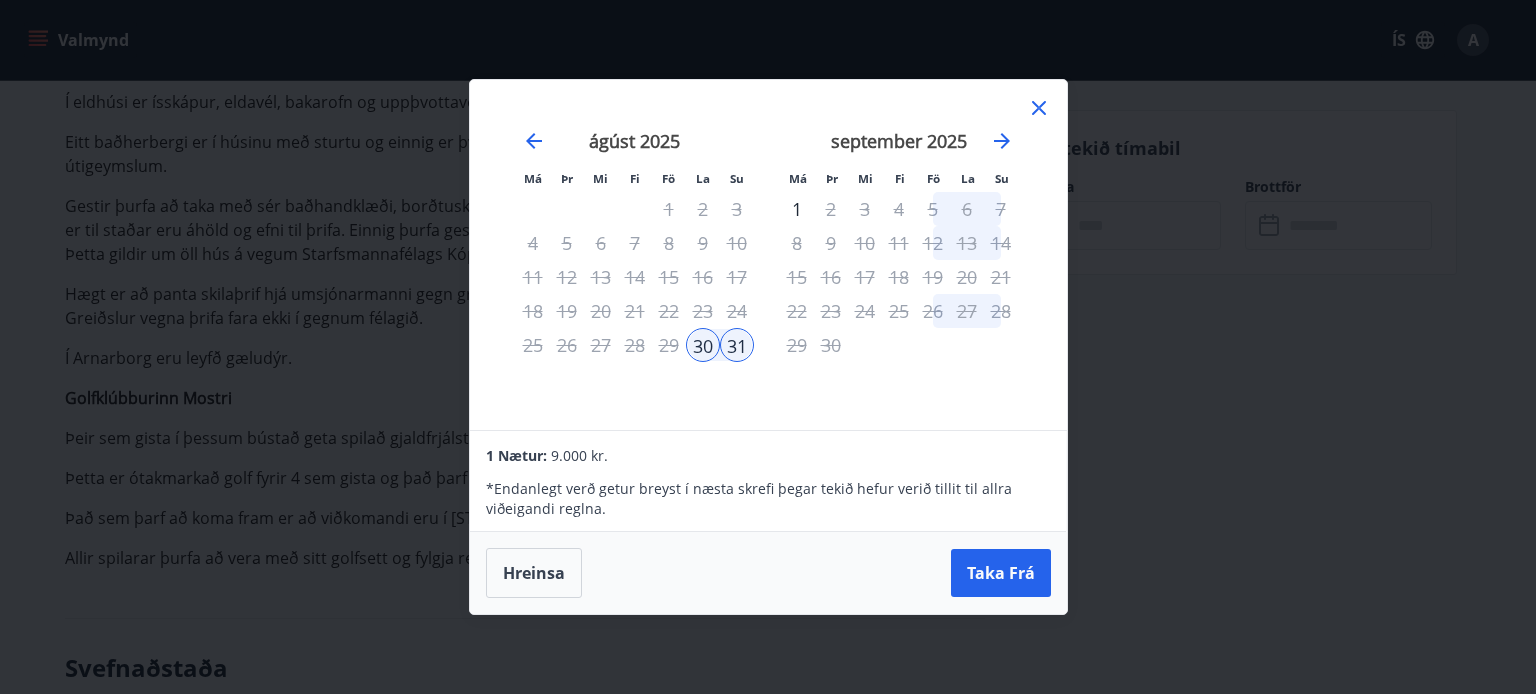 click on "1" at bounding box center [797, 209] 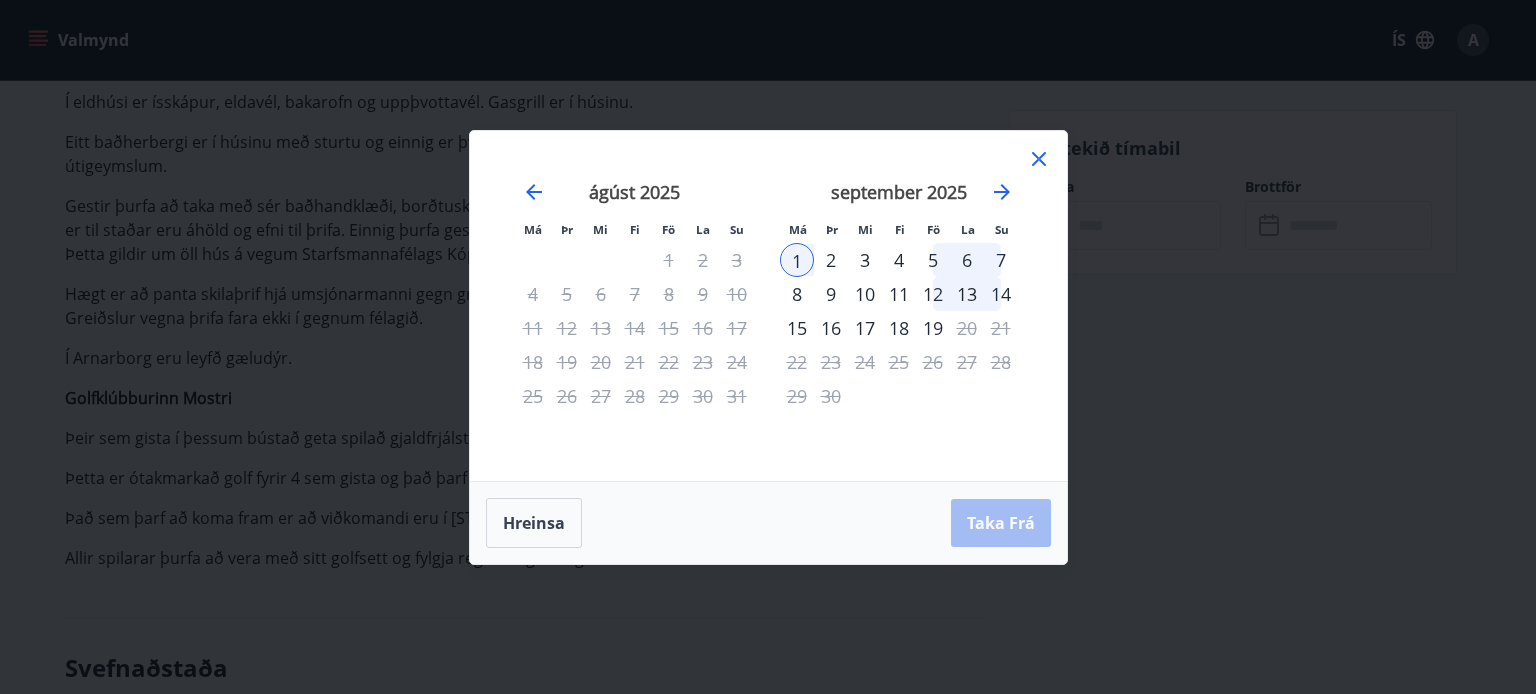 click on "2" at bounding box center [831, 260] 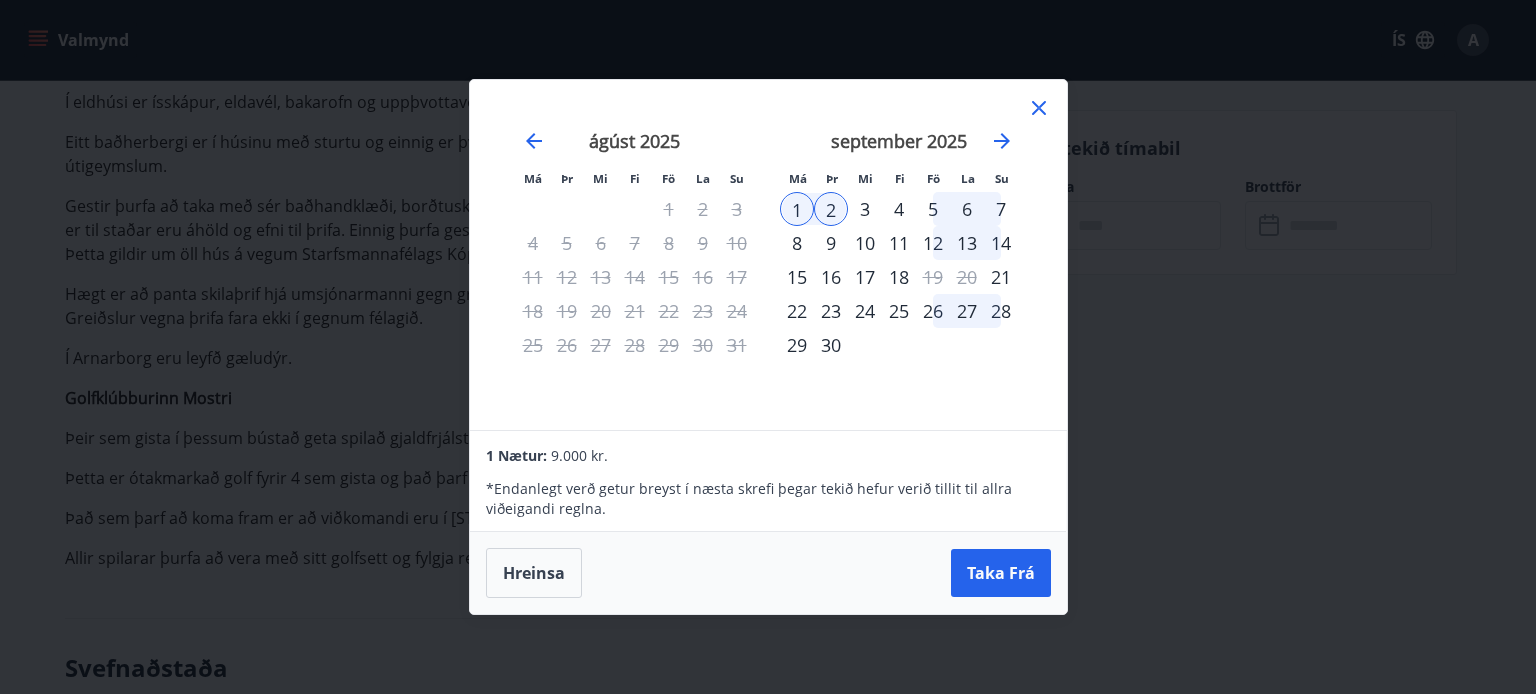 click on "3" at bounding box center [865, 209] 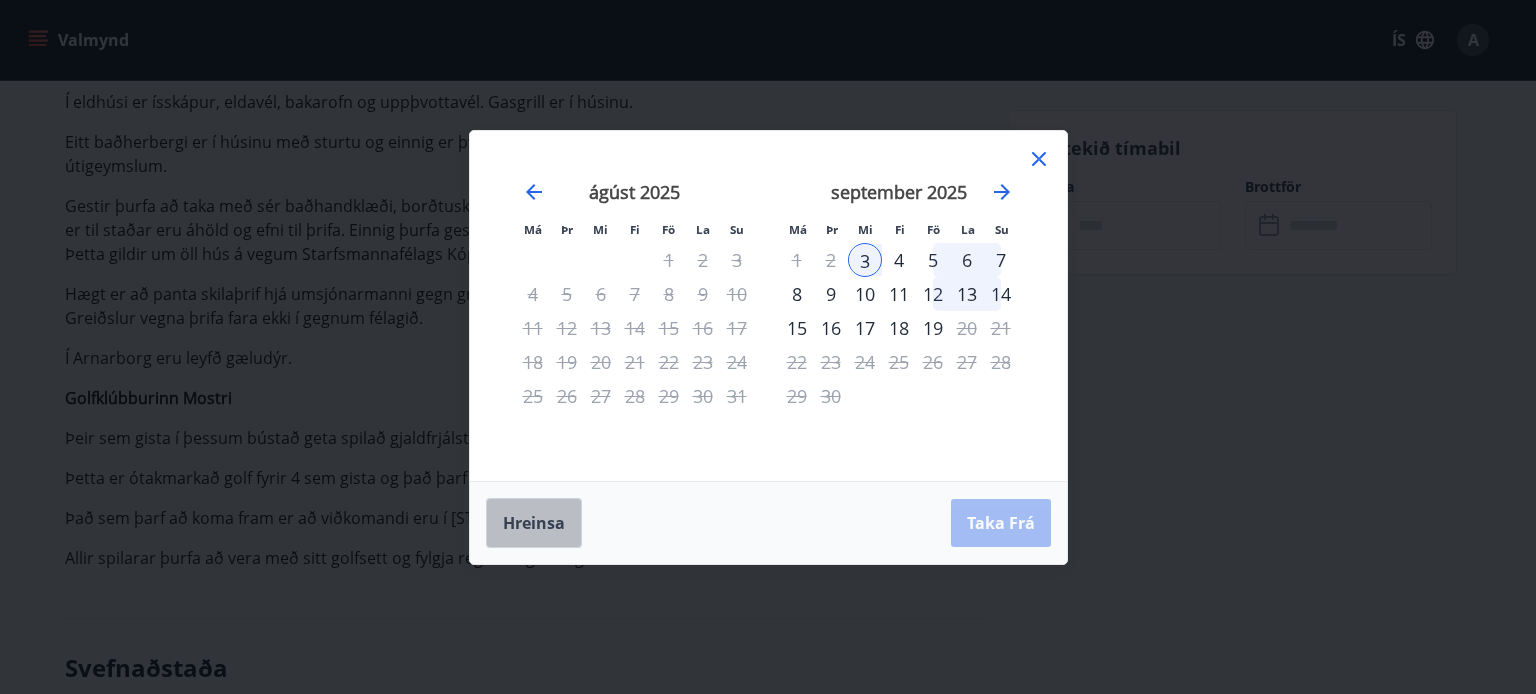 click on "Hreinsa" at bounding box center [534, 523] 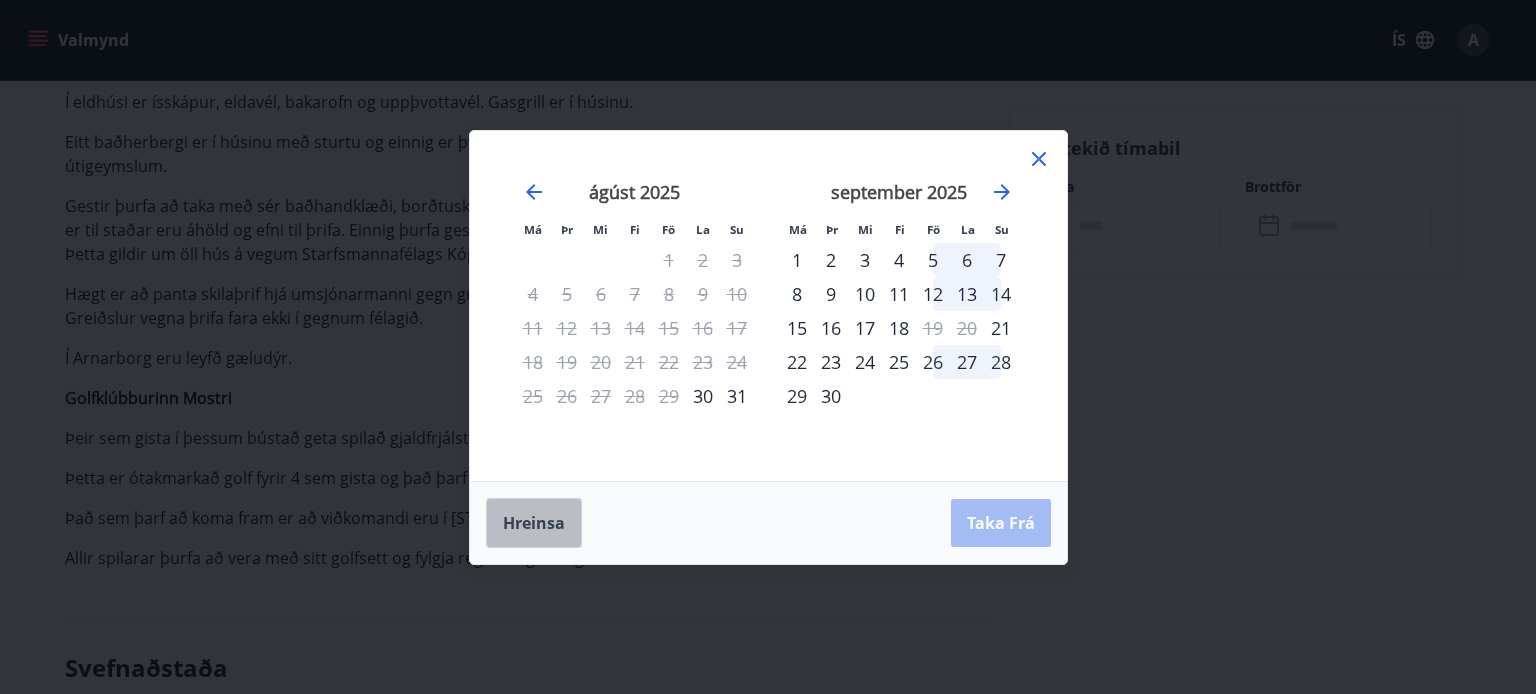click on "Hreinsa" at bounding box center (534, 523) 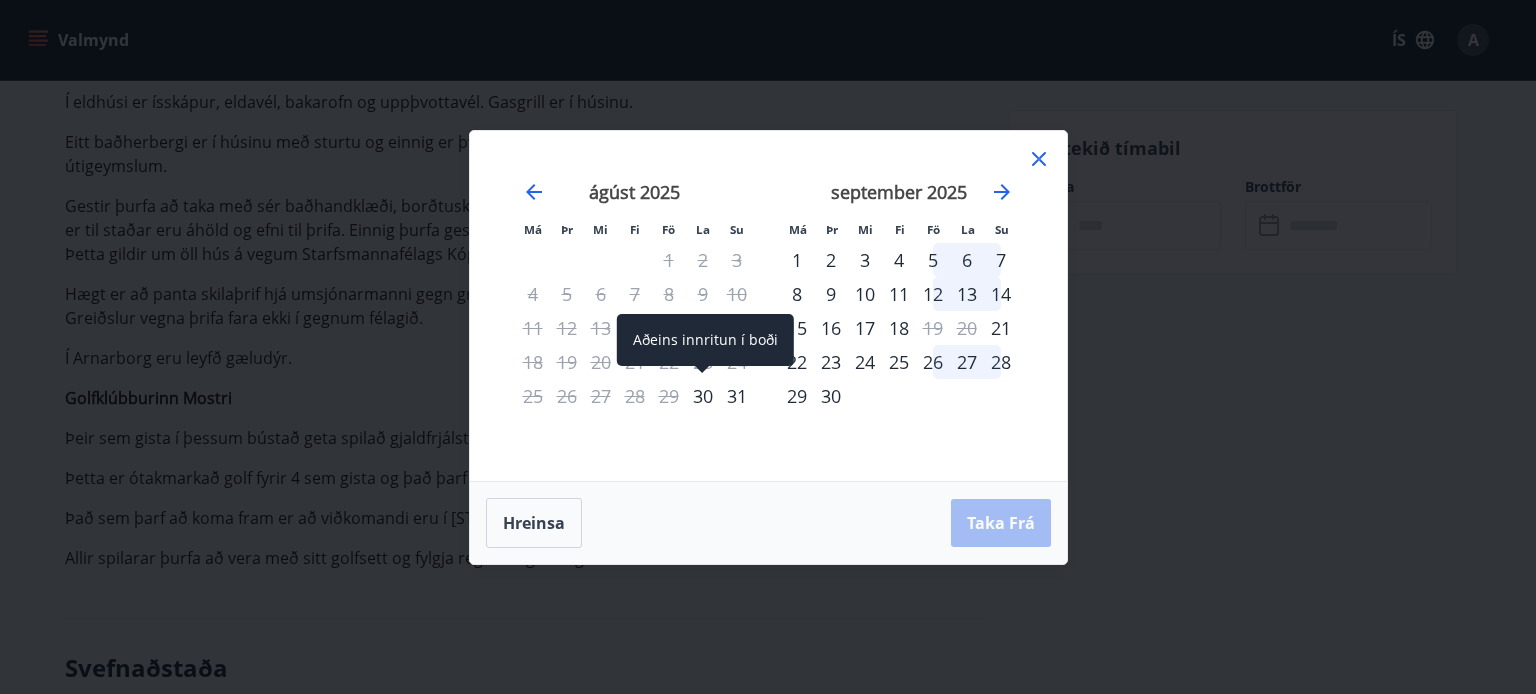click on "30" at bounding box center [703, 396] 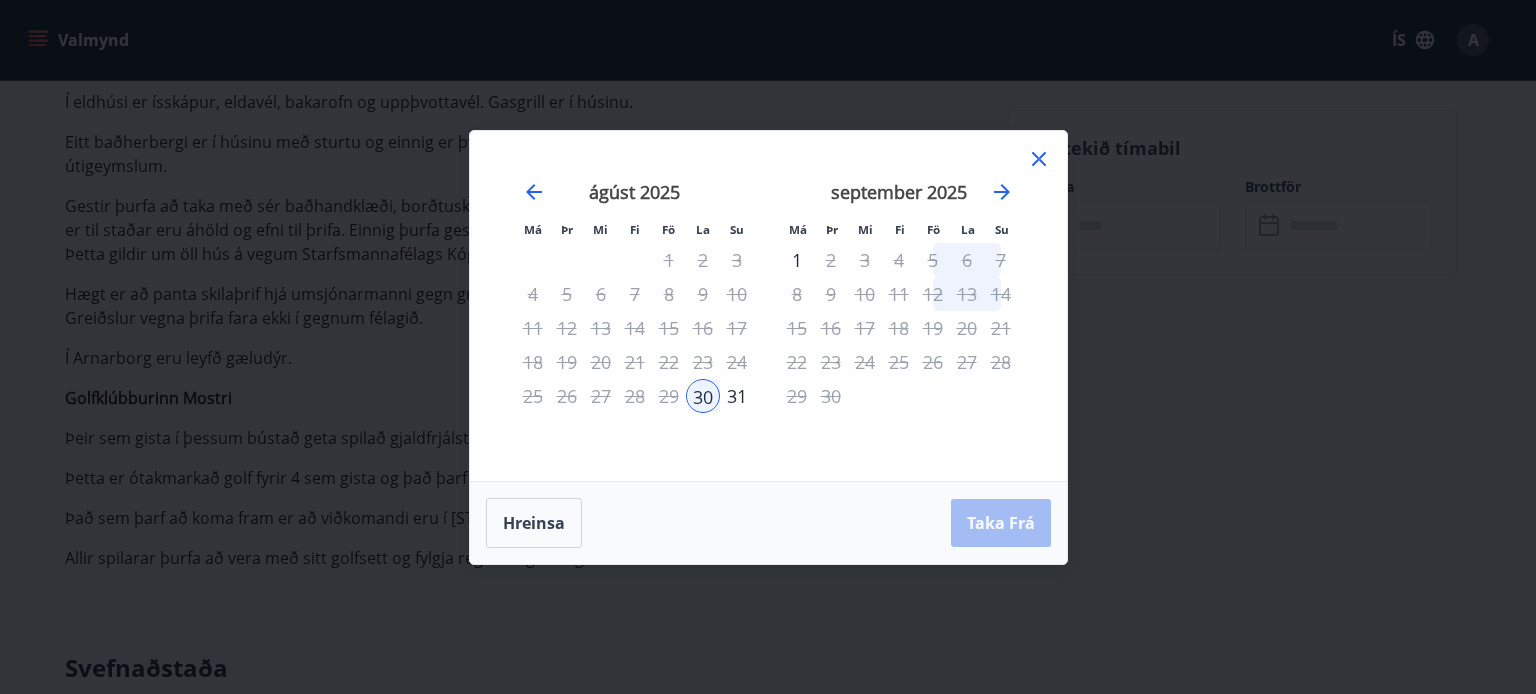 click on "31" at bounding box center (737, 396) 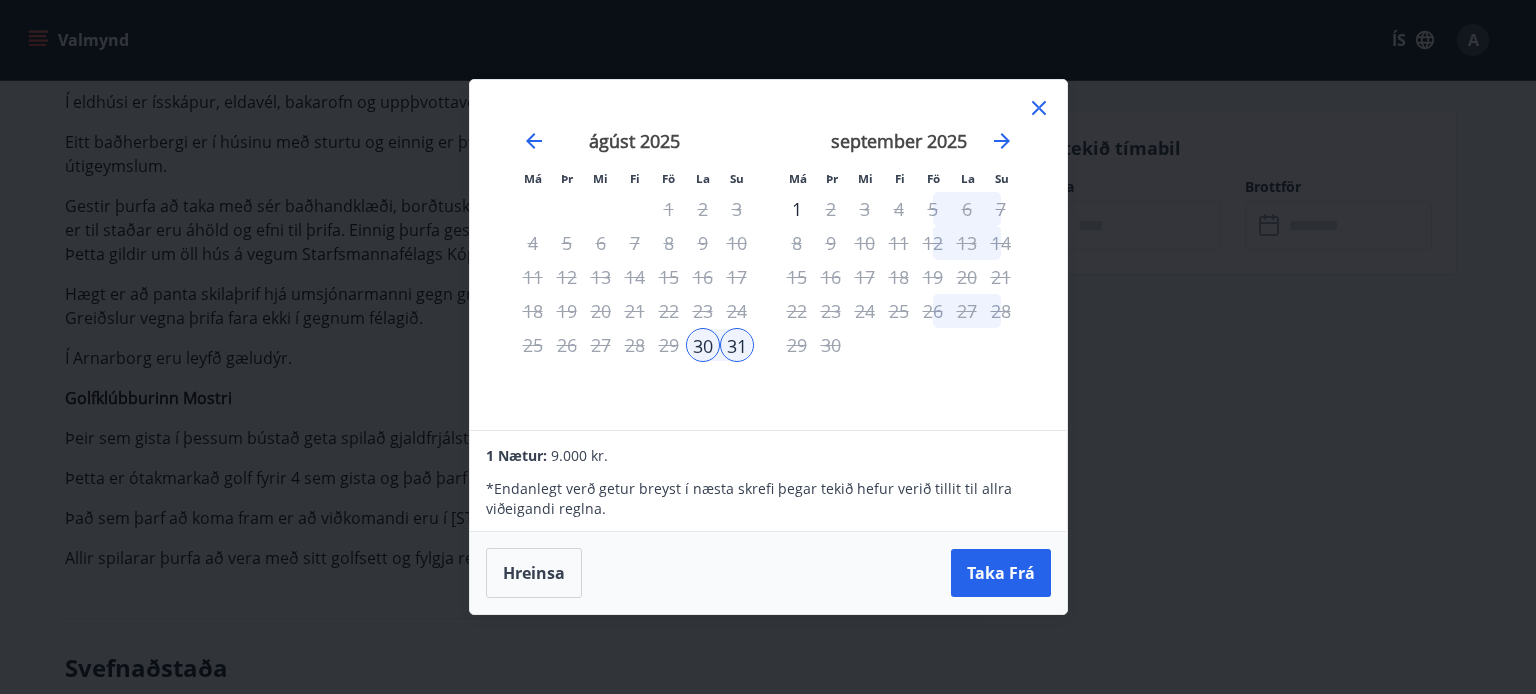 click on "1" at bounding box center (797, 209) 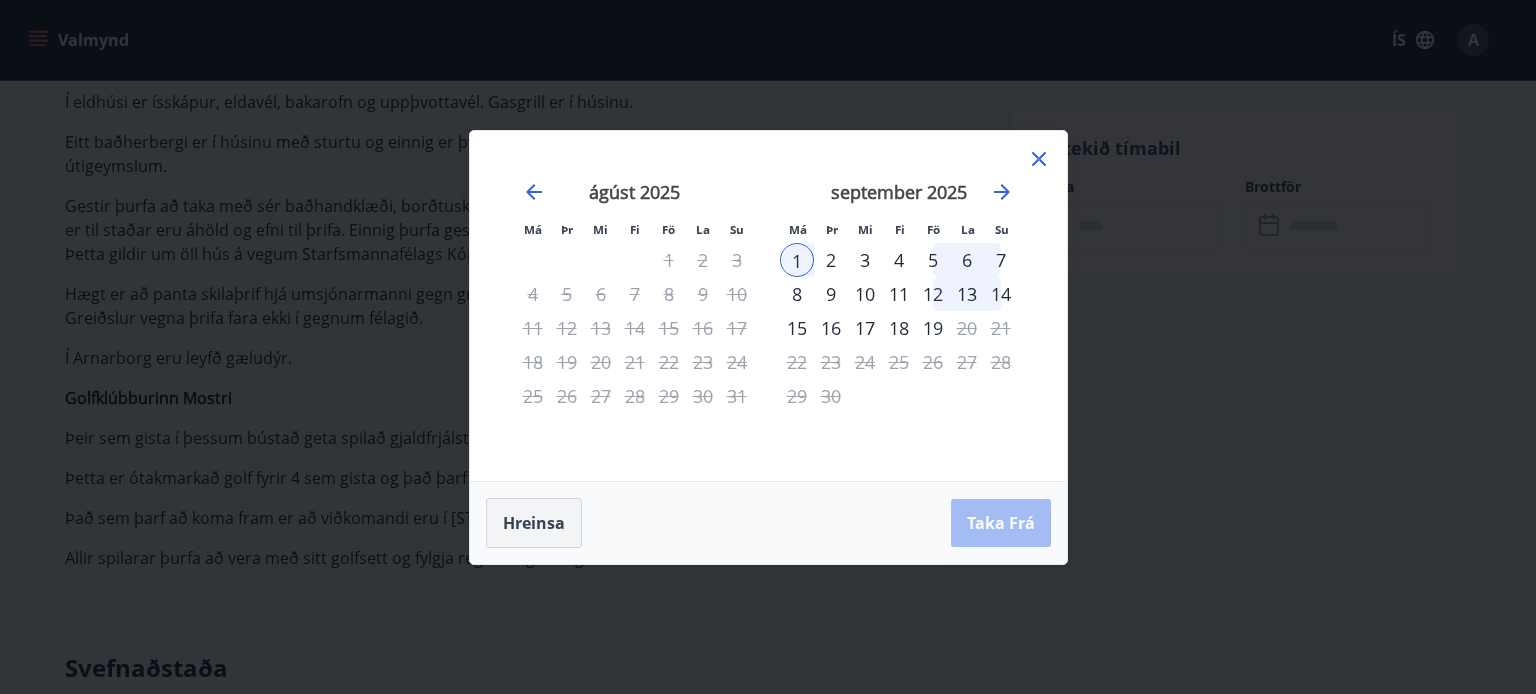 click on "Hreinsa" at bounding box center [534, 523] 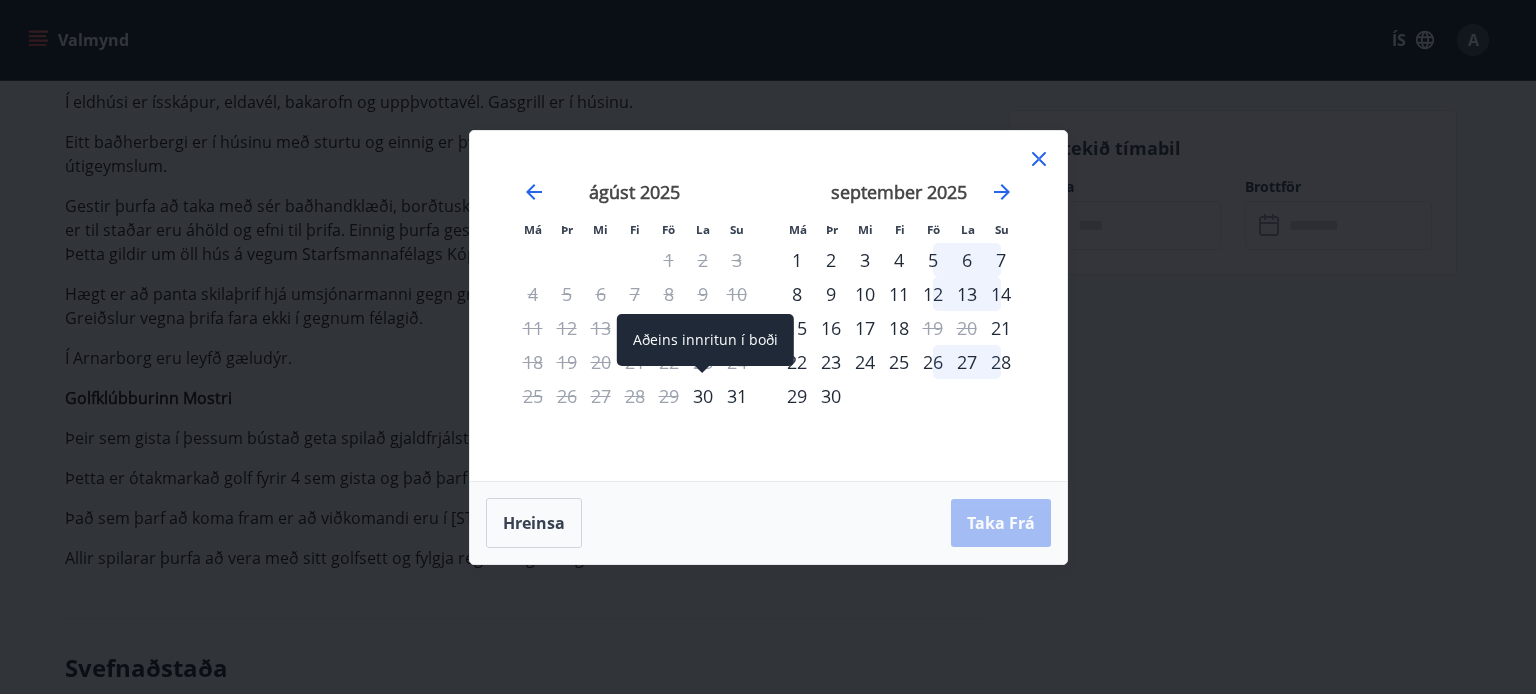 click on "30" at bounding box center [703, 396] 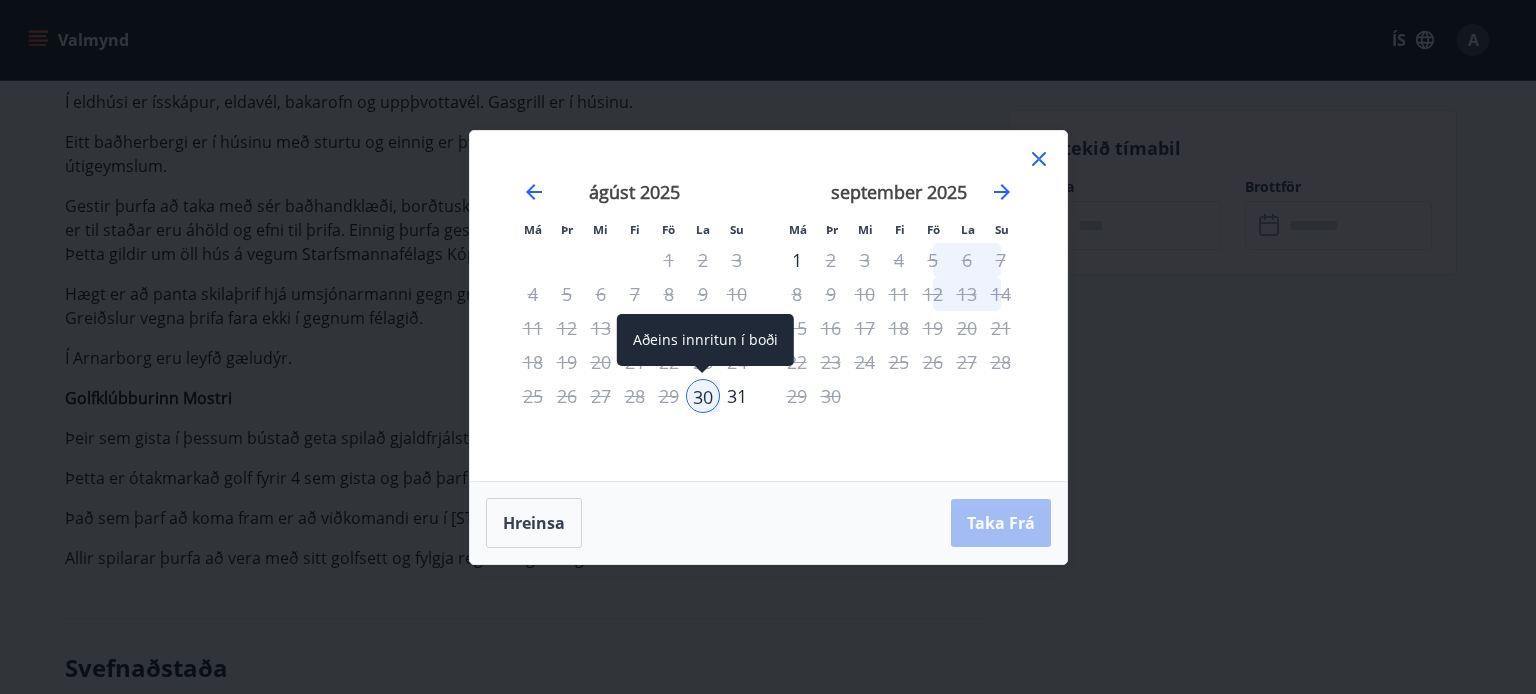 click on "31" at bounding box center [737, 396] 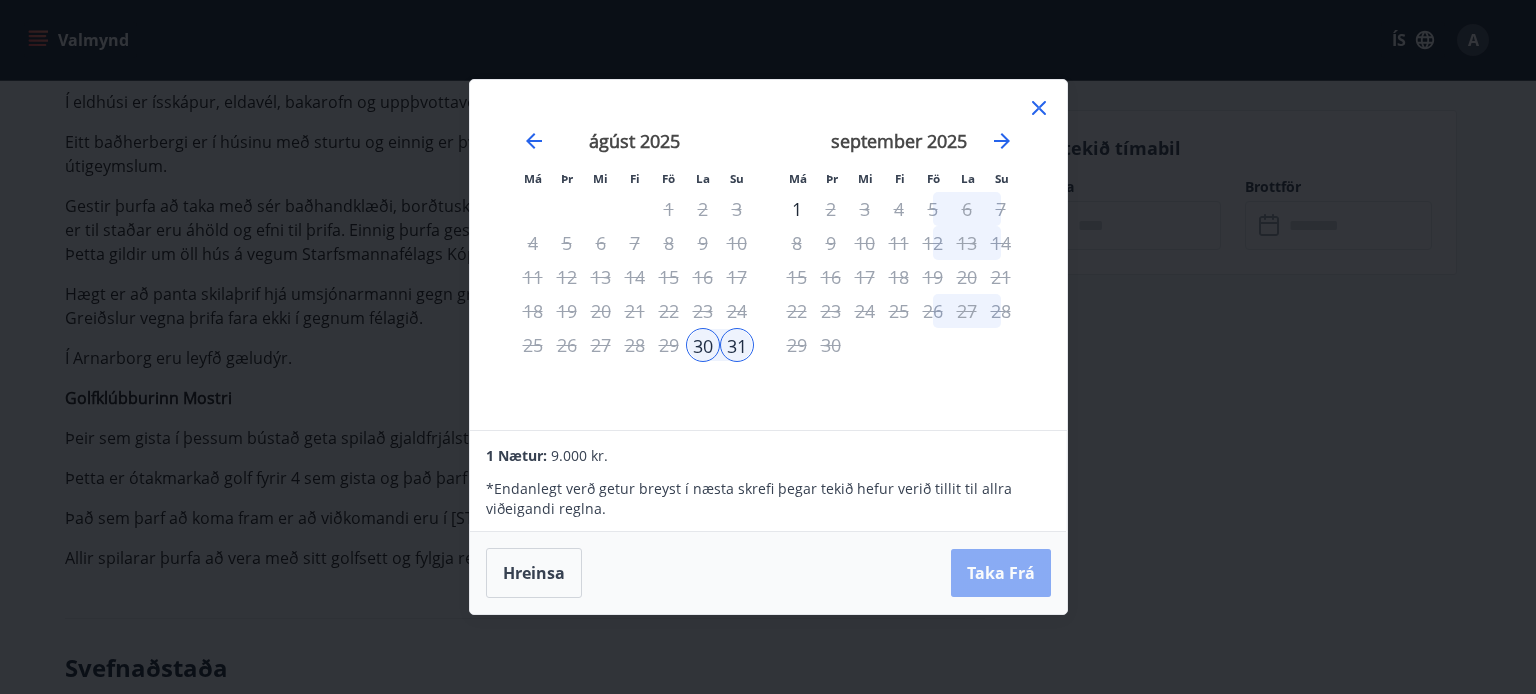 click on "Taka Frá" at bounding box center [1001, 573] 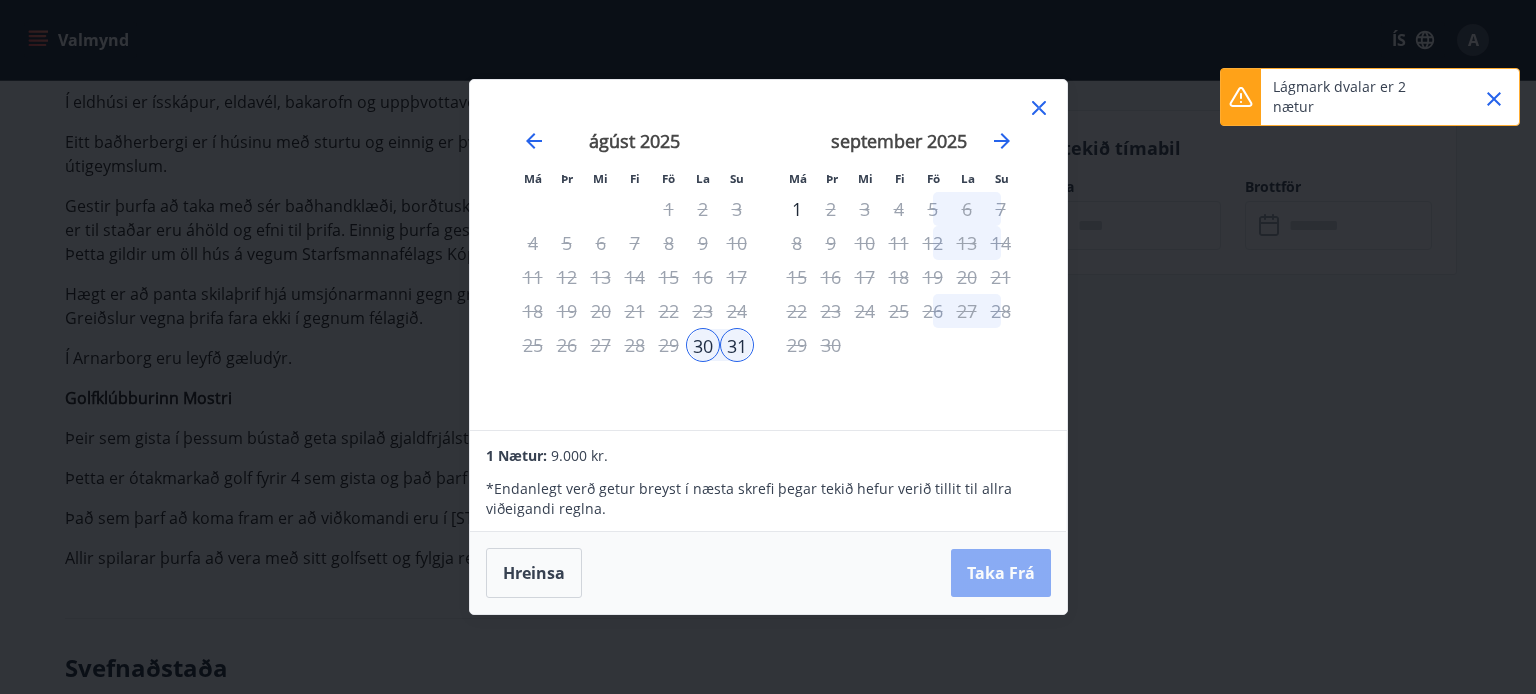 click on "Taka Frá" at bounding box center (1001, 573) 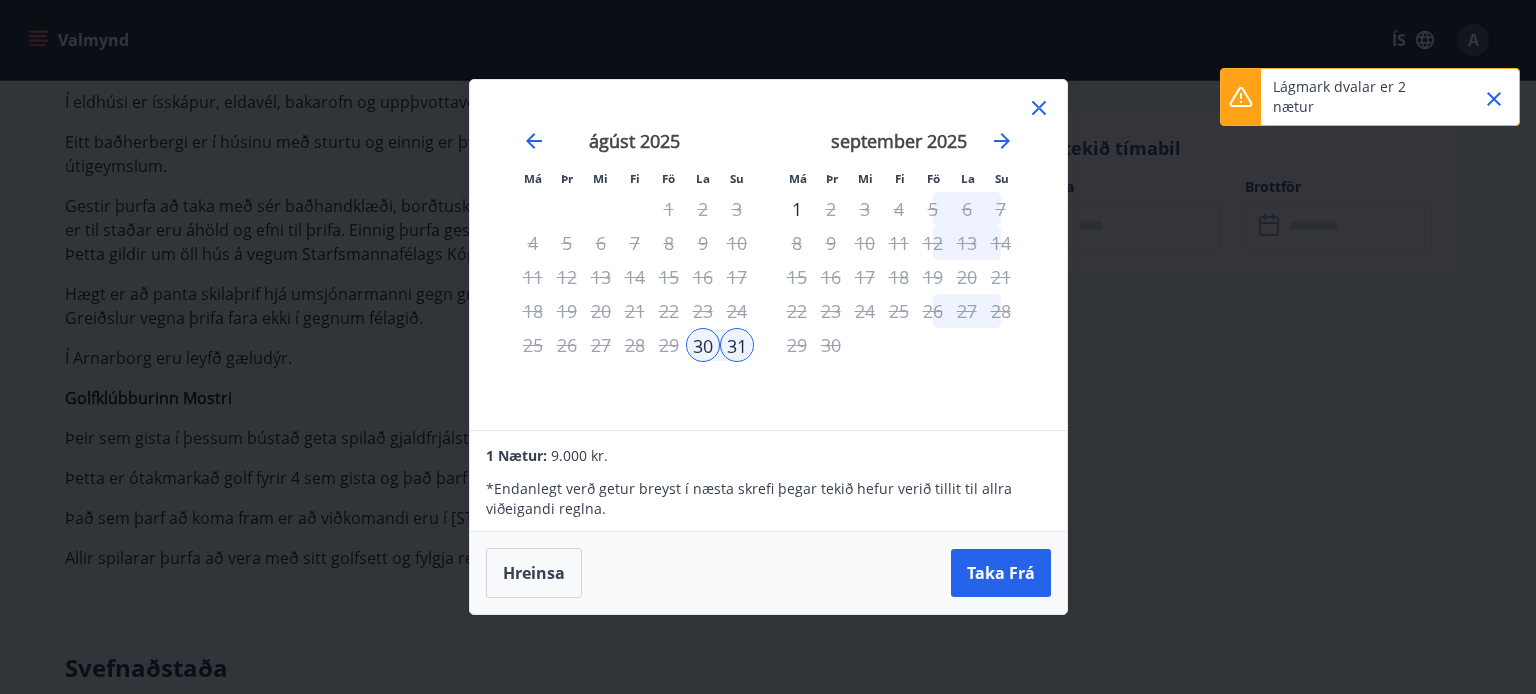 click on "1" at bounding box center [797, 209] 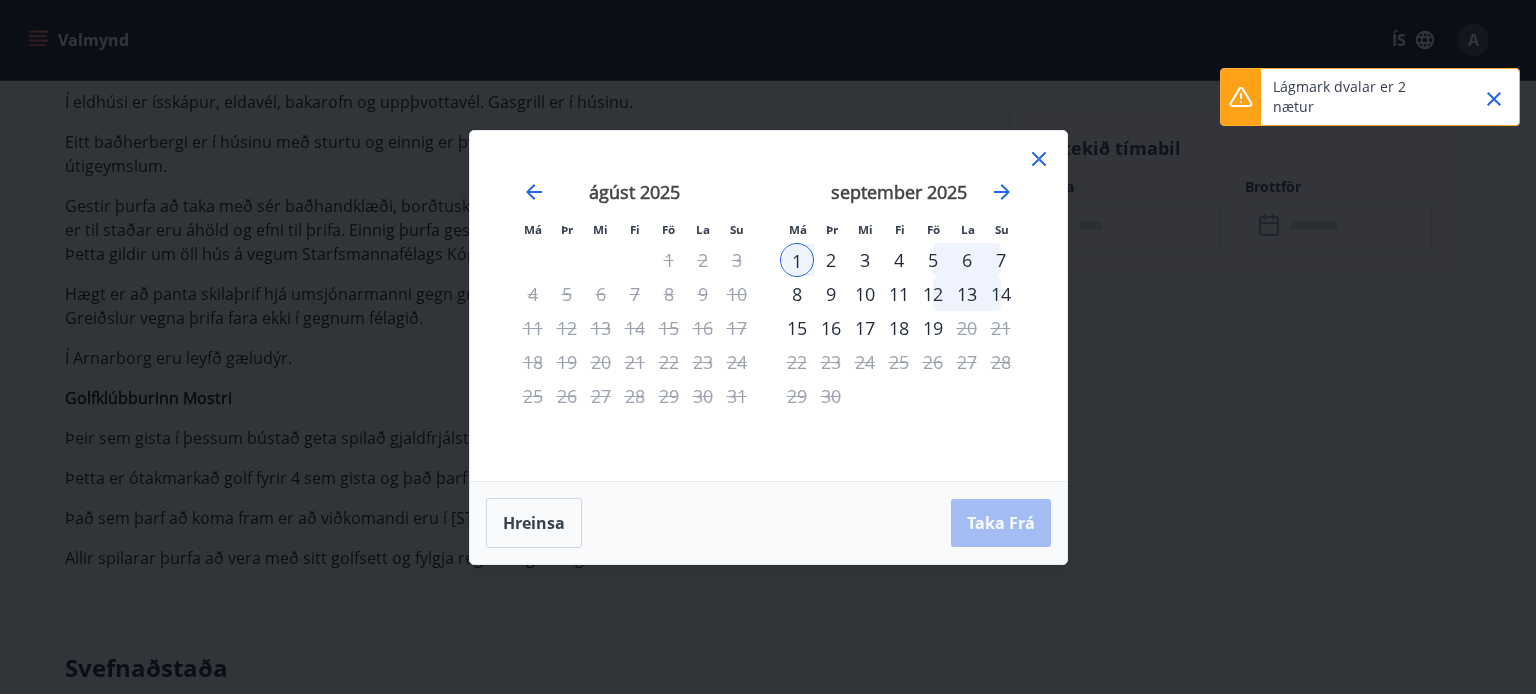 click at bounding box center (933, 396) 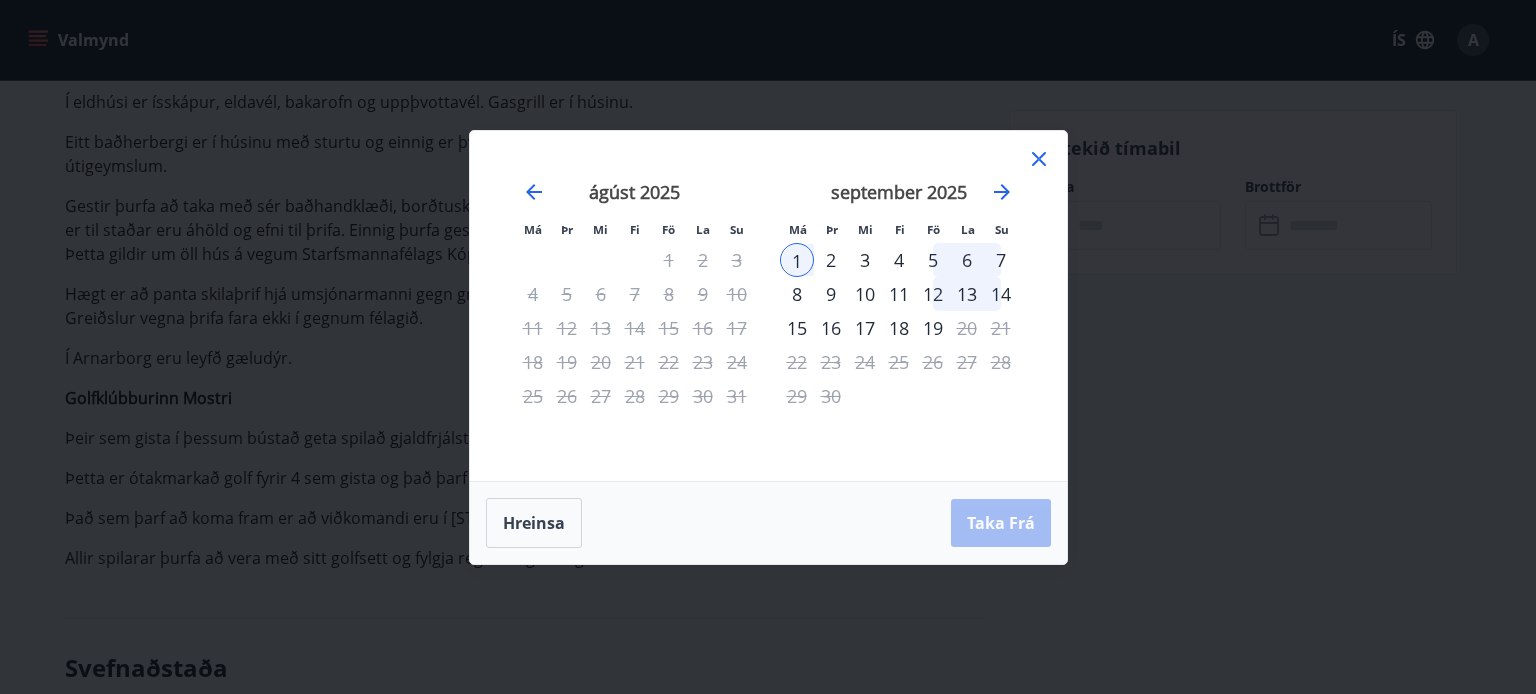 click on "6" at bounding box center (967, 260) 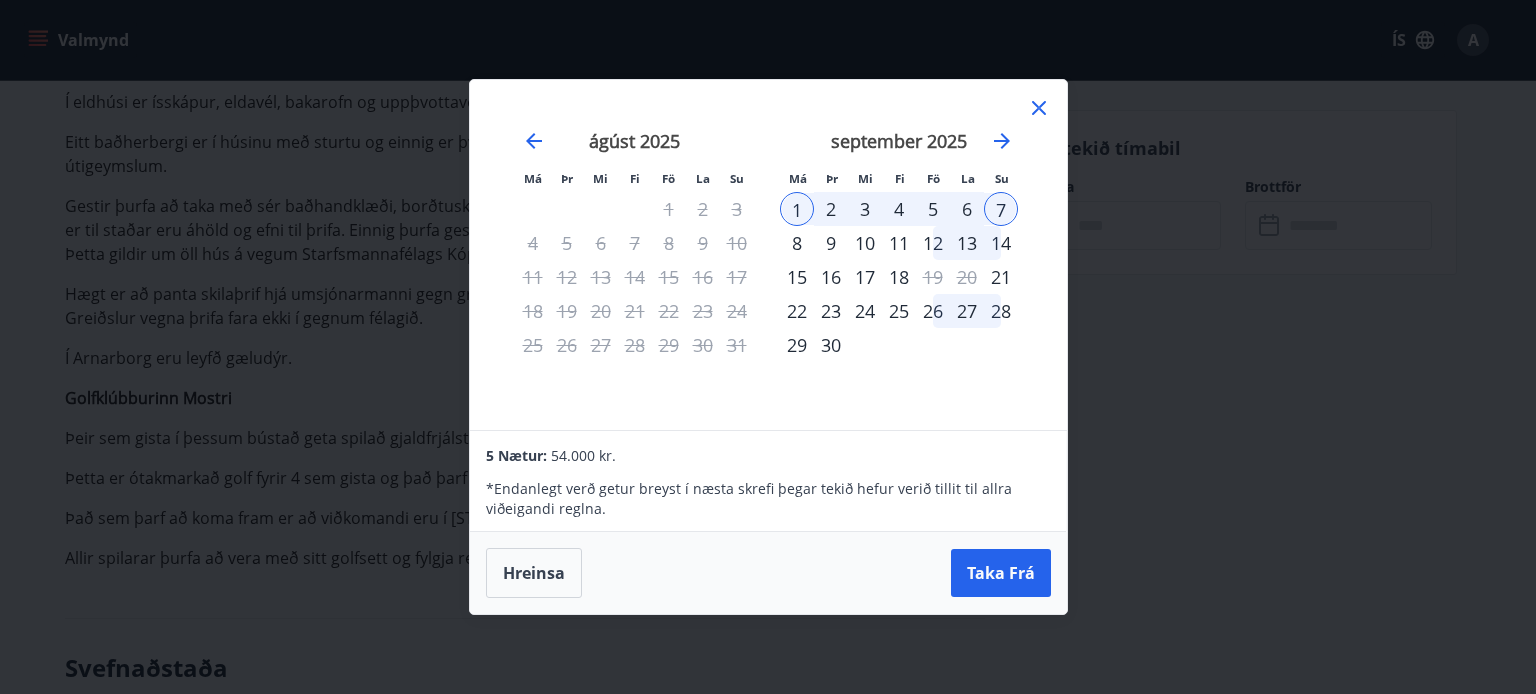 click on "1" at bounding box center (797, 209) 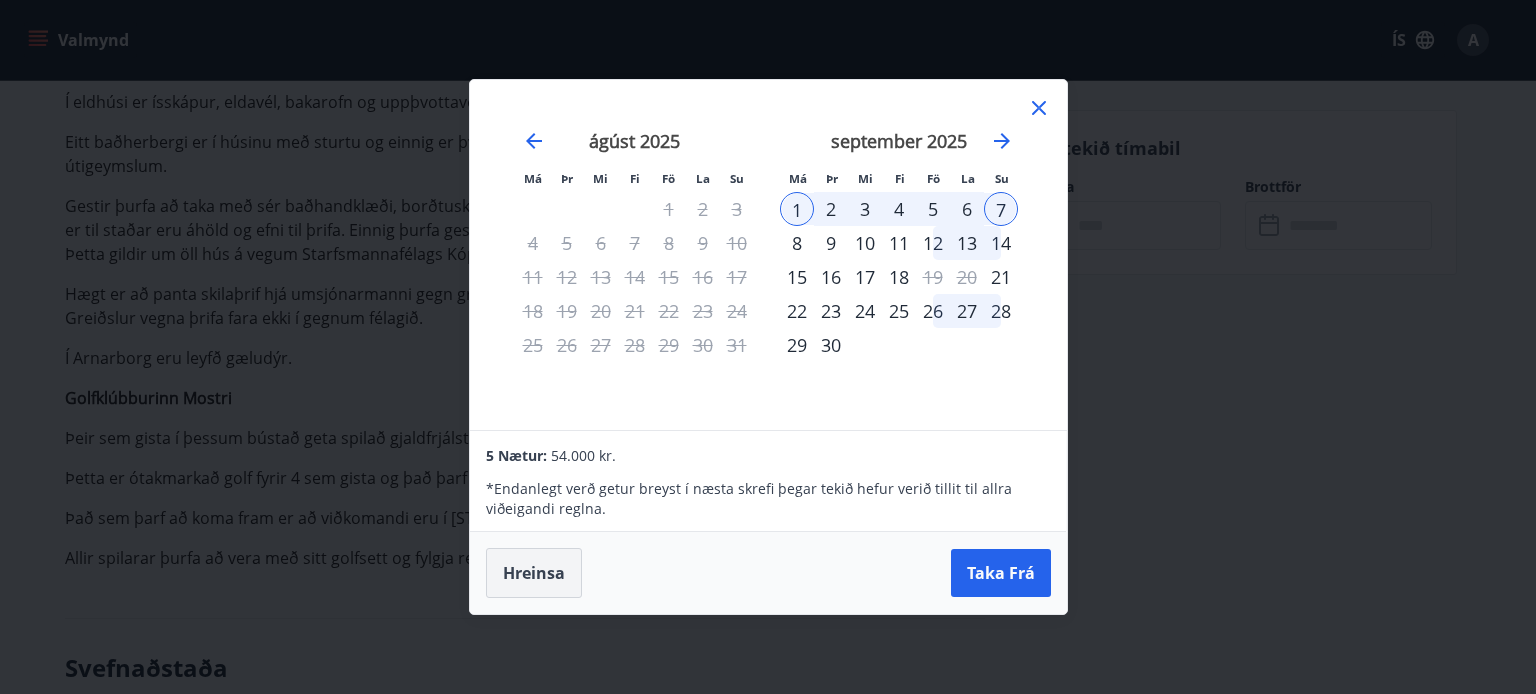 click on "Hreinsa" at bounding box center (534, 573) 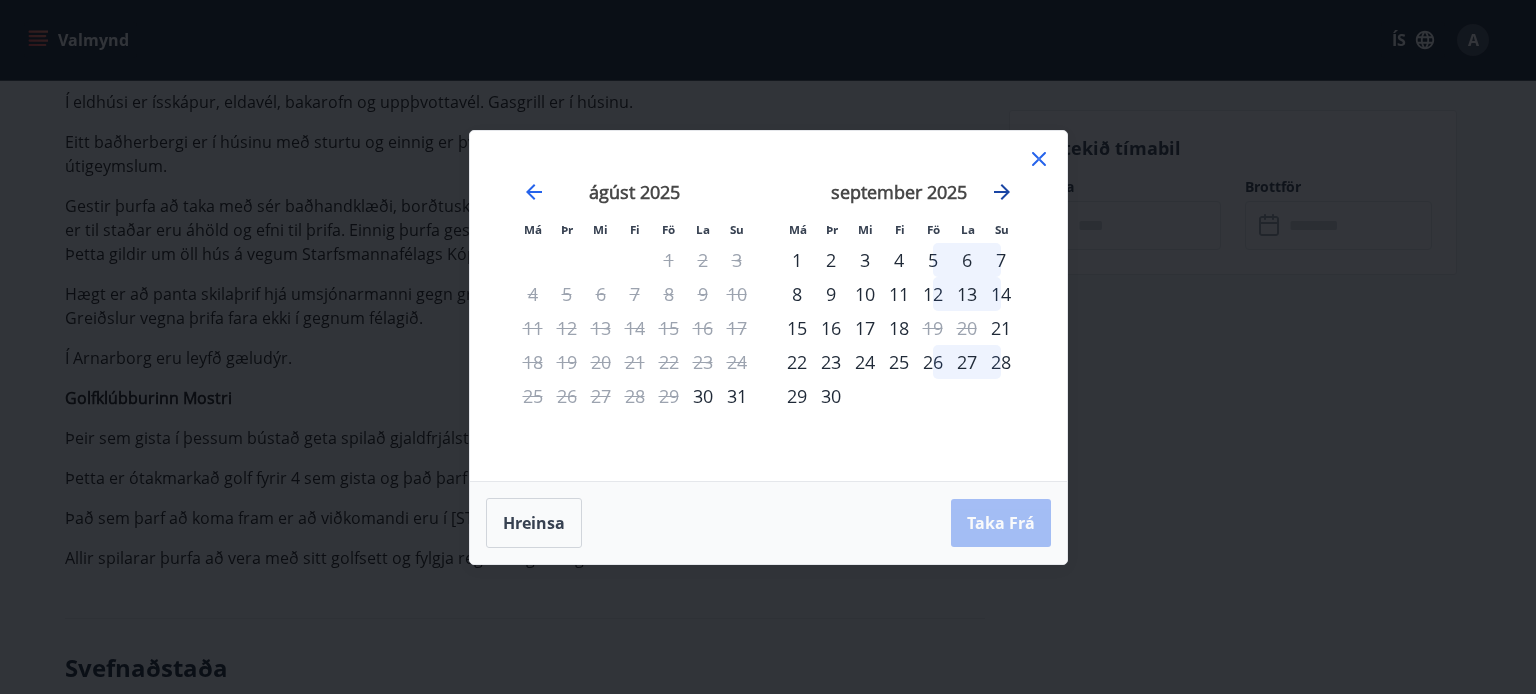 click 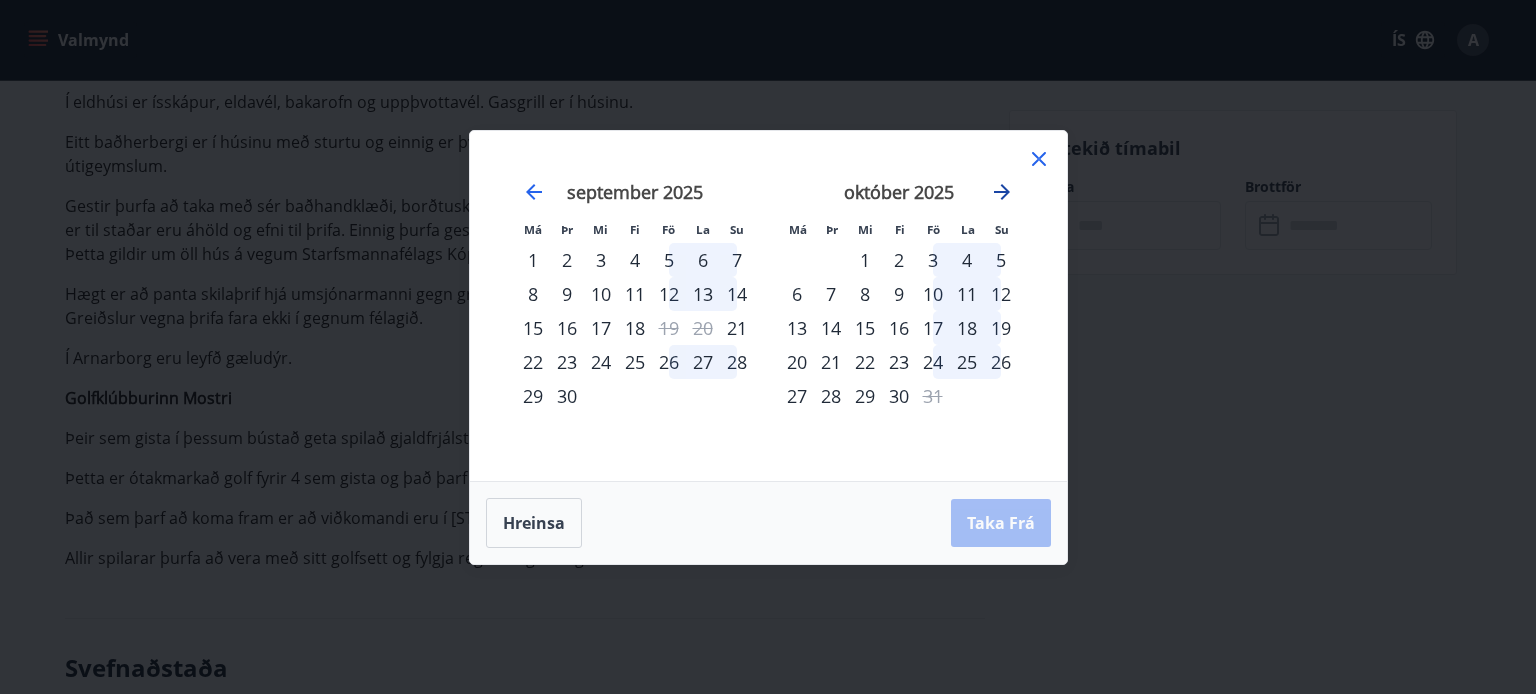 click 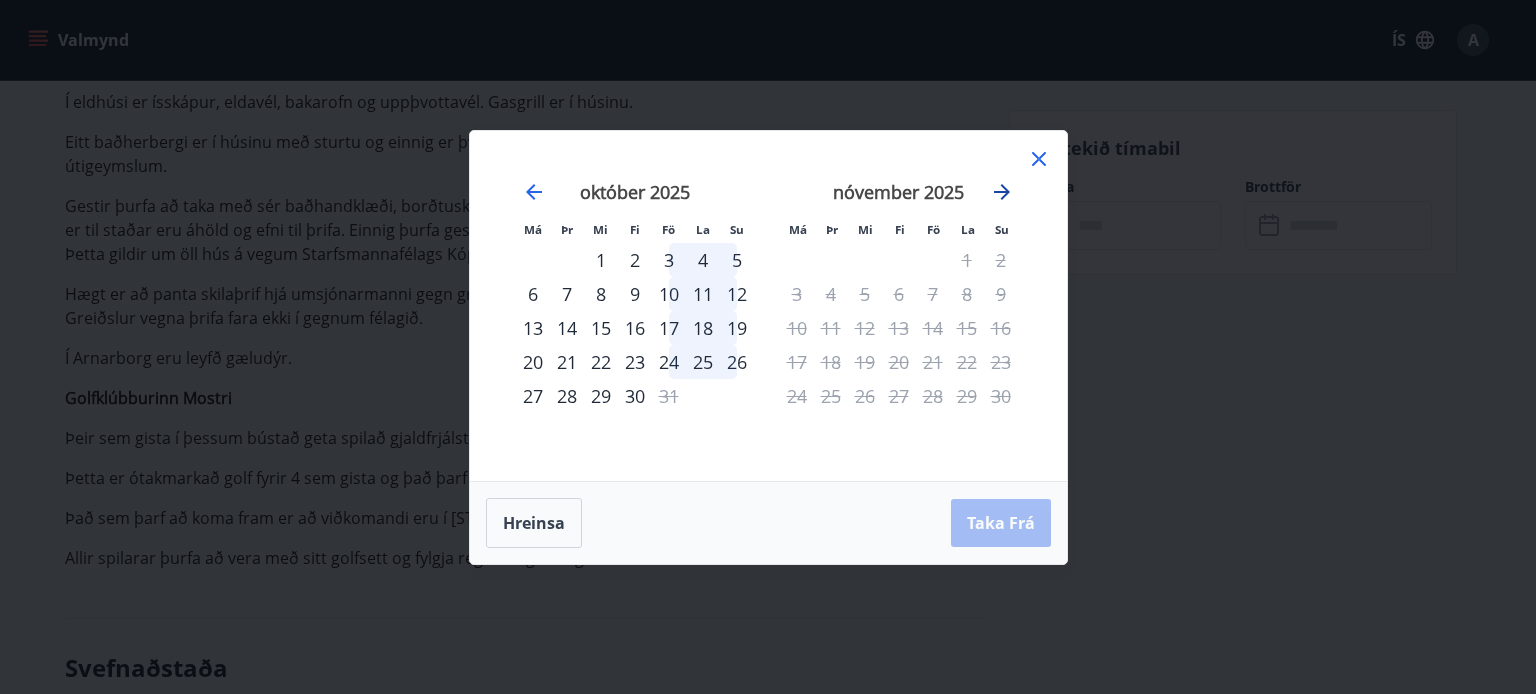 click 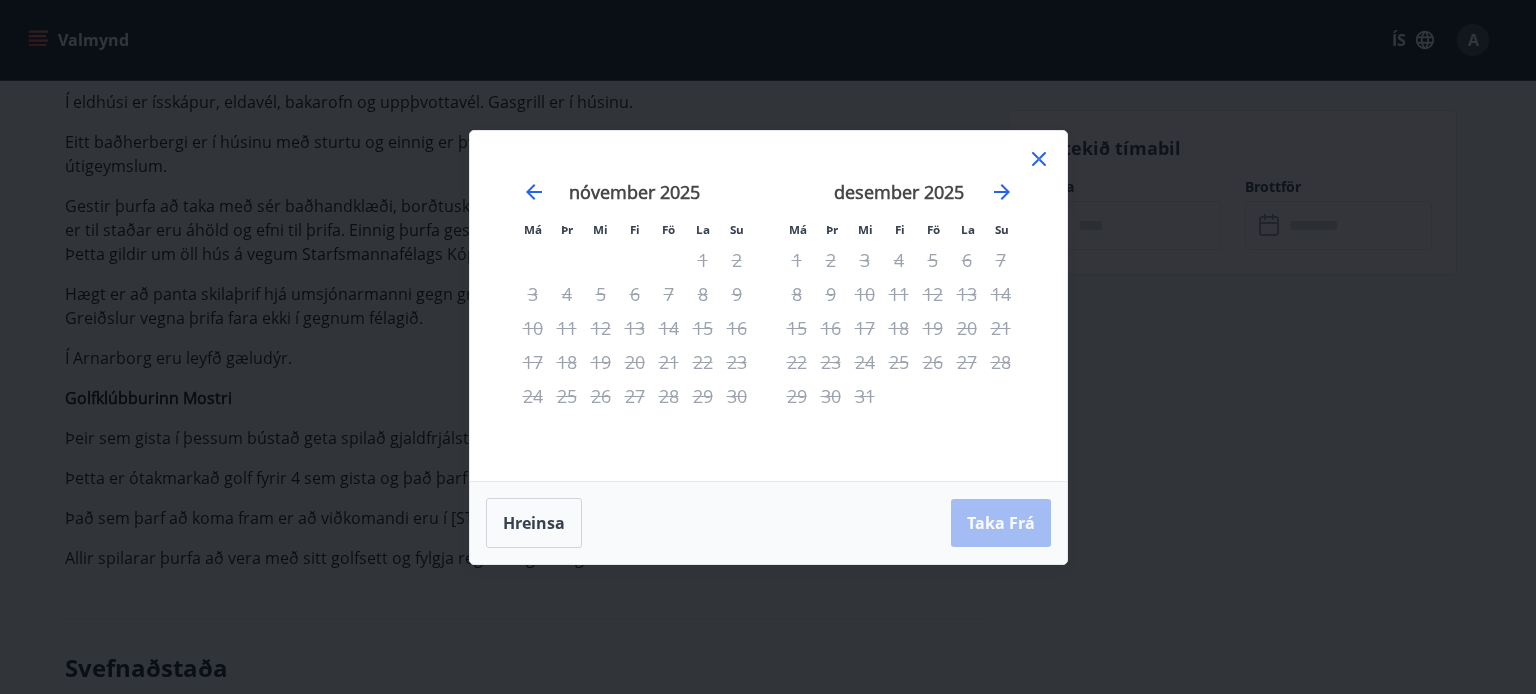 click on "1" at bounding box center (797, 260) 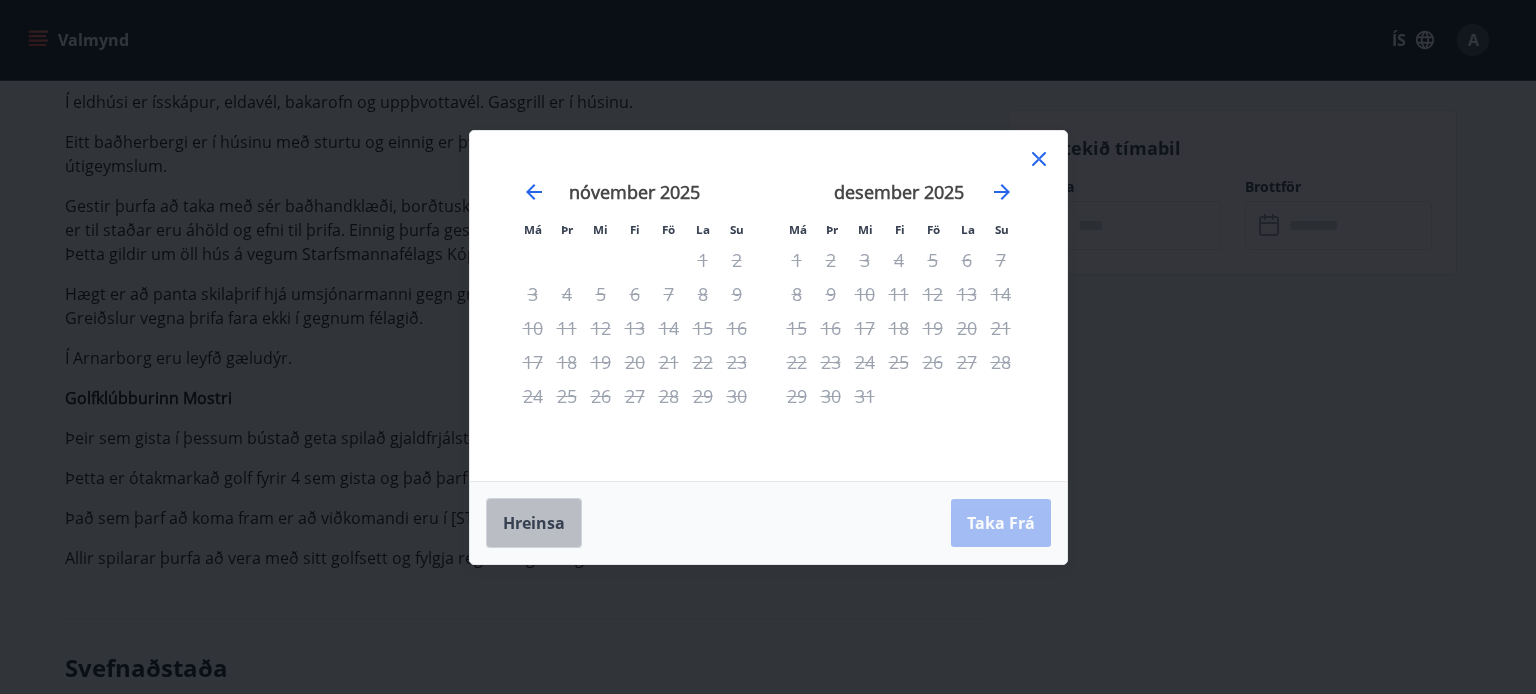 click on "Hreinsa" at bounding box center (534, 523) 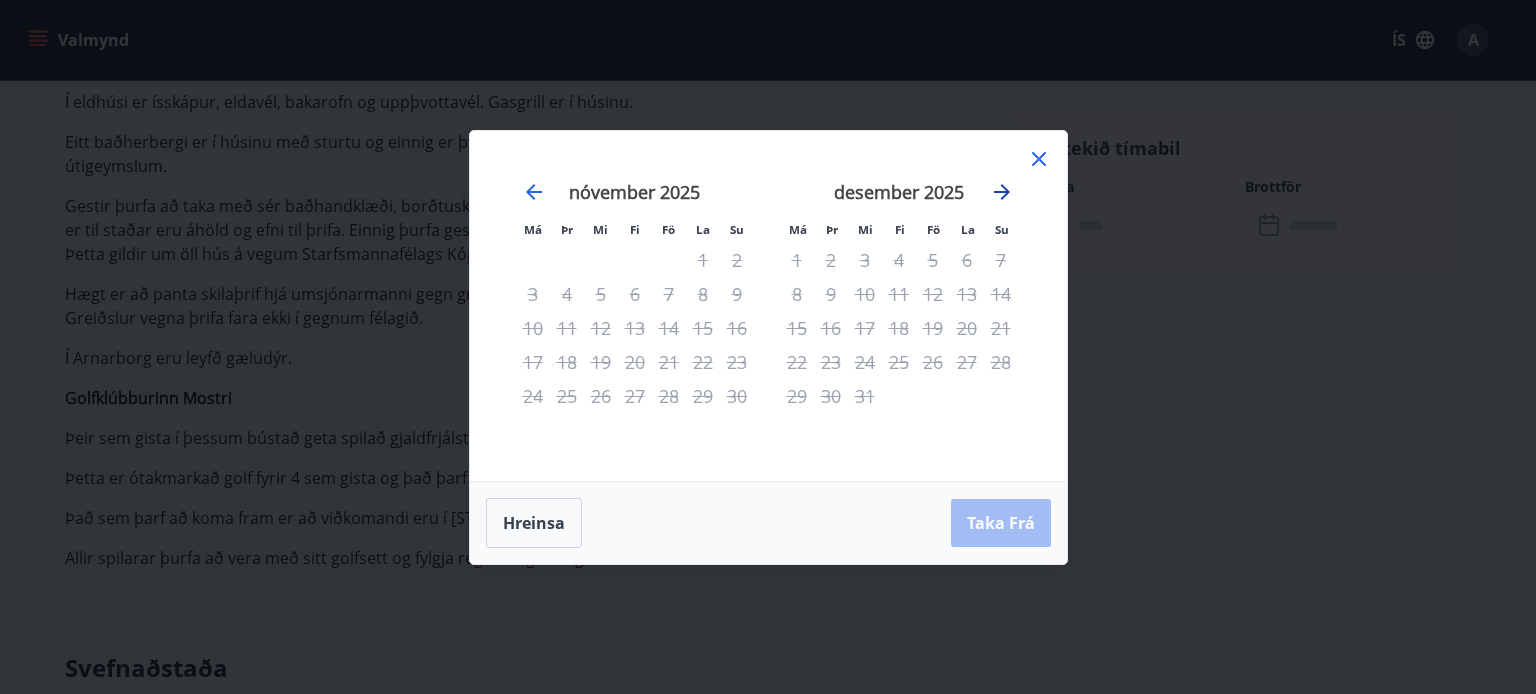 click 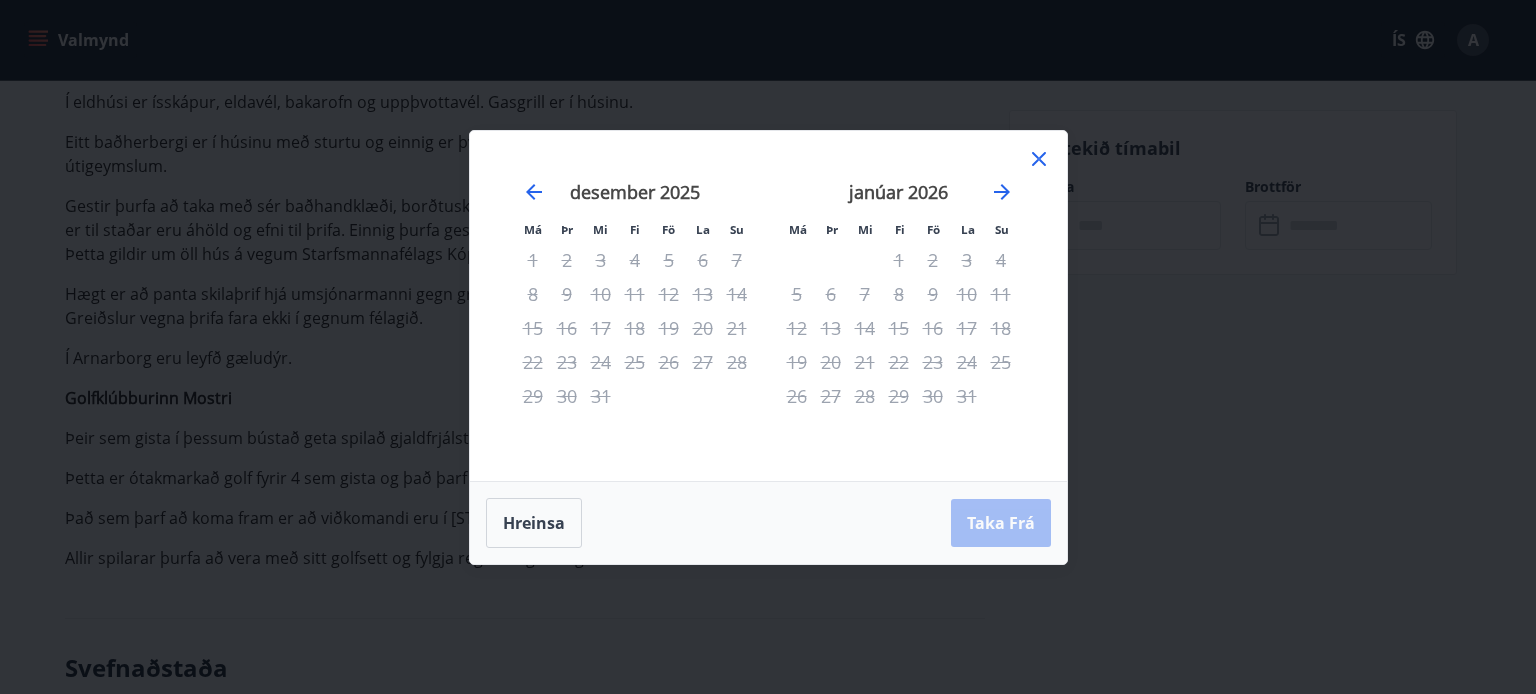 click on "29" at bounding box center (899, 396) 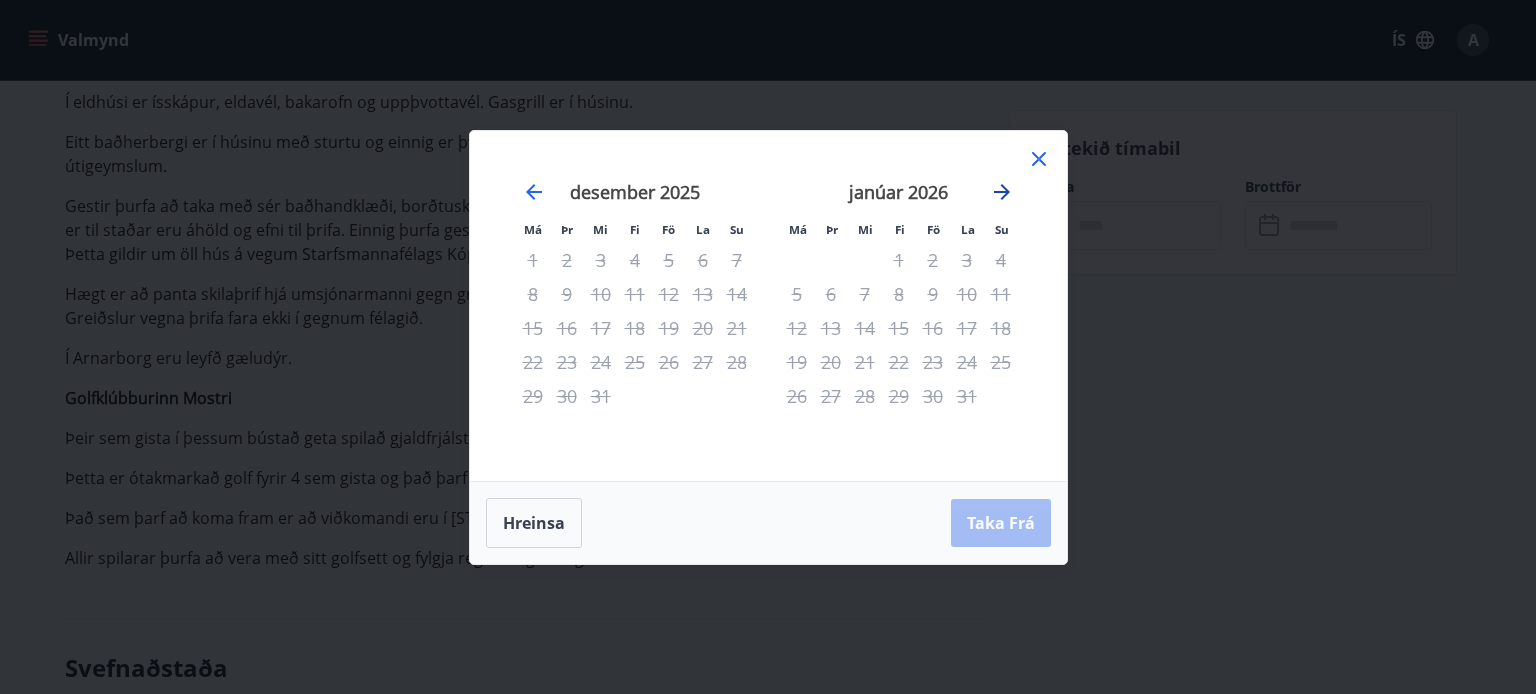click 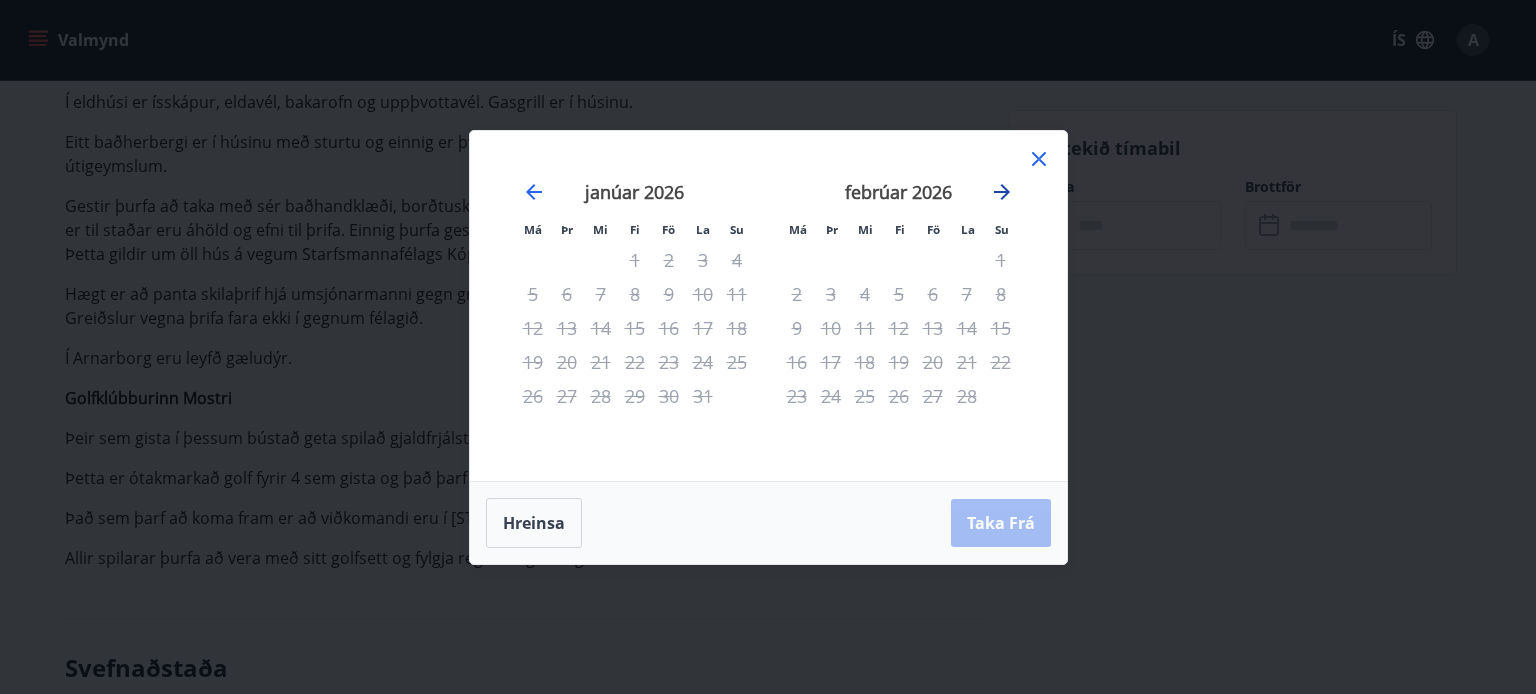 click 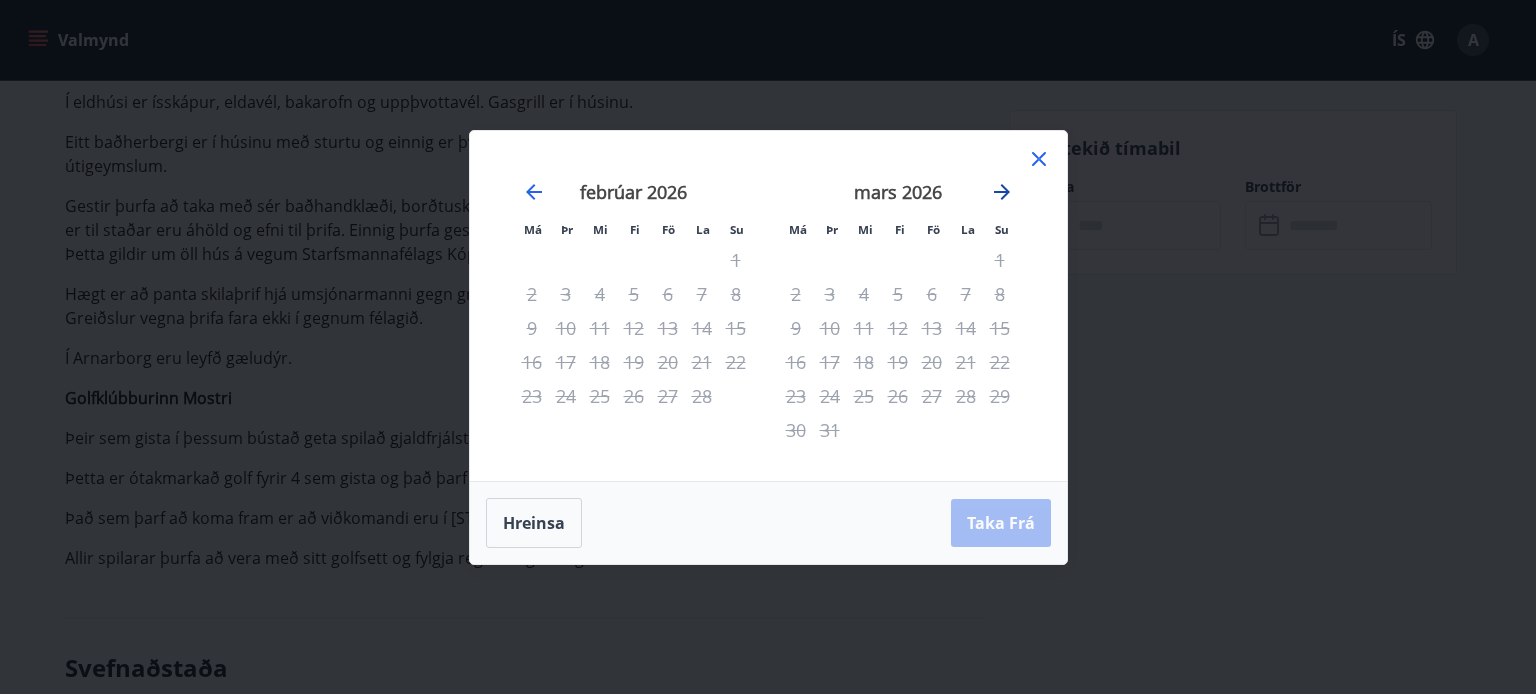 click 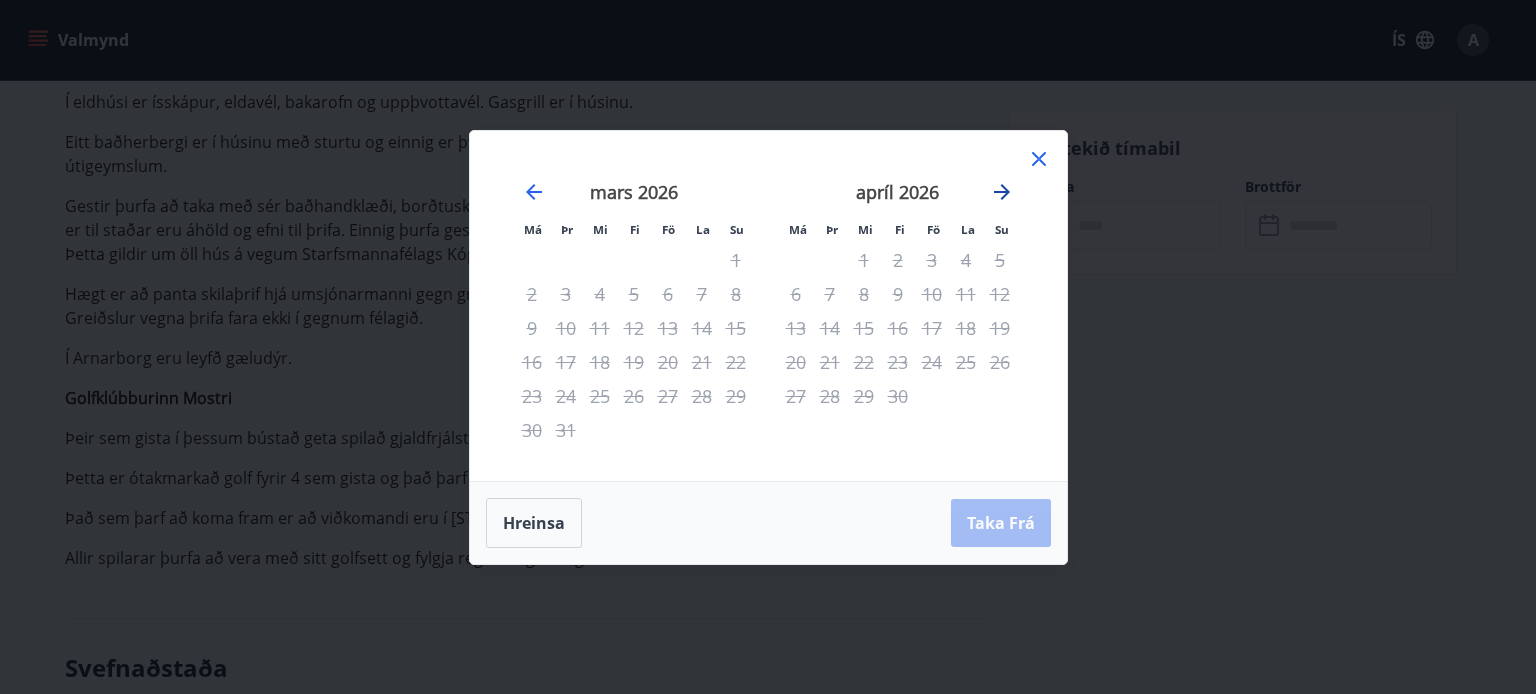 click 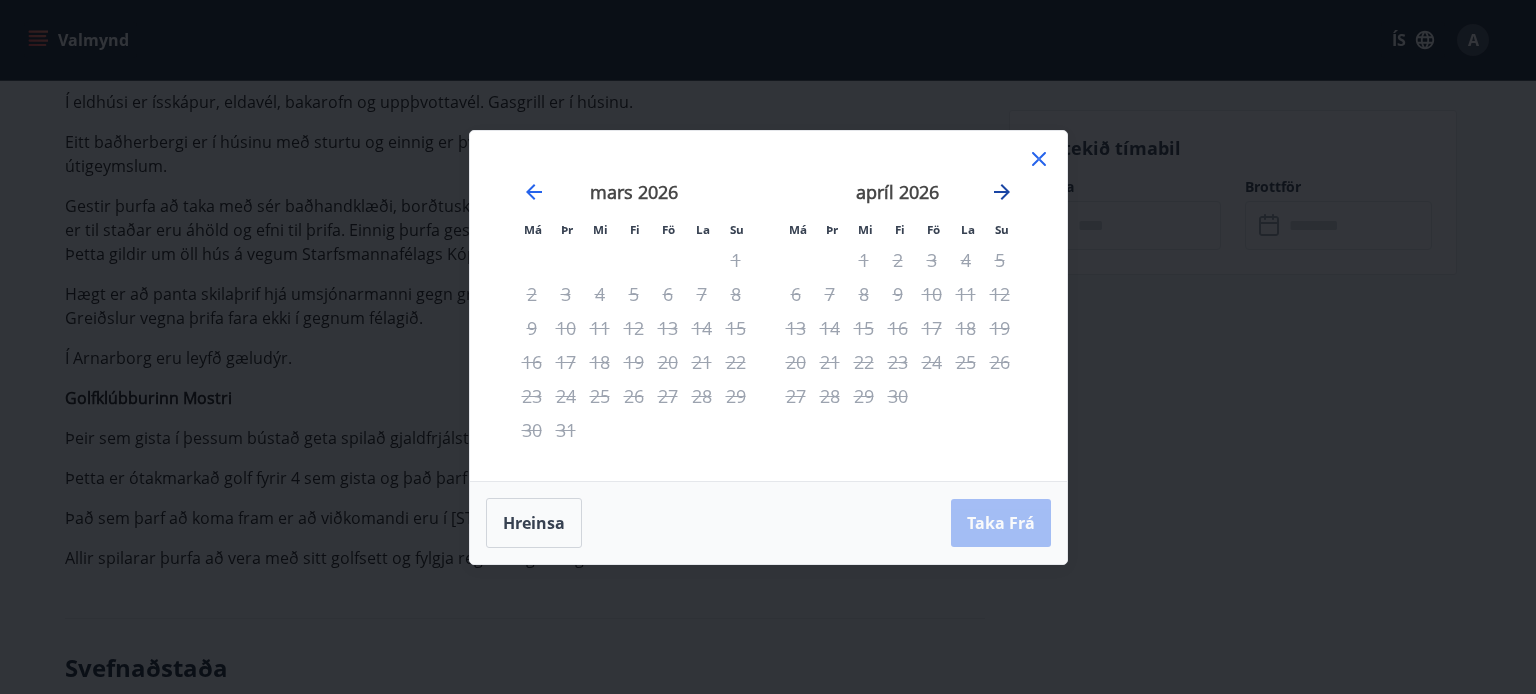 click 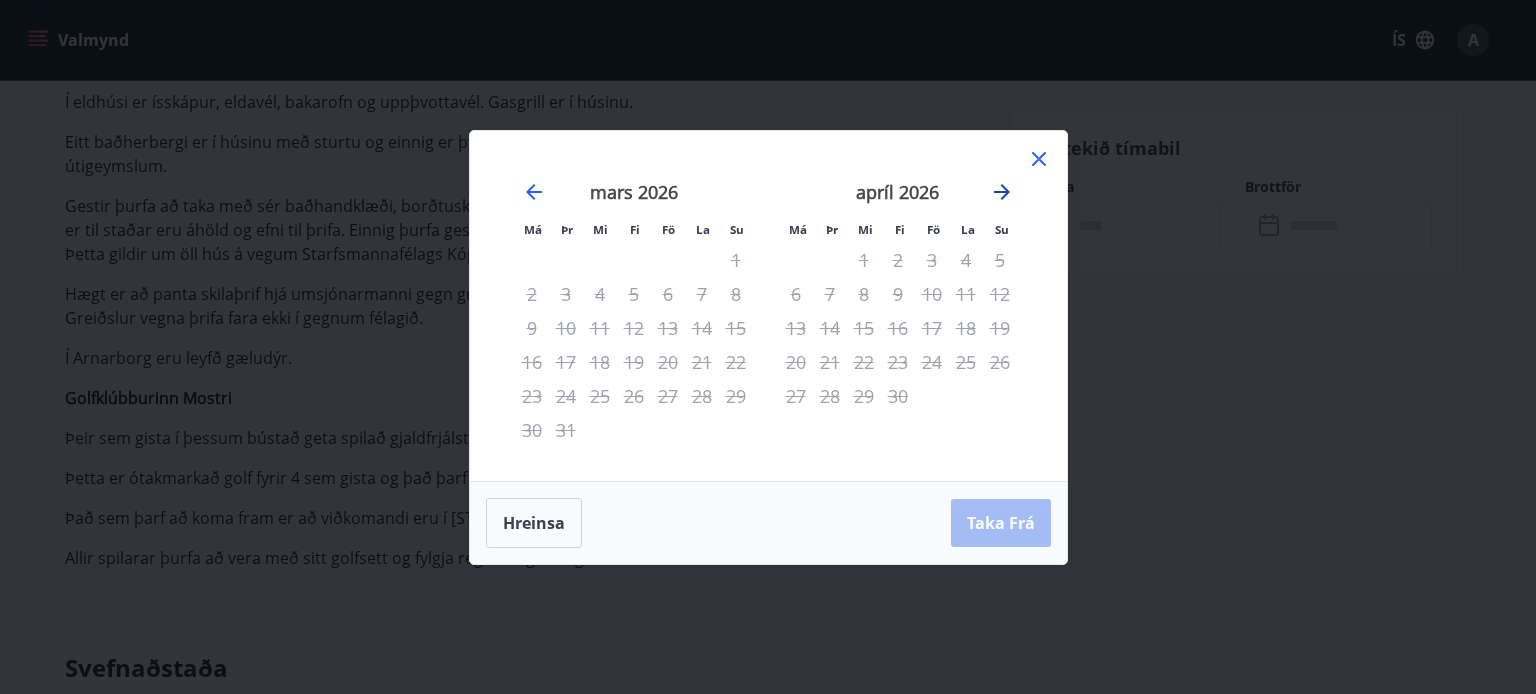 click 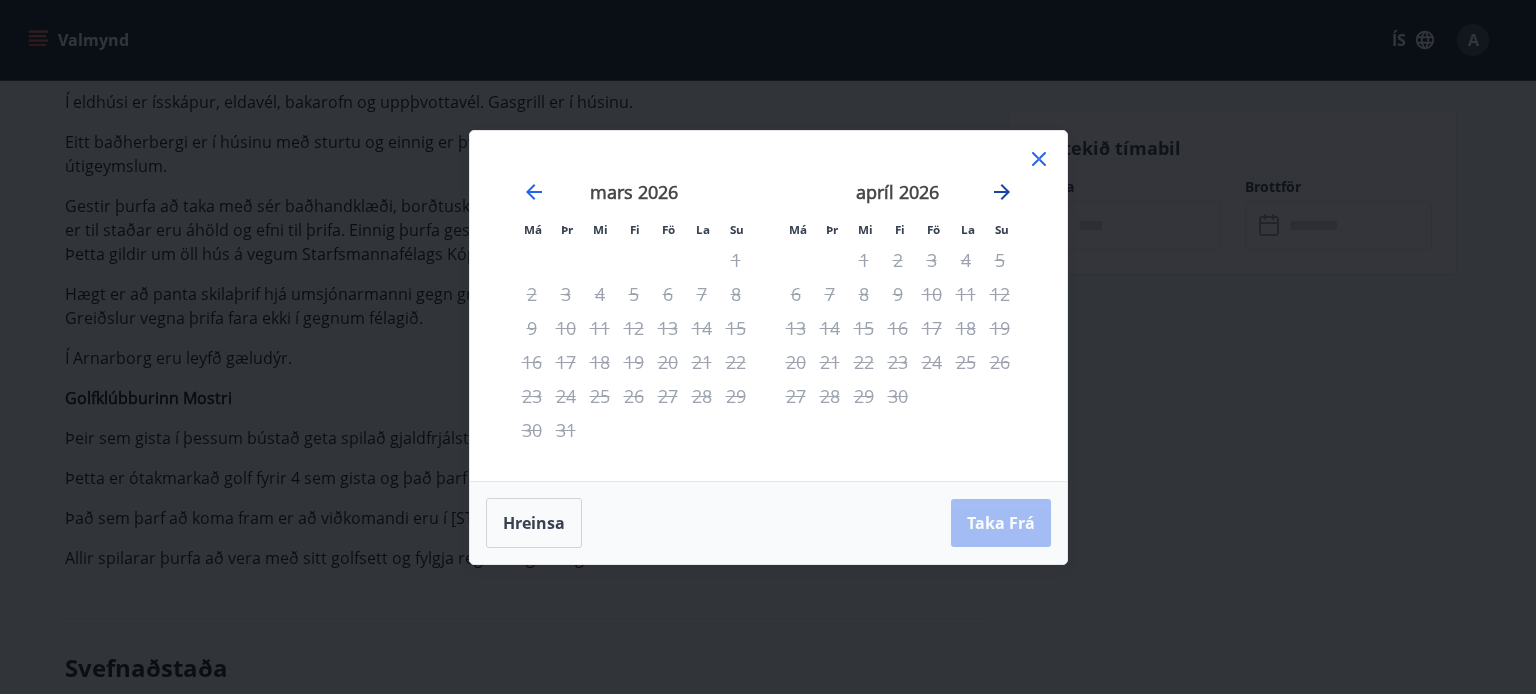 click 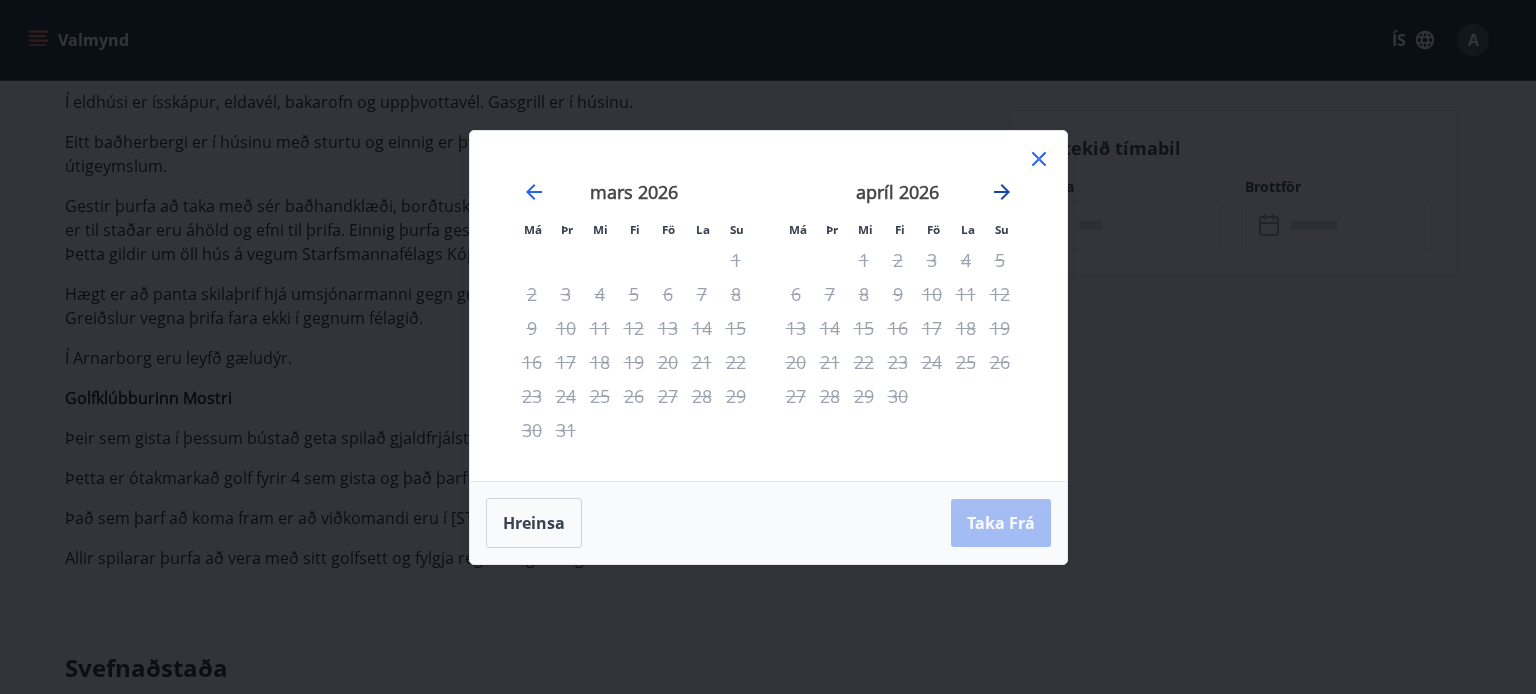 click 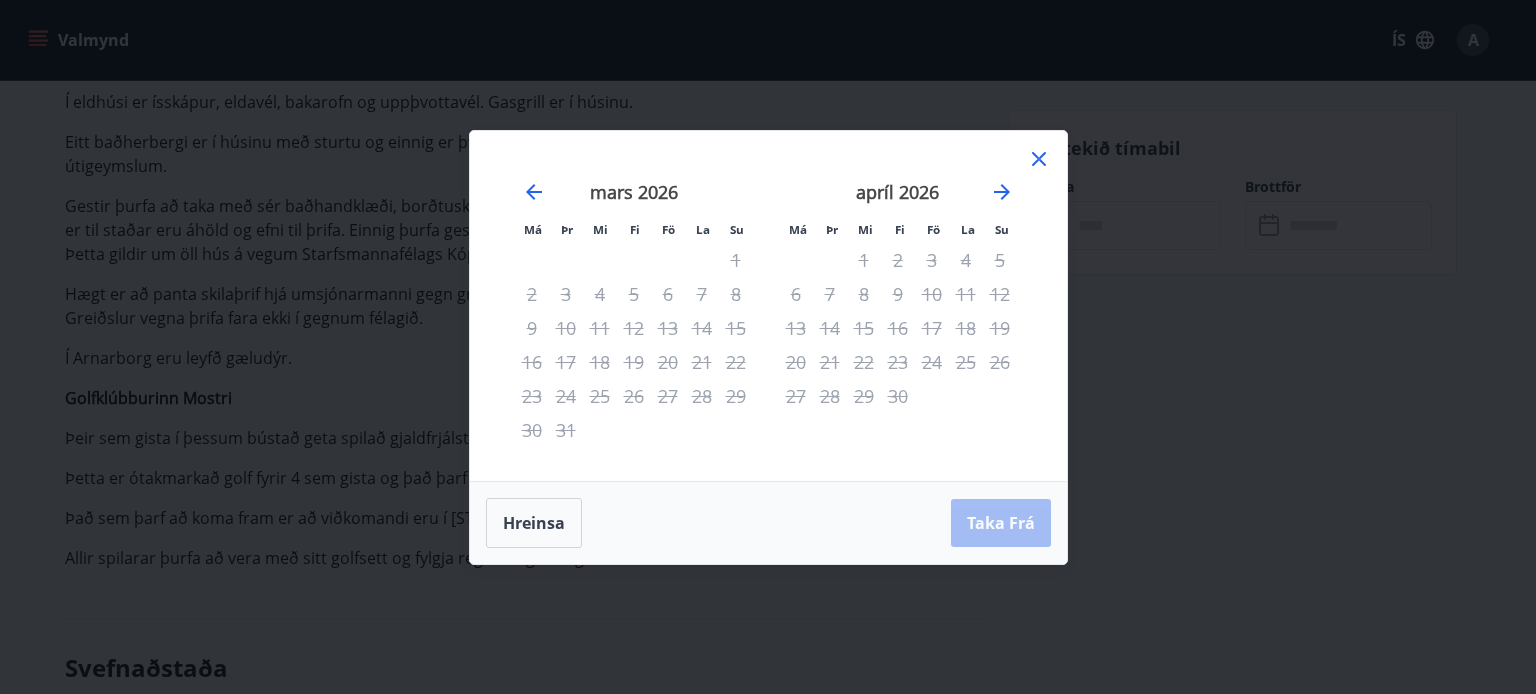 click on "3" at bounding box center (932, 260) 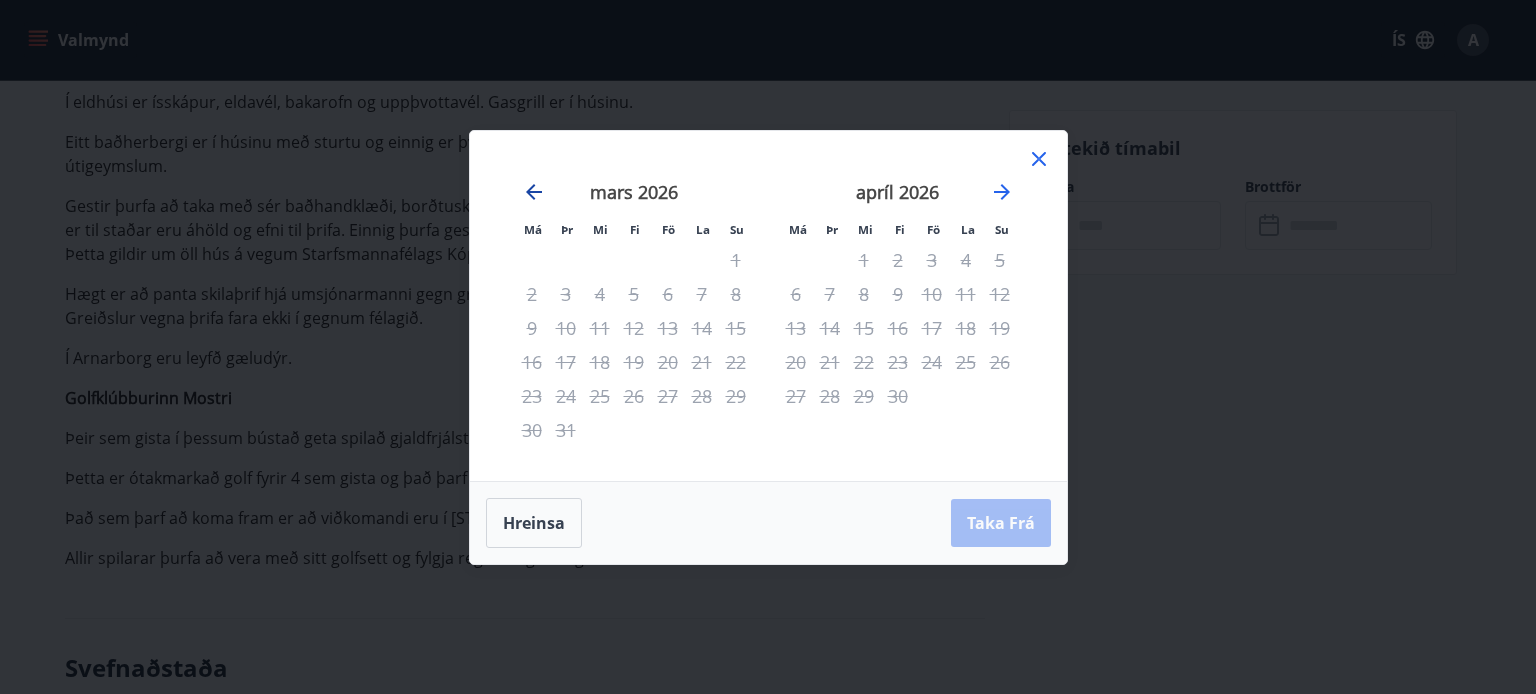 click 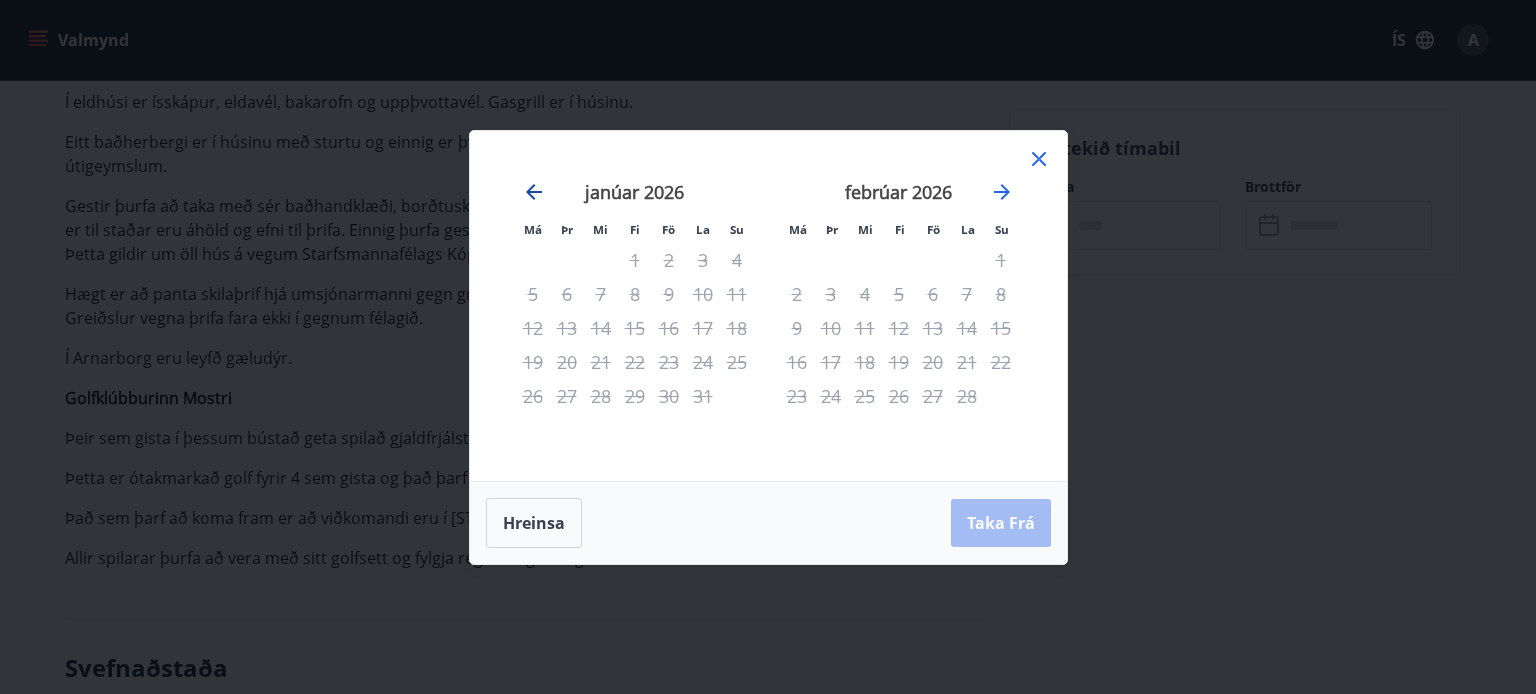 click 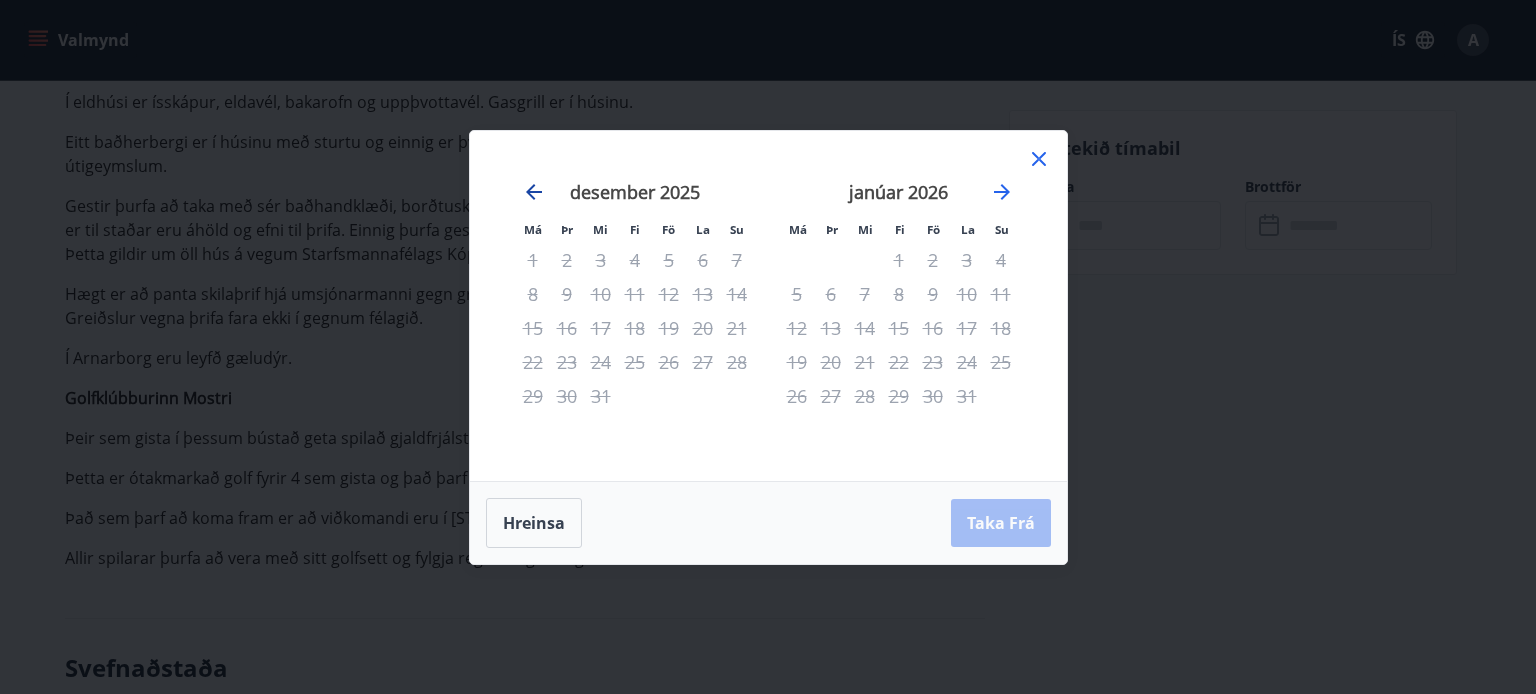 click 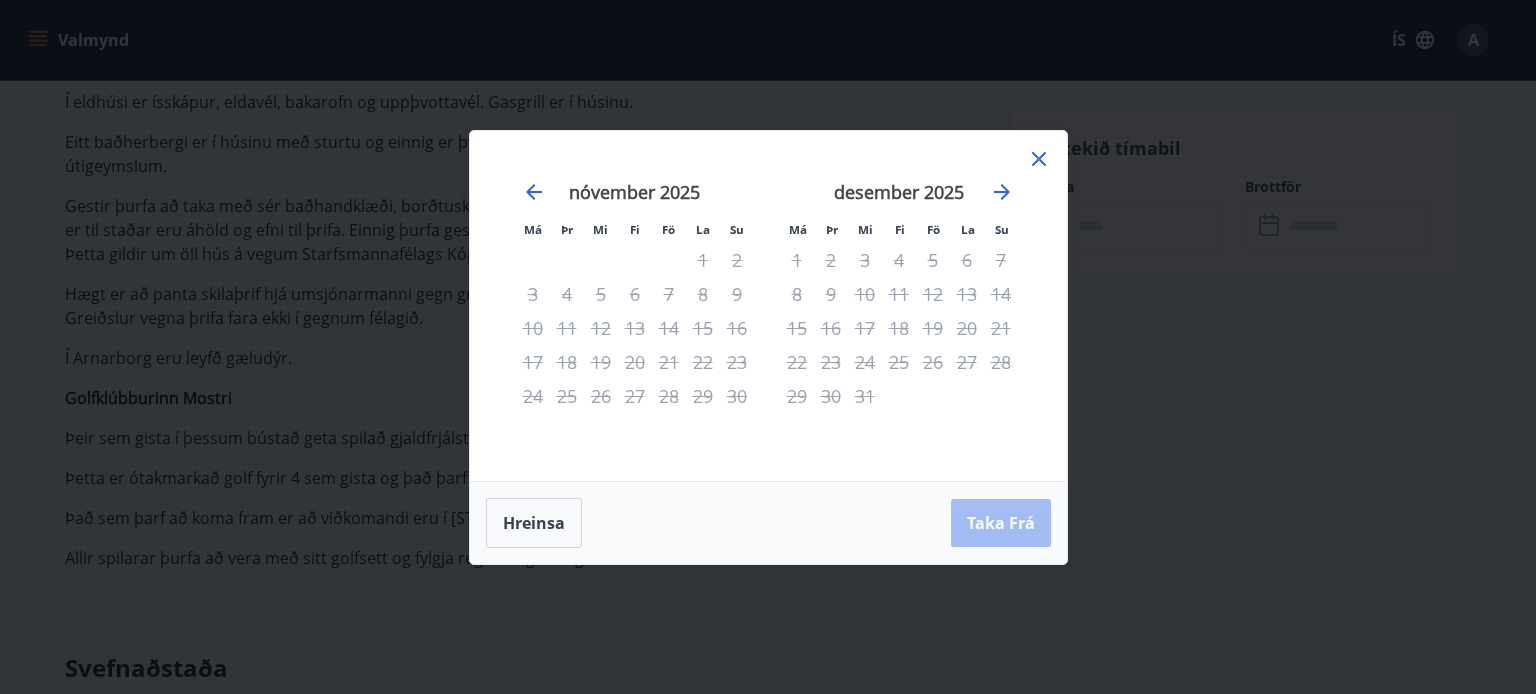 click on "1" at bounding box center [703, 260] 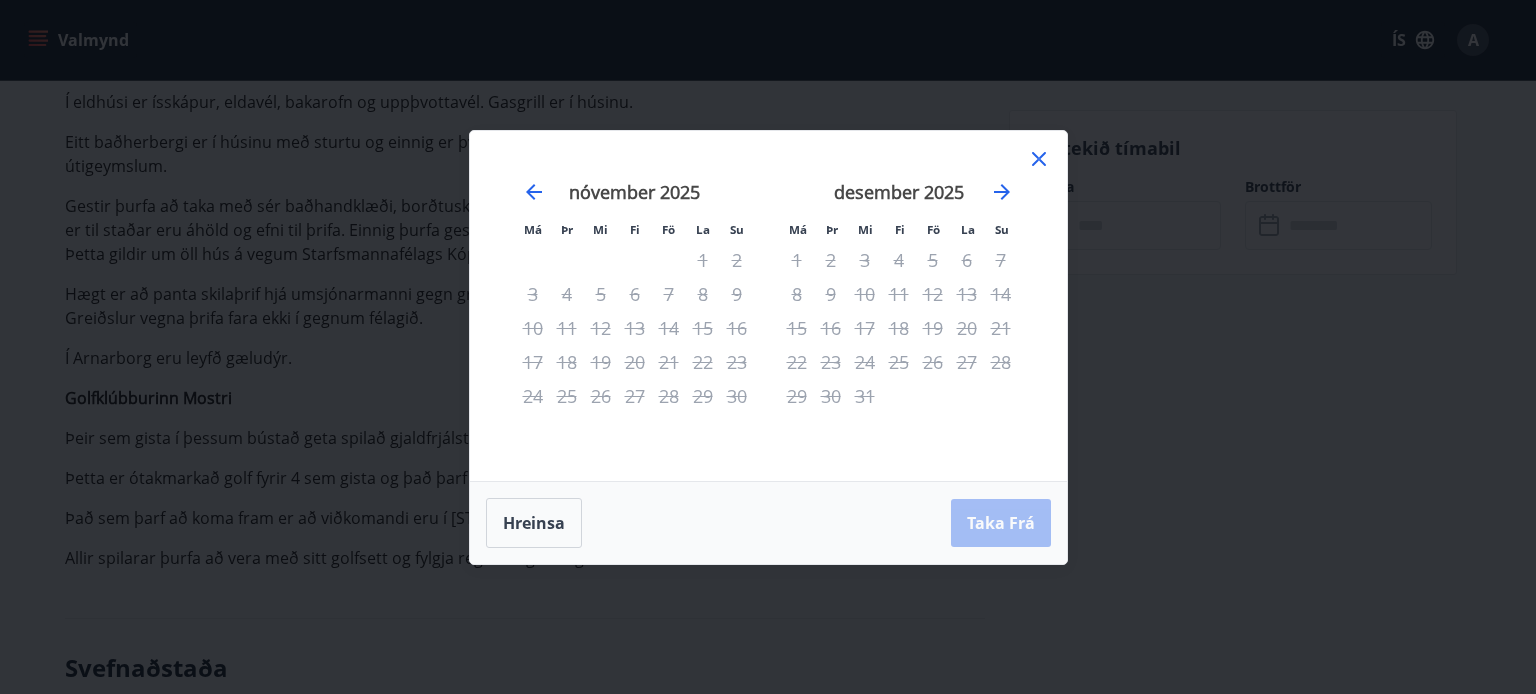 click on "1" at bounding box center (703, 260) 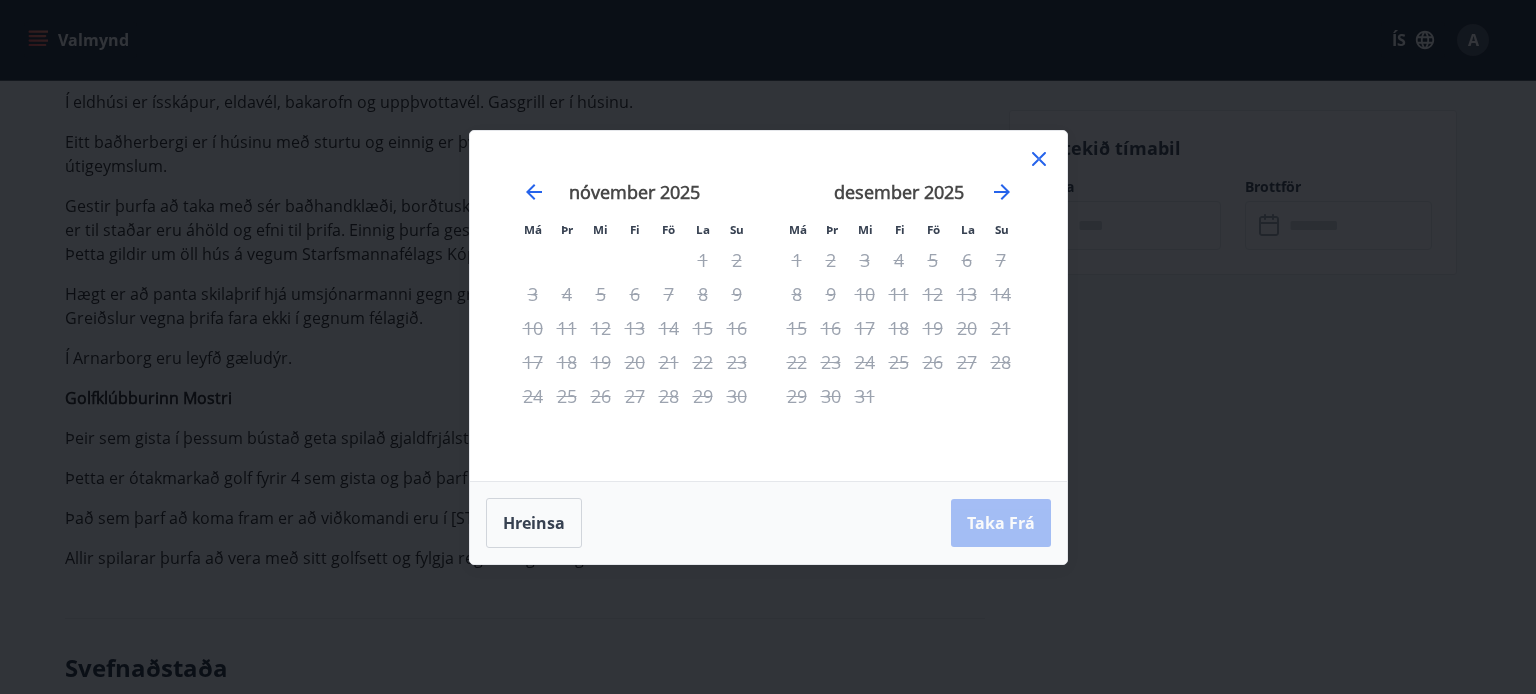 click on "La" at bounding box center [703, 229] 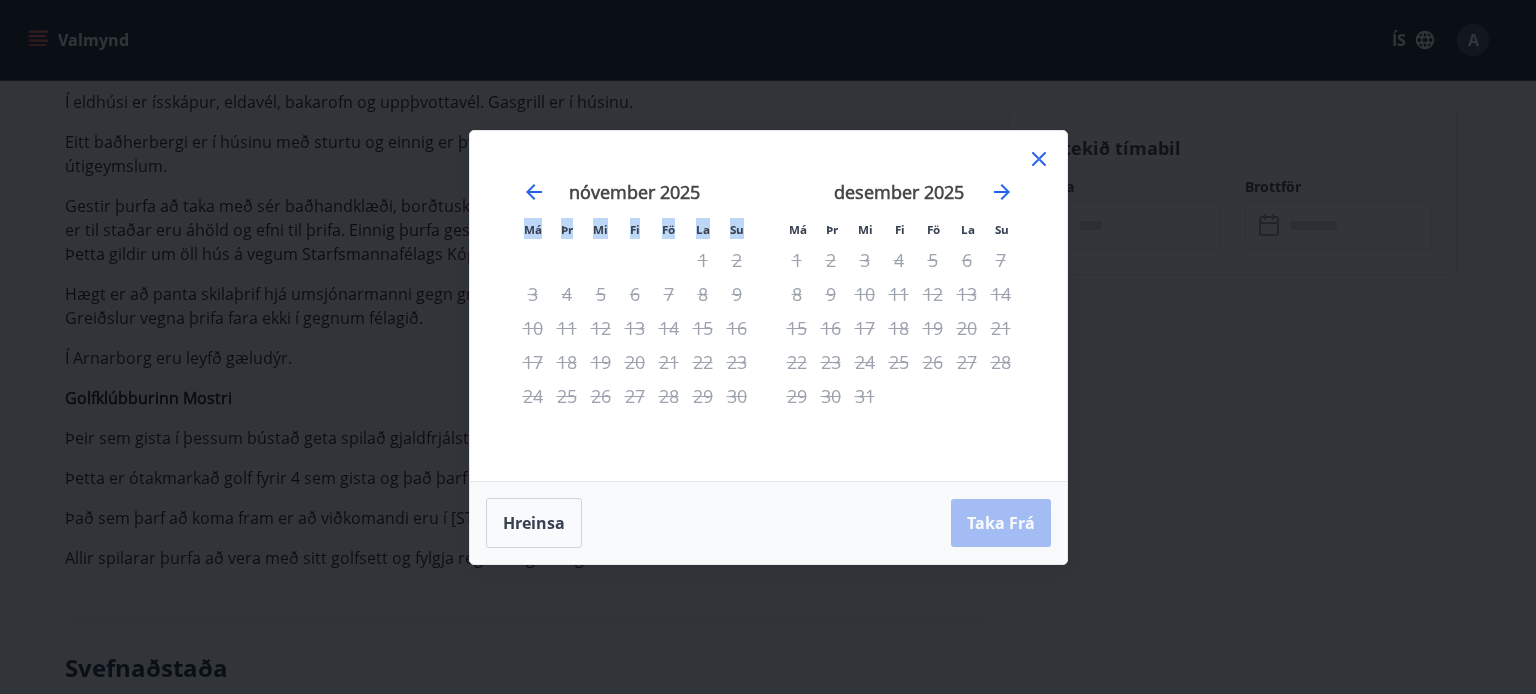 click on "La" at bounding box center (703, 229) 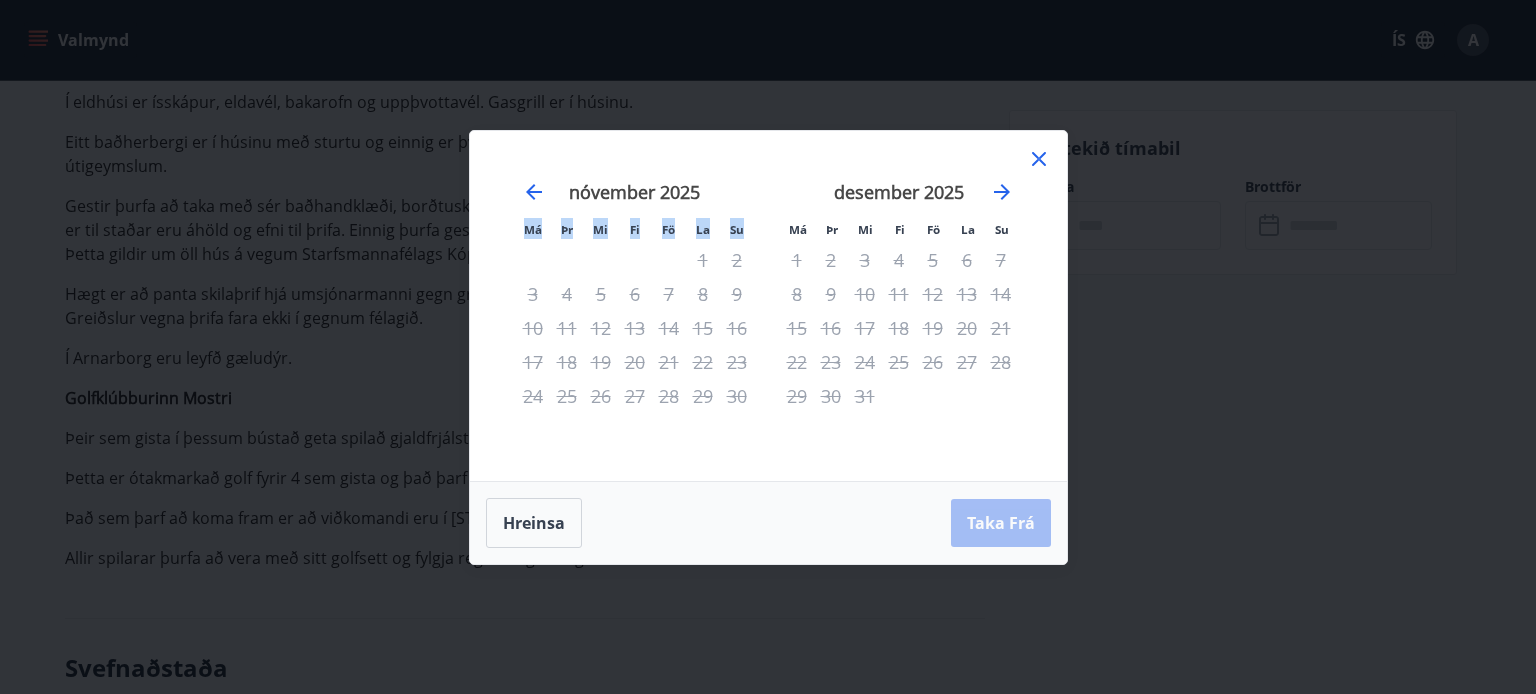 click on "8" at bounding box center [703, 294] 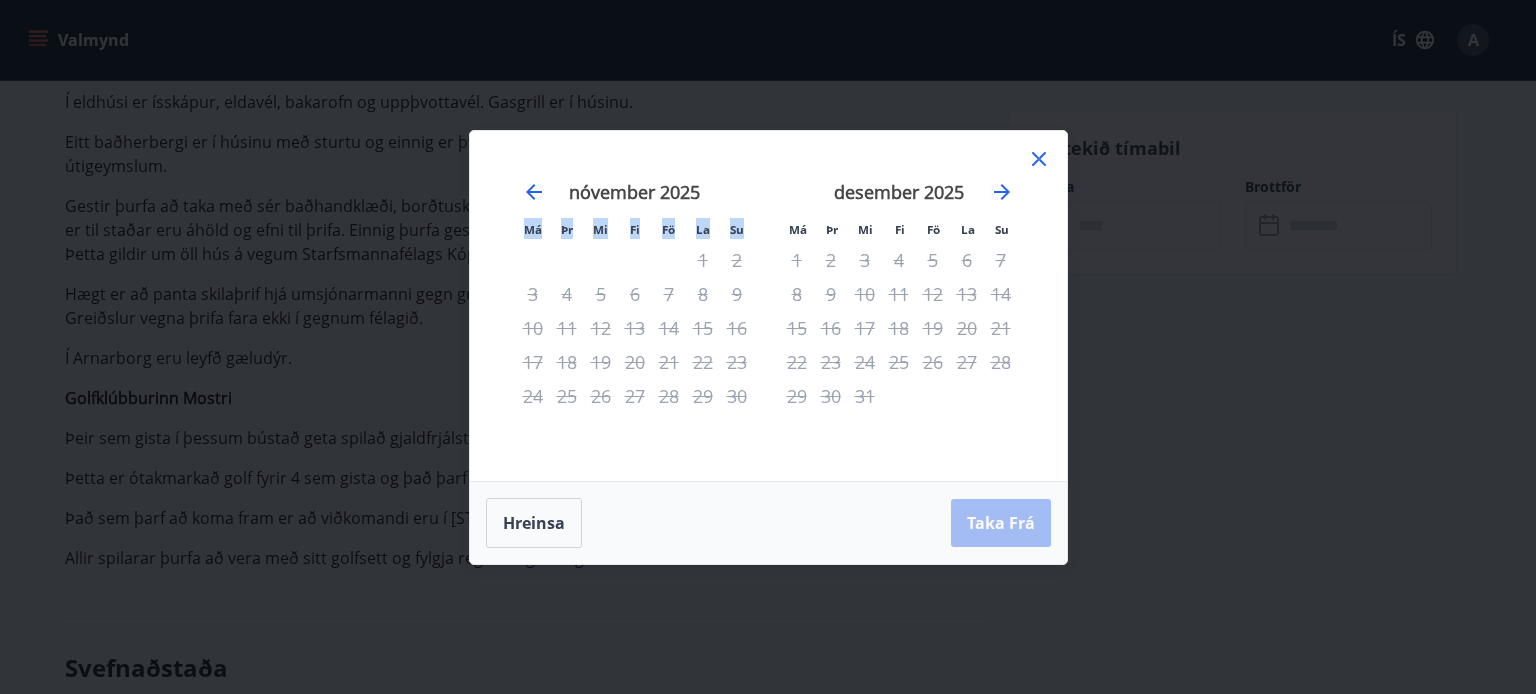 click on "[MONTH] [YEAR] 1 2 3 4 5 6 7 8 9 10 11 12 13 14 15 16 17 18 19 20 21 22 23 24 25 26 27 28 29 30" at bounding box center [635, 319] 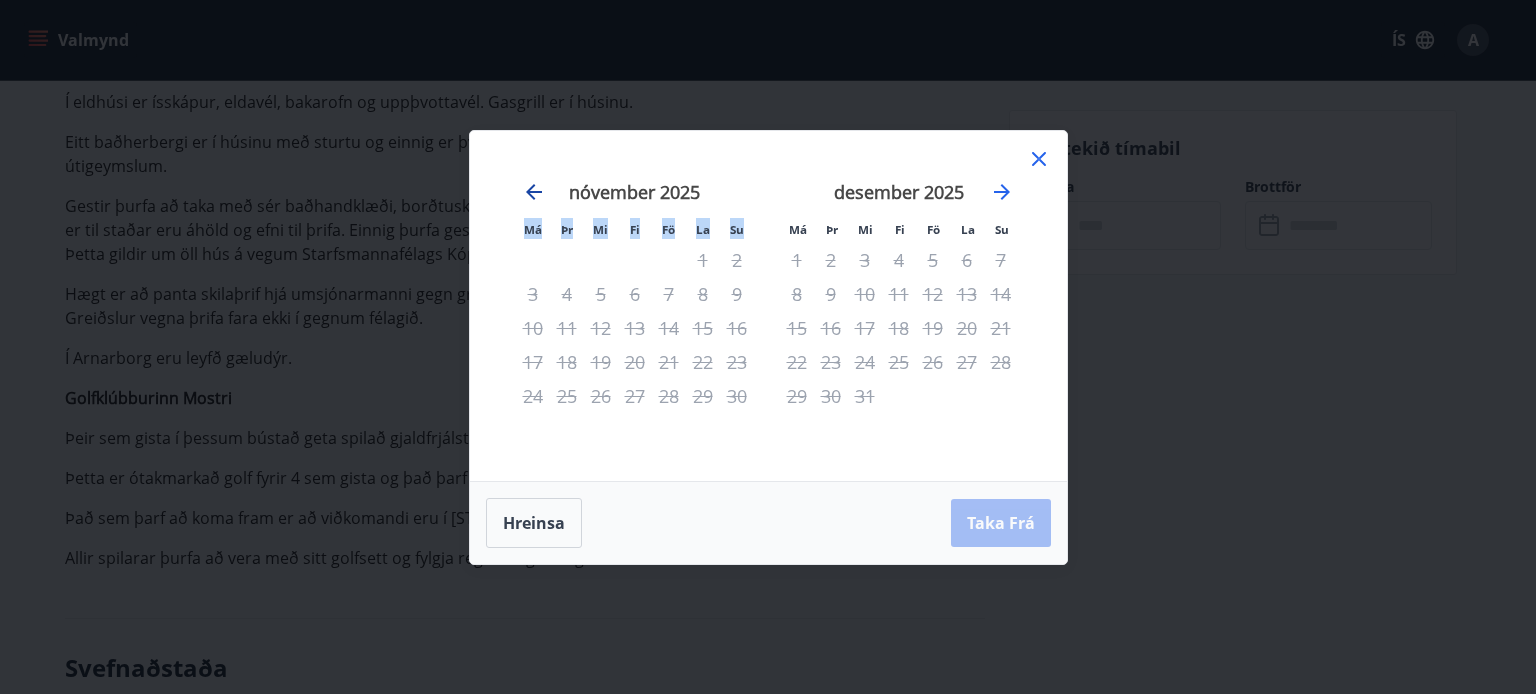 click 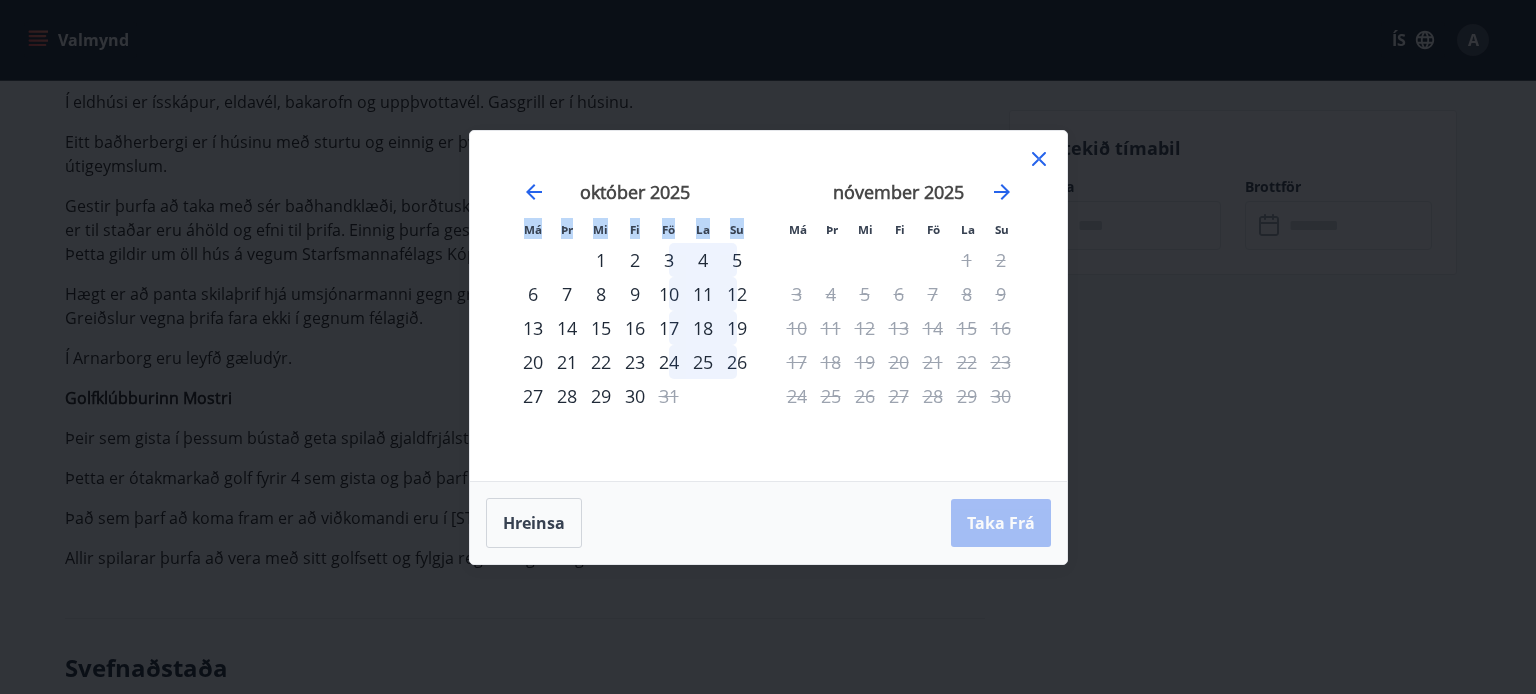 click on "[MONTH] [YEAR] 1 2 3 4 5 6 7 8 9 10 11 12 13 14 15 16 17 18 19 20 21 22 23 24 25 26 27 28 29 30" at bounding box center (899, 319) 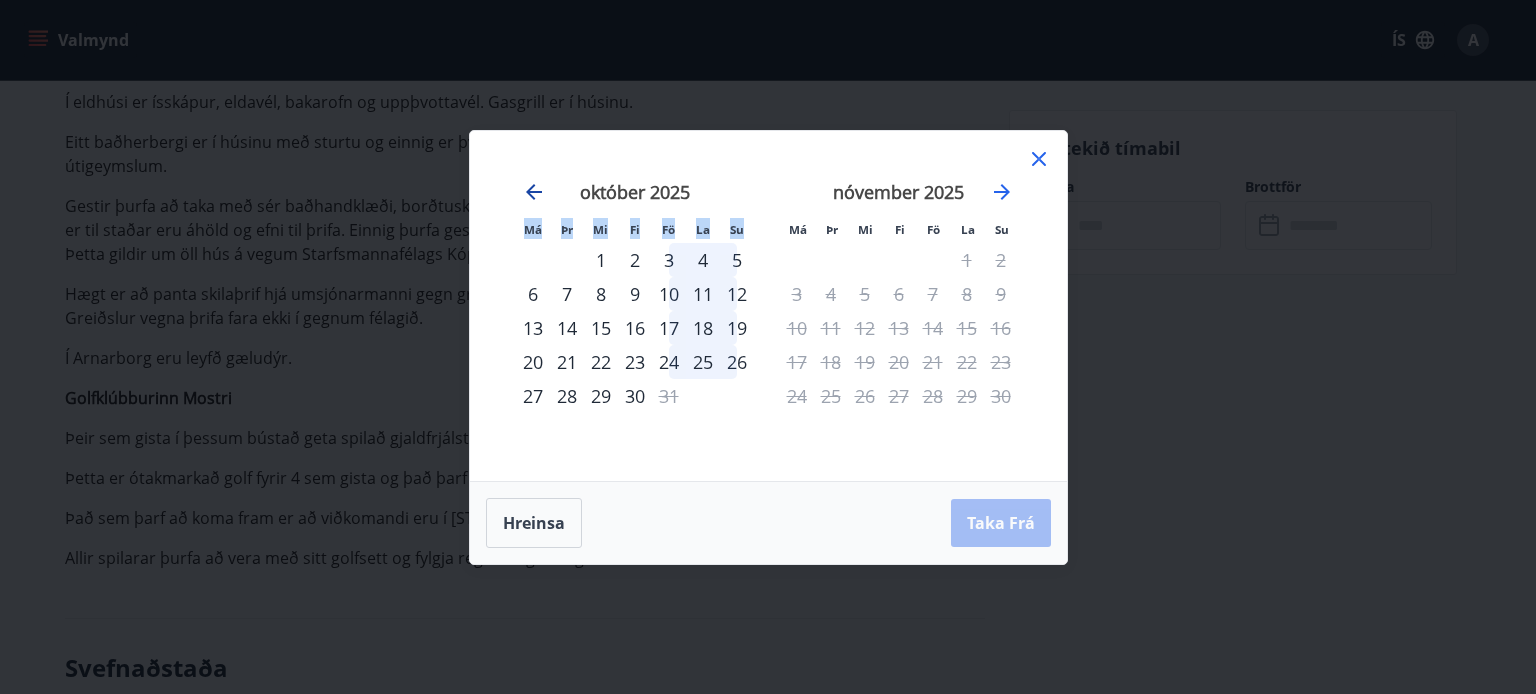 click 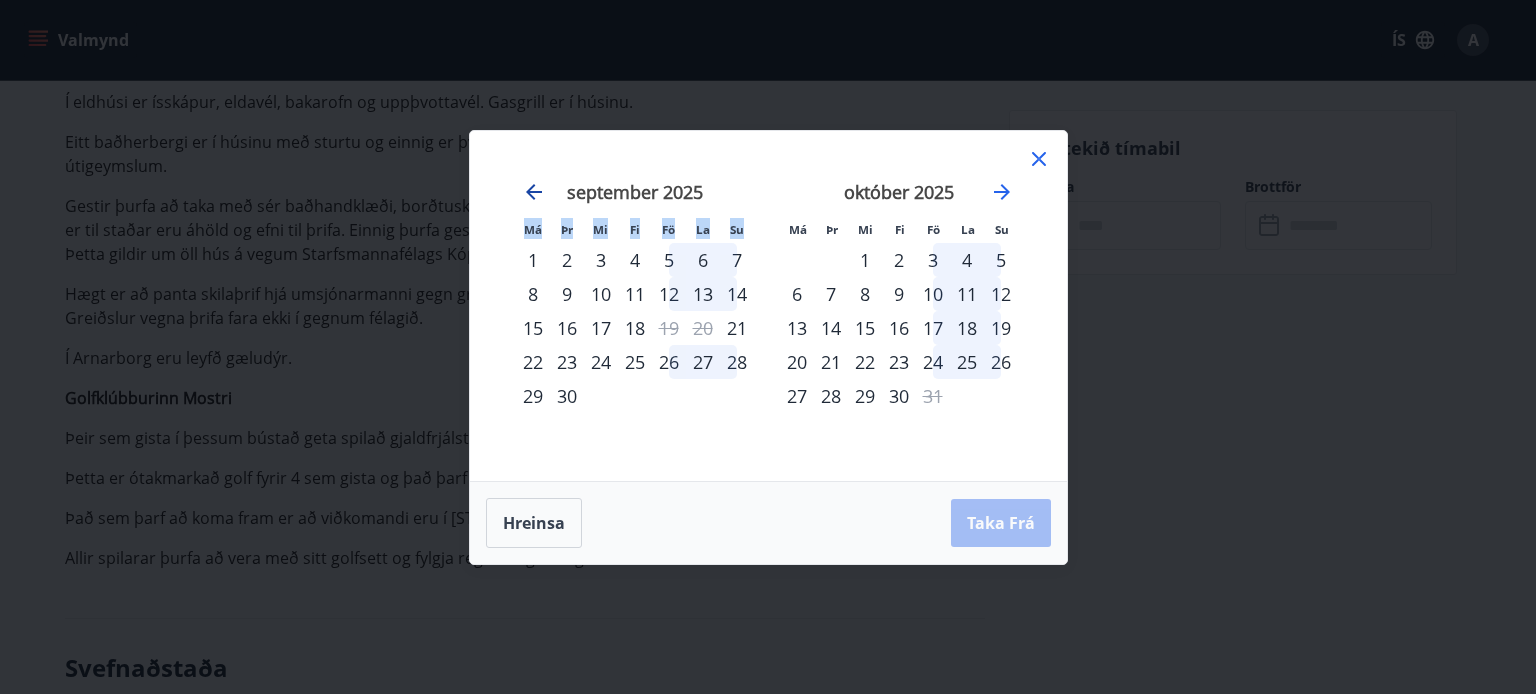 click at bounding box center (523, 191) 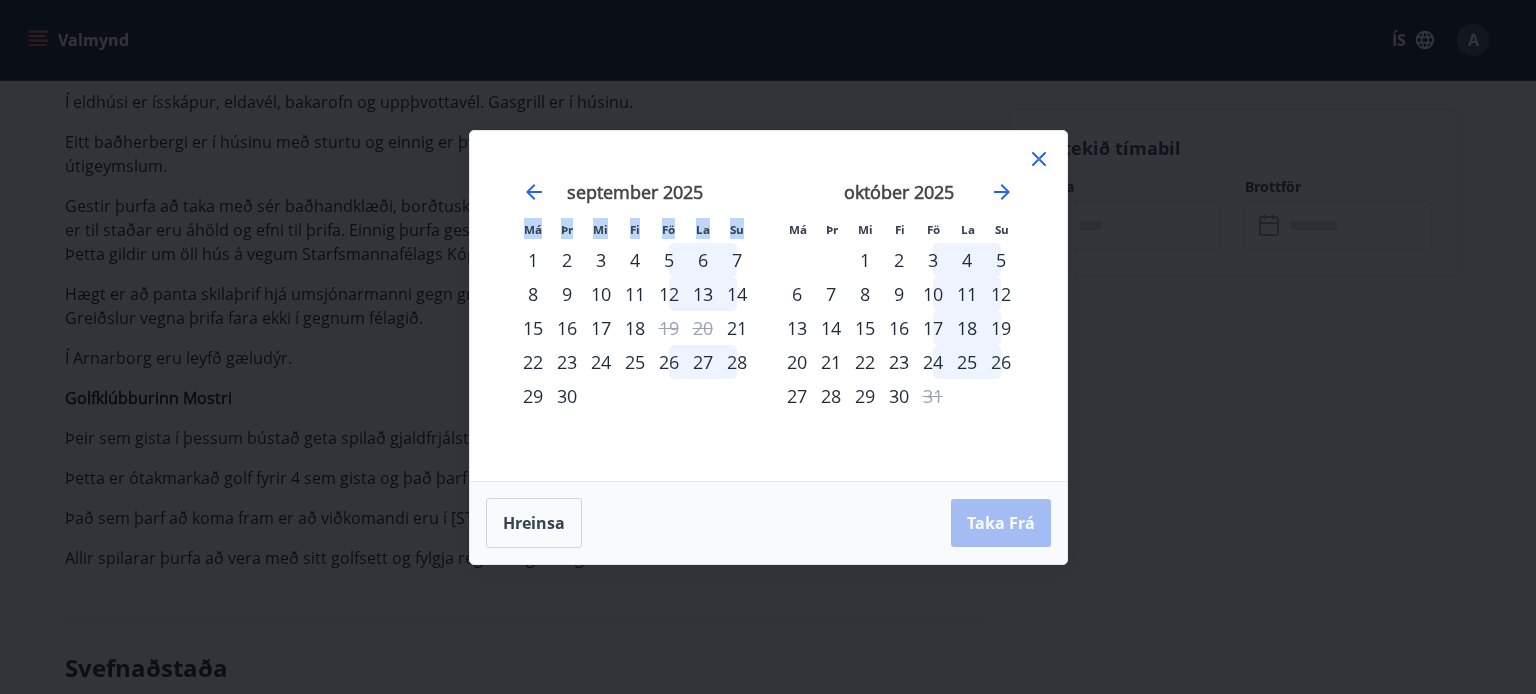 click on "október 2025 1 2 3 4 5 6 7 8 9 10 11 12 13 14 15 16 17 18 19 20 21 22 23 24 25 26 27 28 29 30 31" at bounding box center (899, 319) 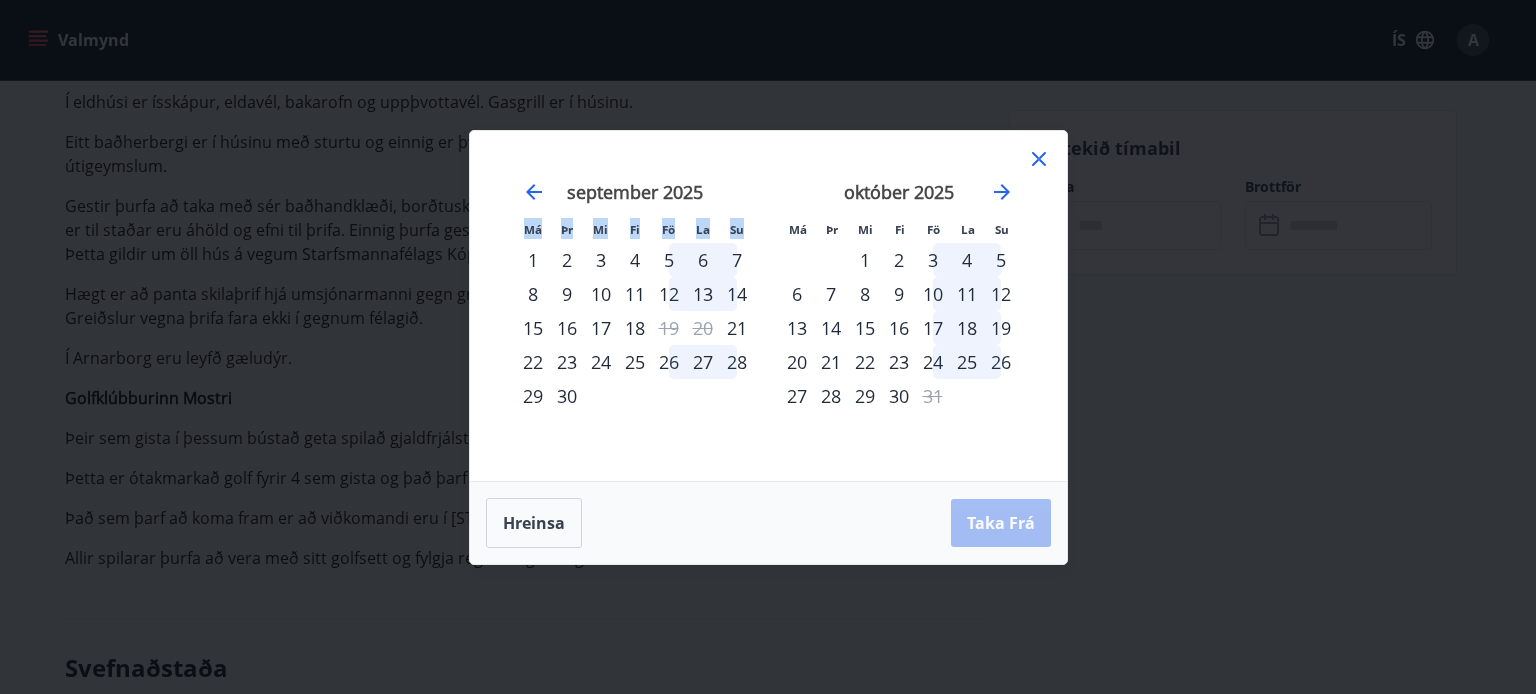 click on "september 2025 1 2 3 4 5 6 7 8 9 10 11 12 13 14 15 16 17 18 19 20 21 22 23 24 25 26 27 28 29 30" at bounding box center [635, 319] 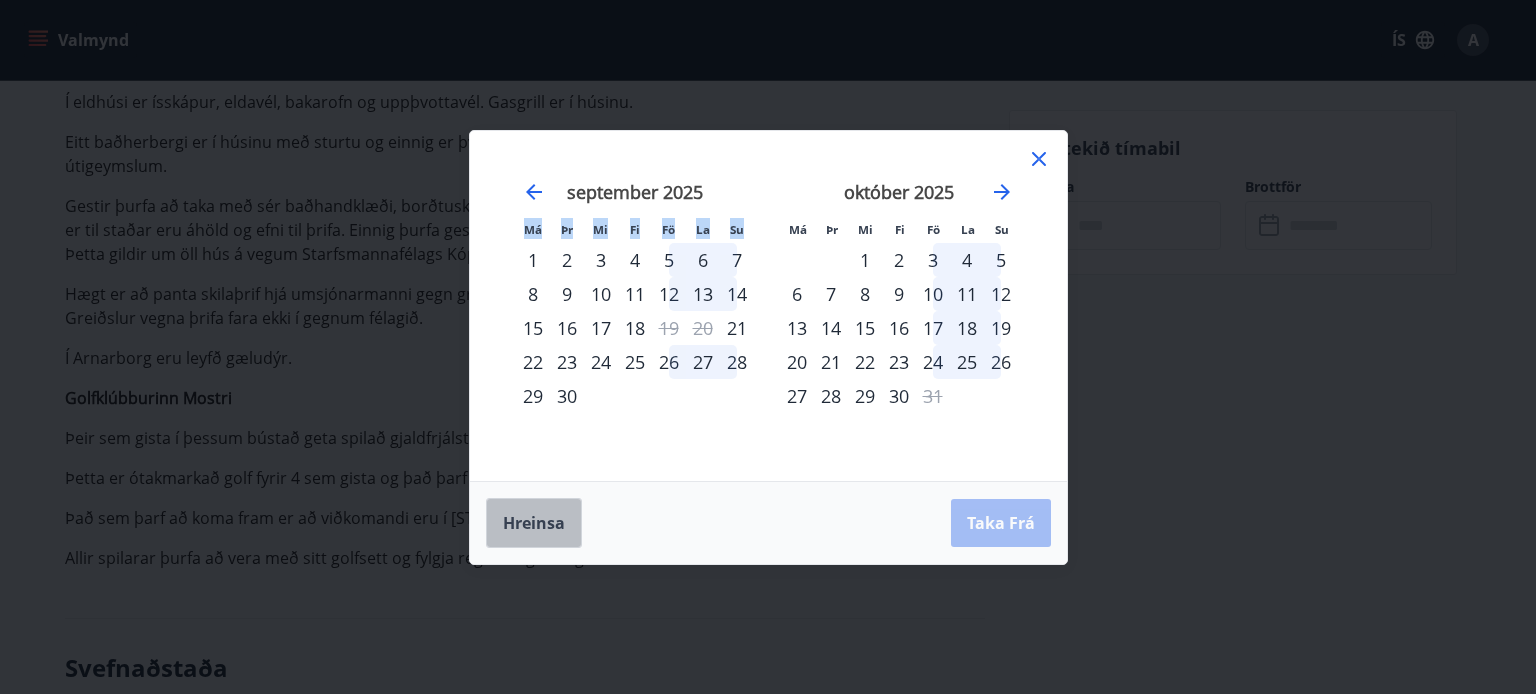 click on "Hreinsa" at bounding box center (534, 523) 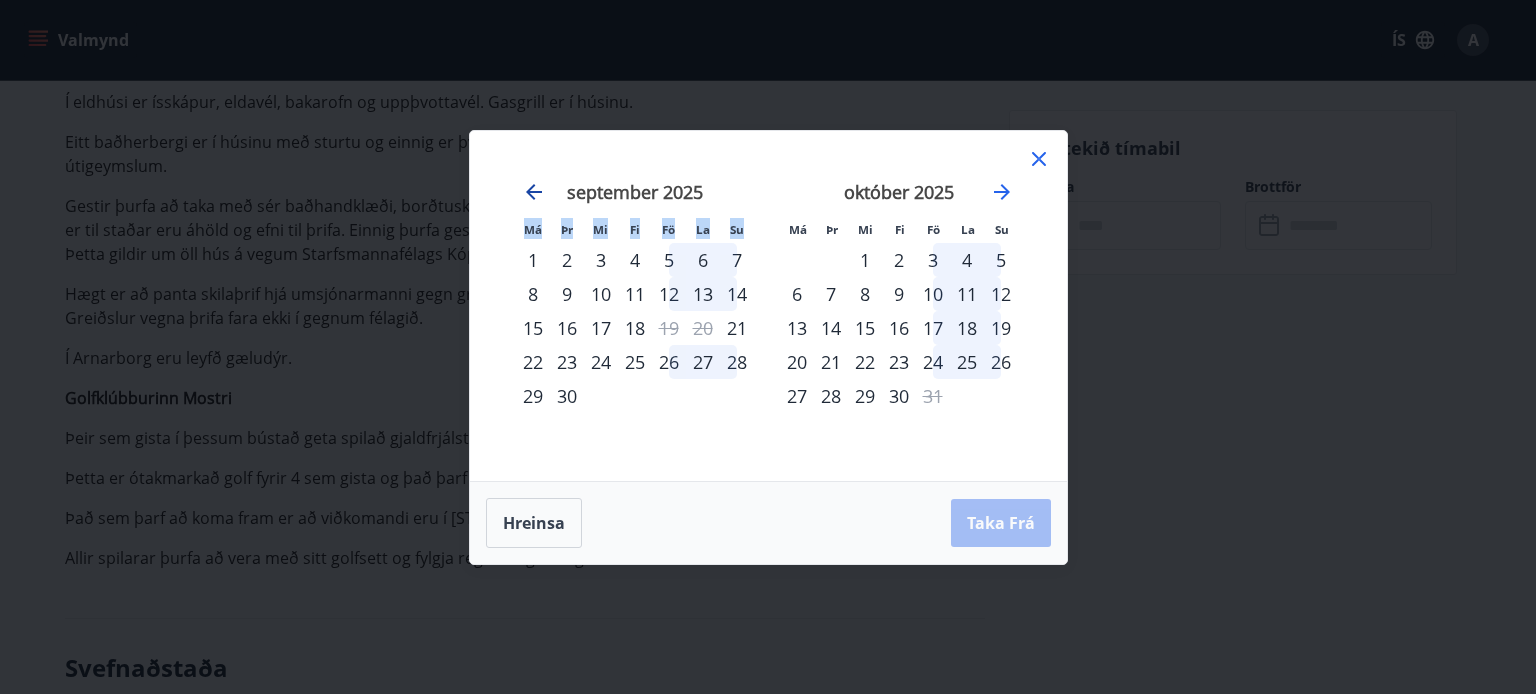 click 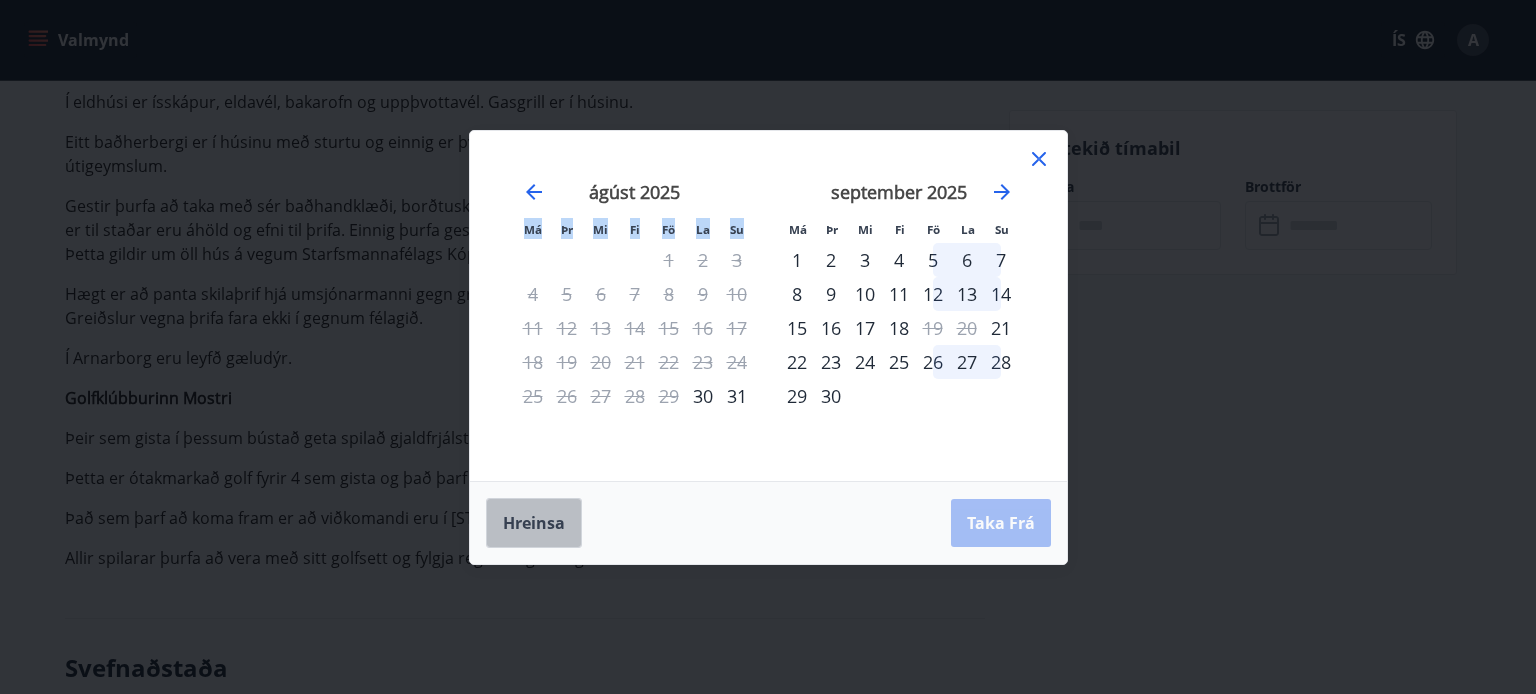 click on "Hreinsa" at bounding box center [534, 523] 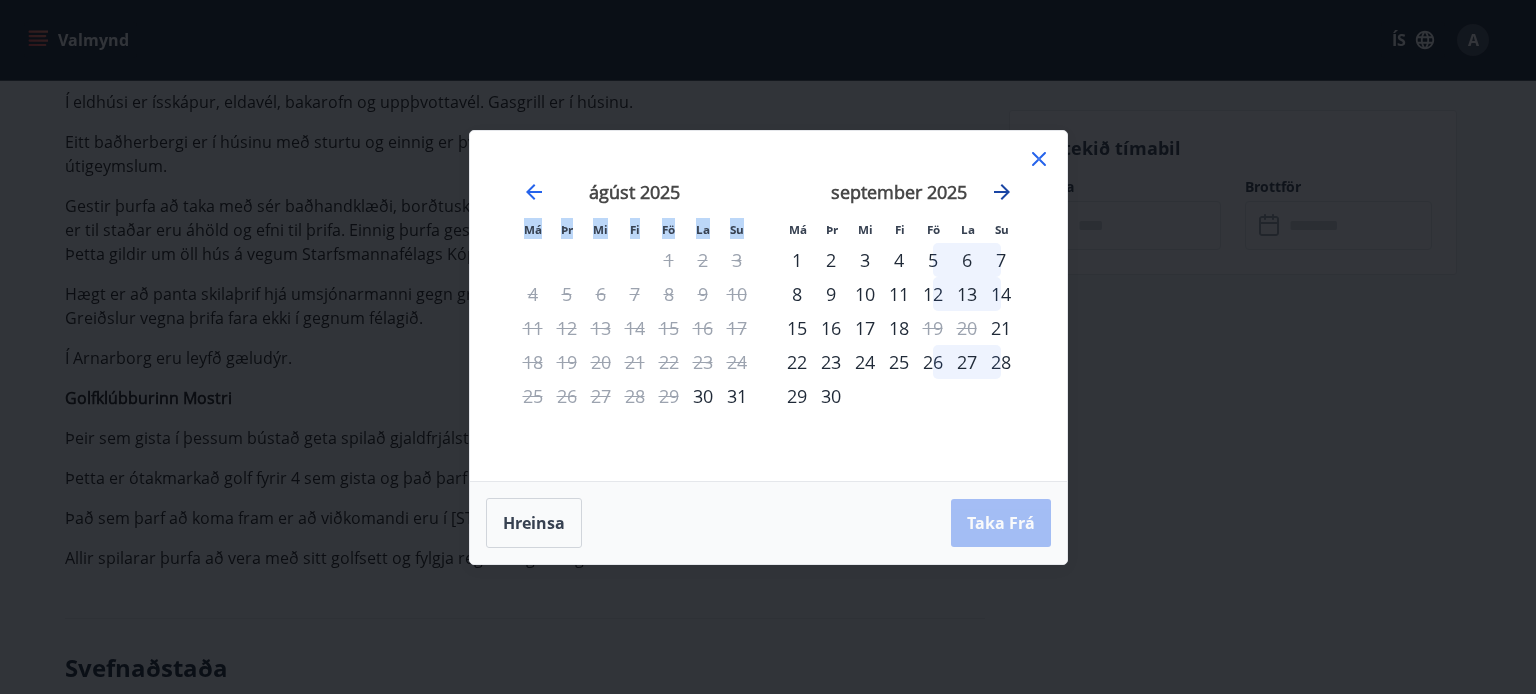 click 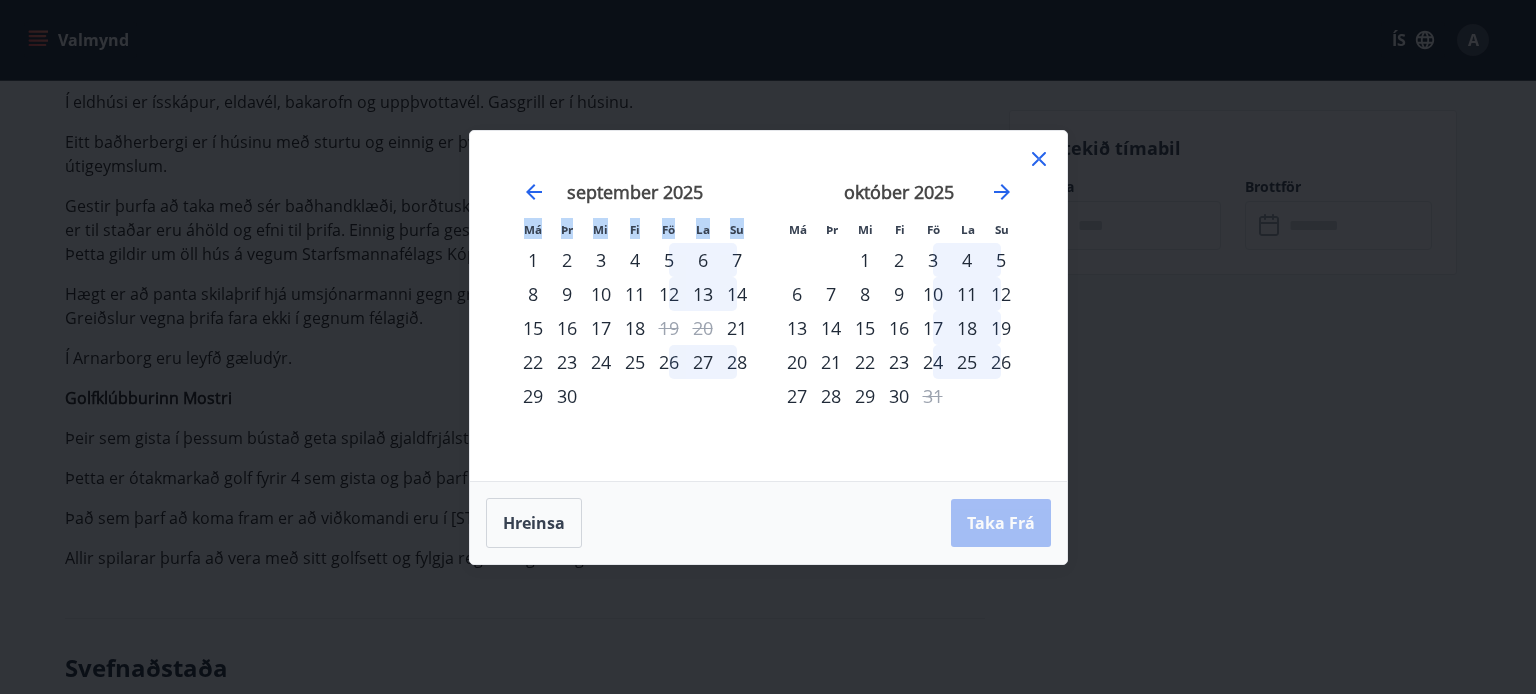 click on "12" at bounding box center [669, 294] 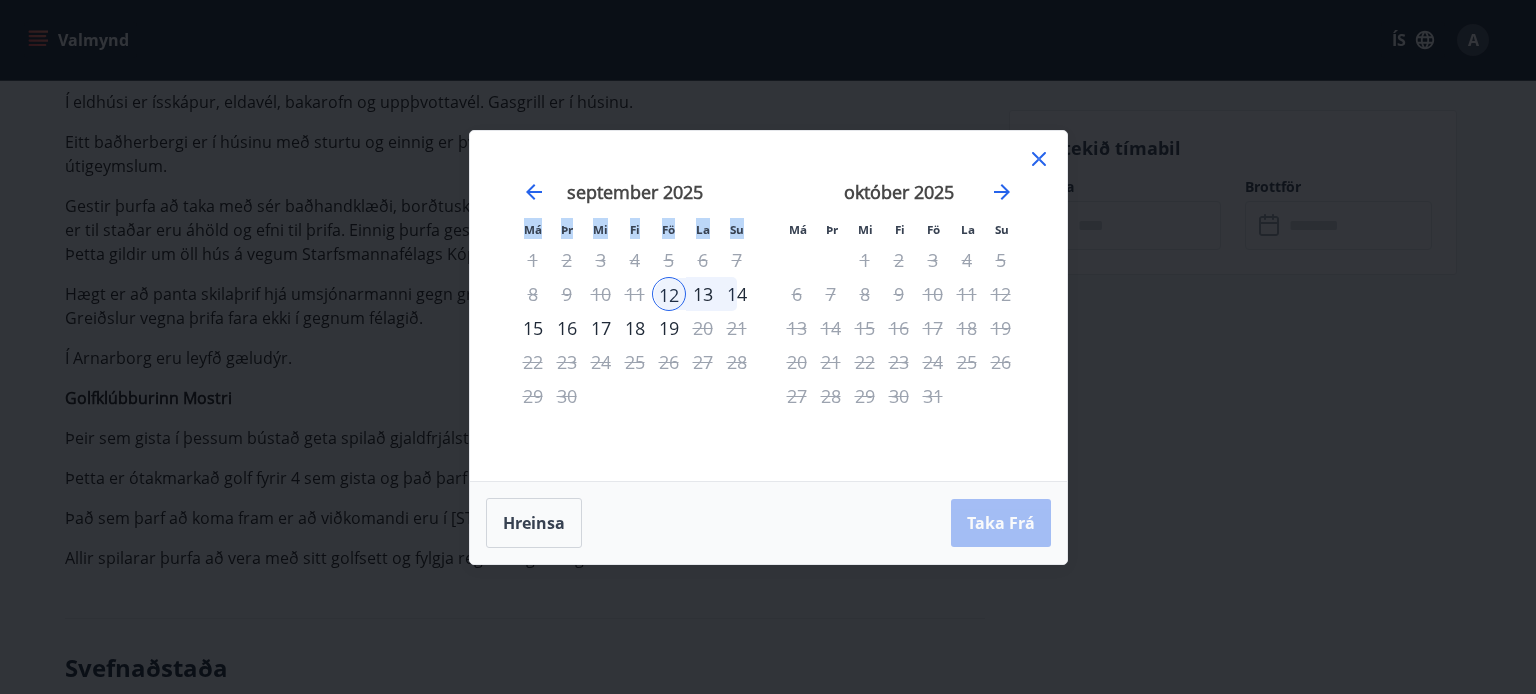 click on "13" at bounding box center [703, 294] 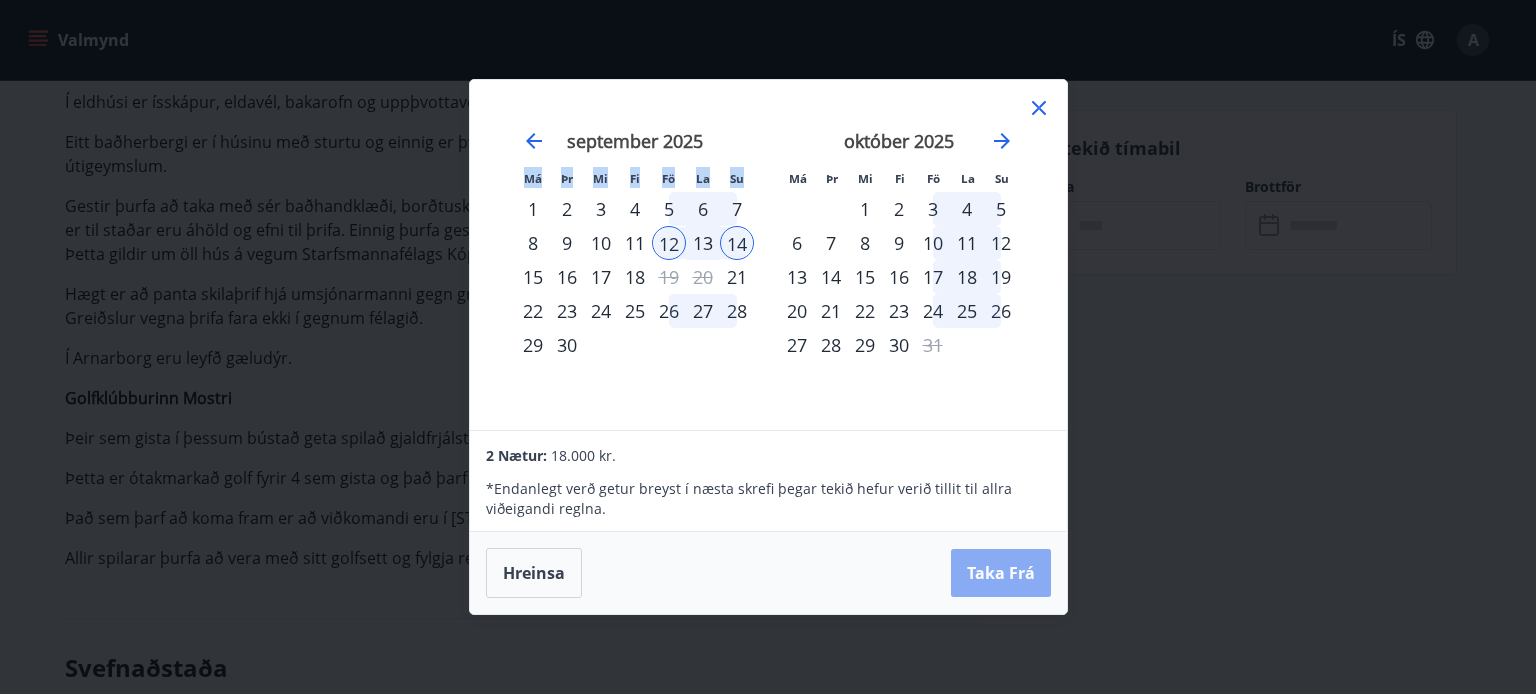 click on "Taka Frá" at bounding box center [1001, 573] 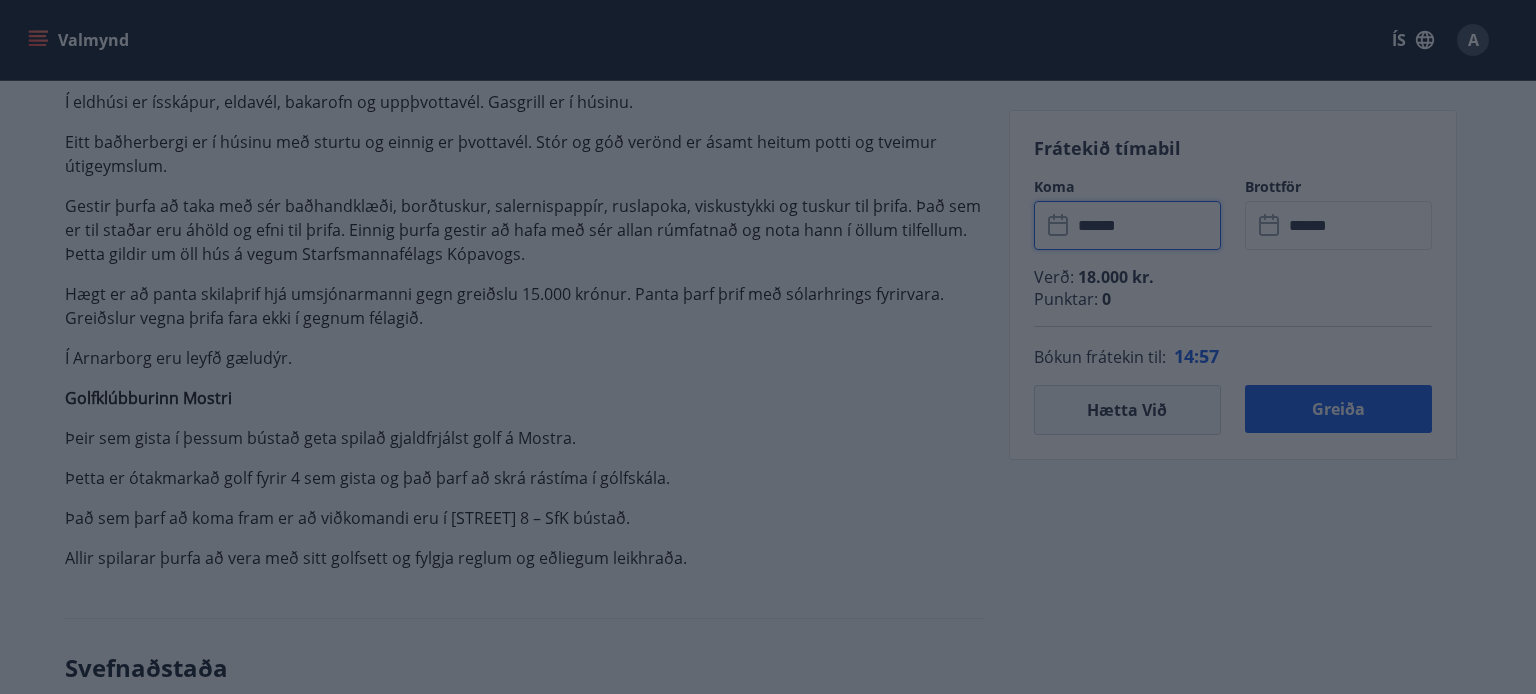 type on "******" 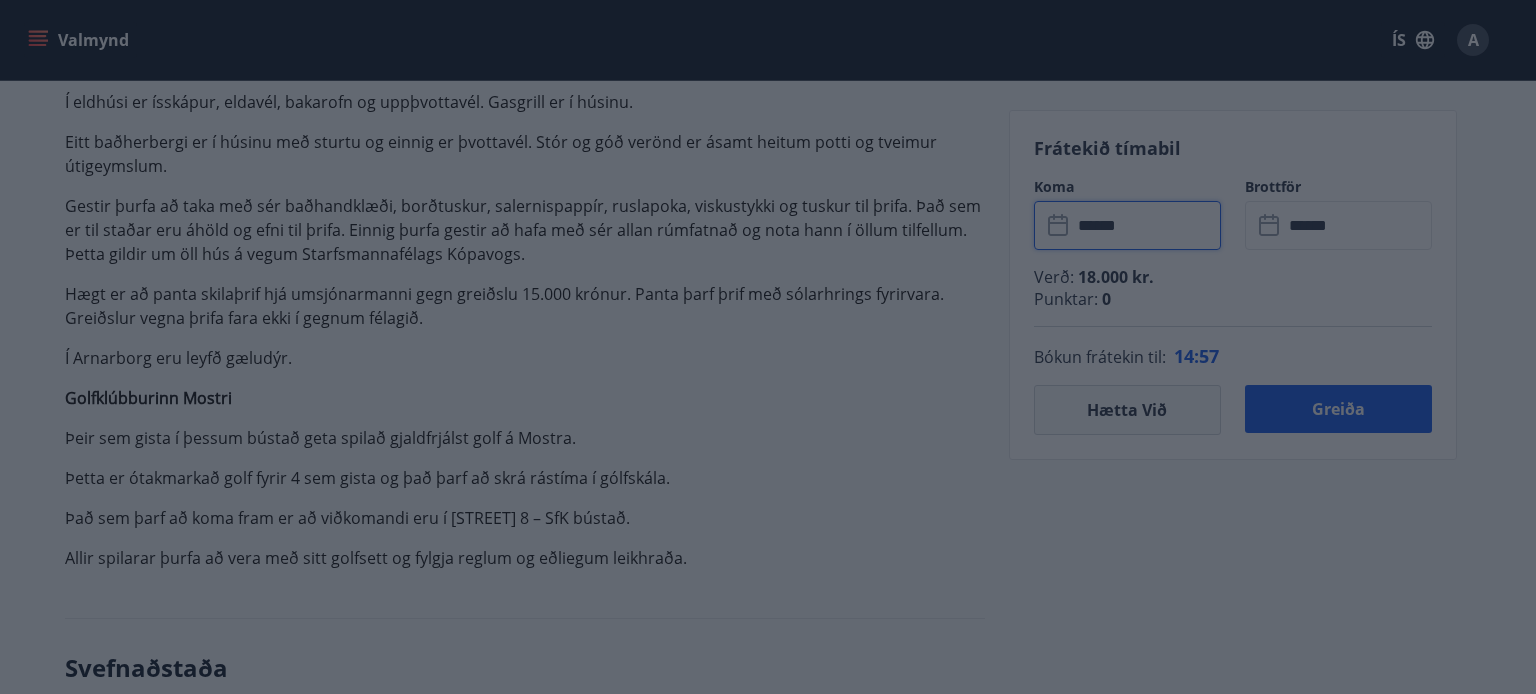 type on "******" 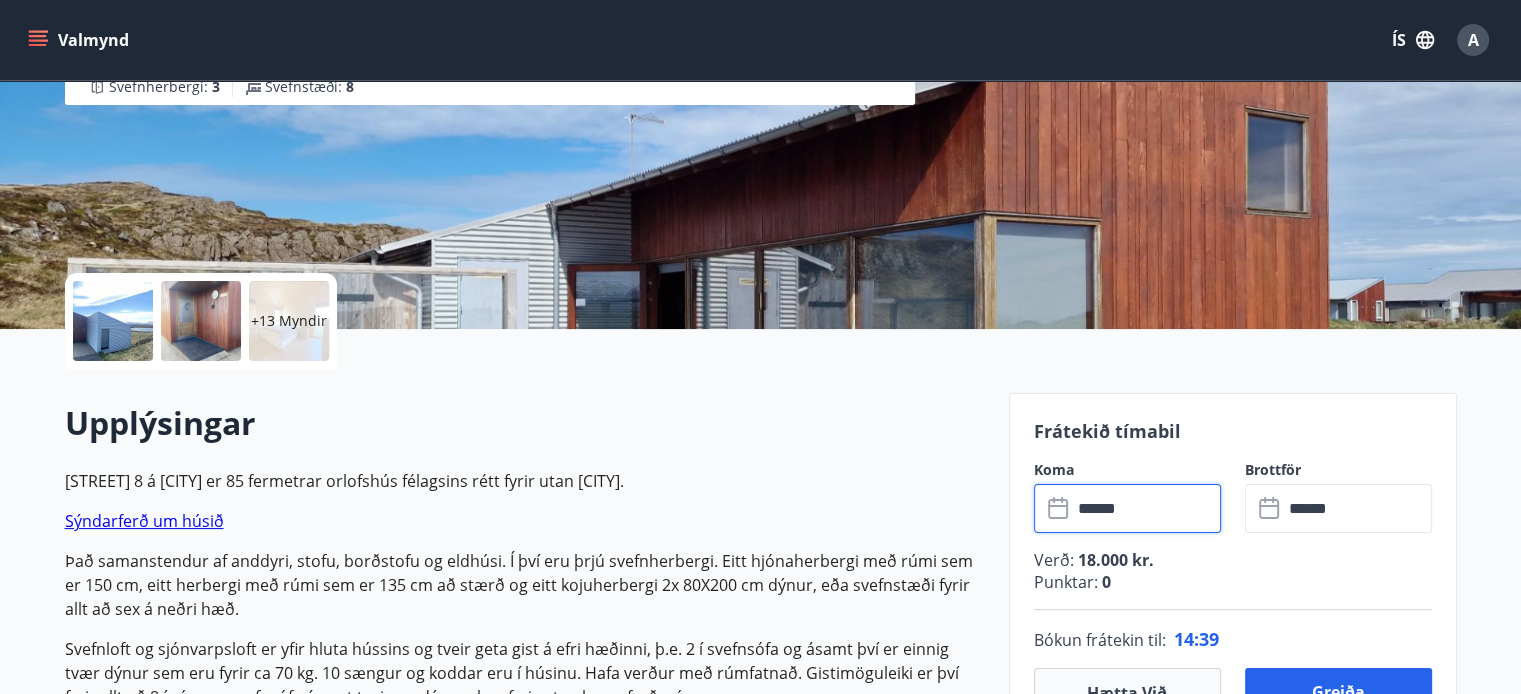 scroll, scrollTop: 0, scrollLeft: 0, axis: both 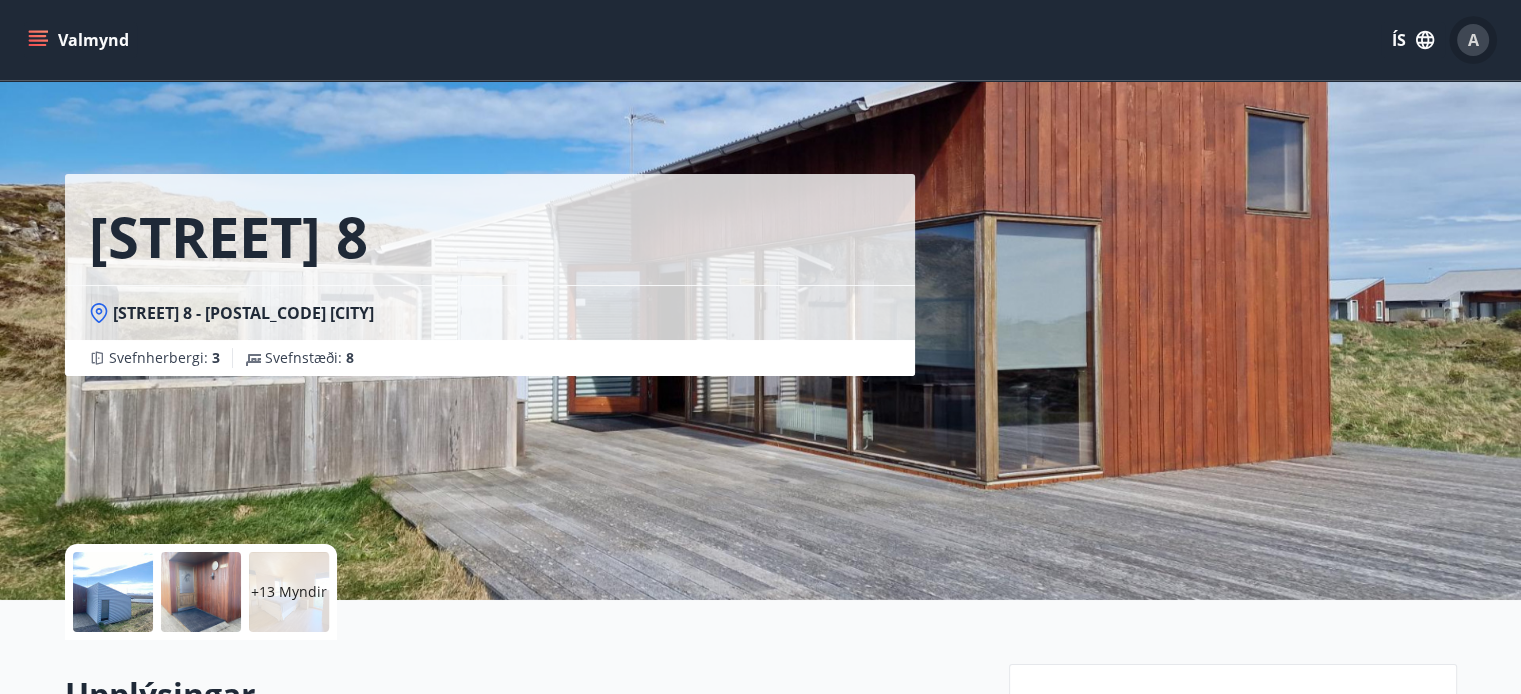 click on "A" at bounding box center [1473, 40] 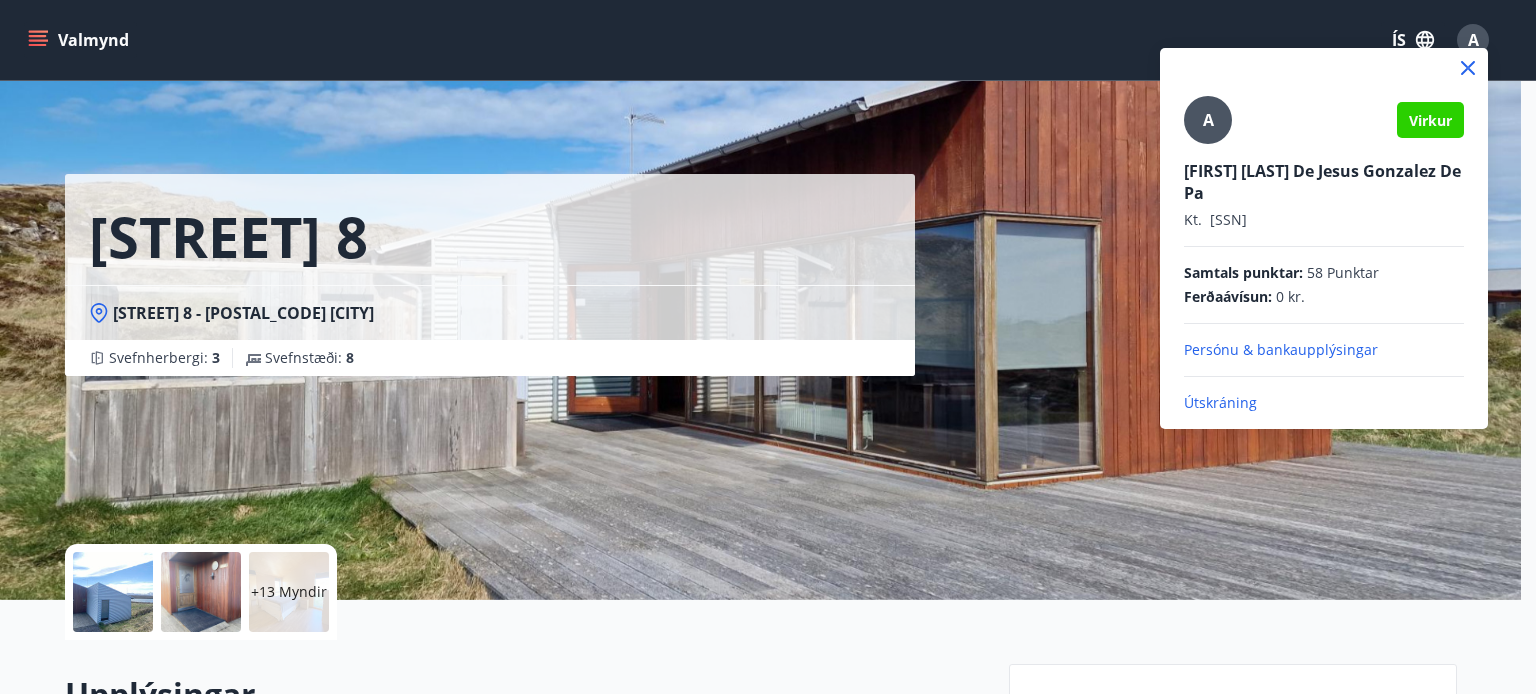 click on "58   Punktar" at bounding box center [1343, 273] 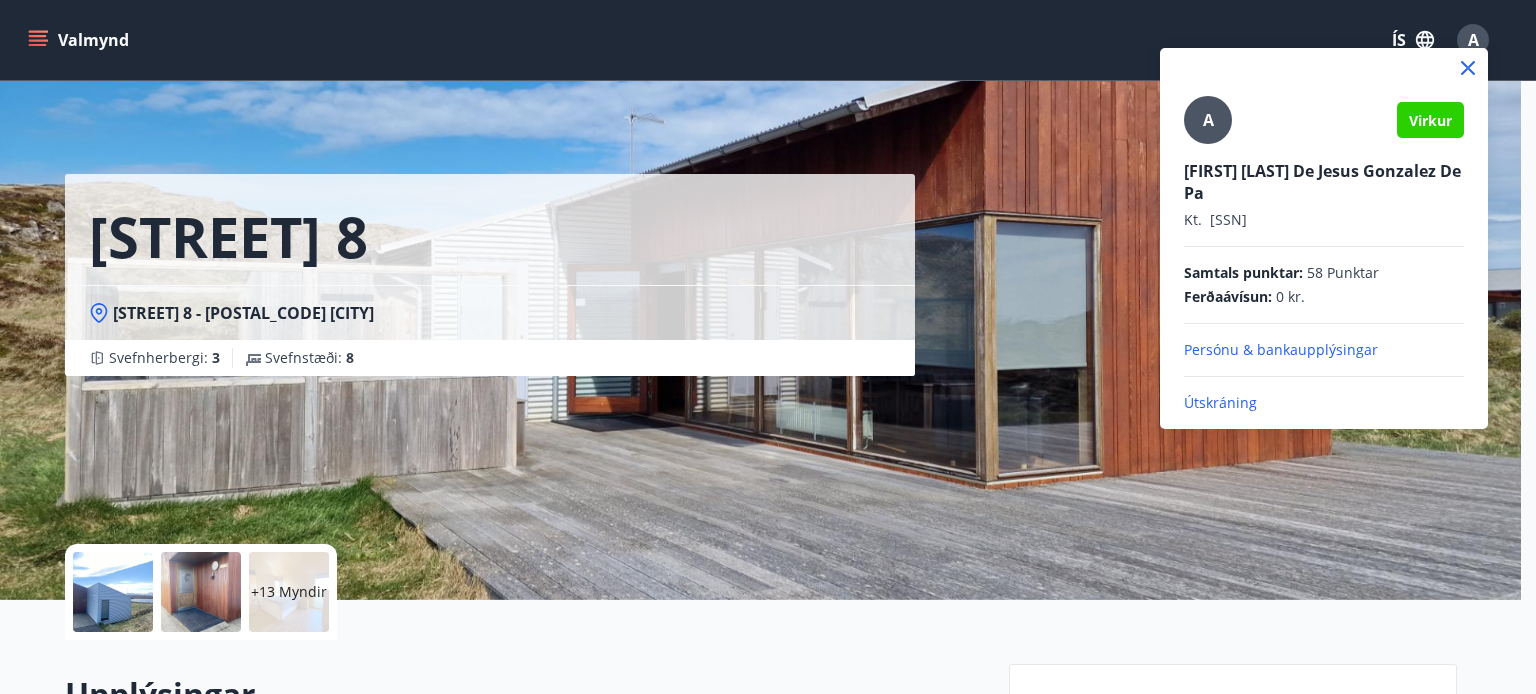 click 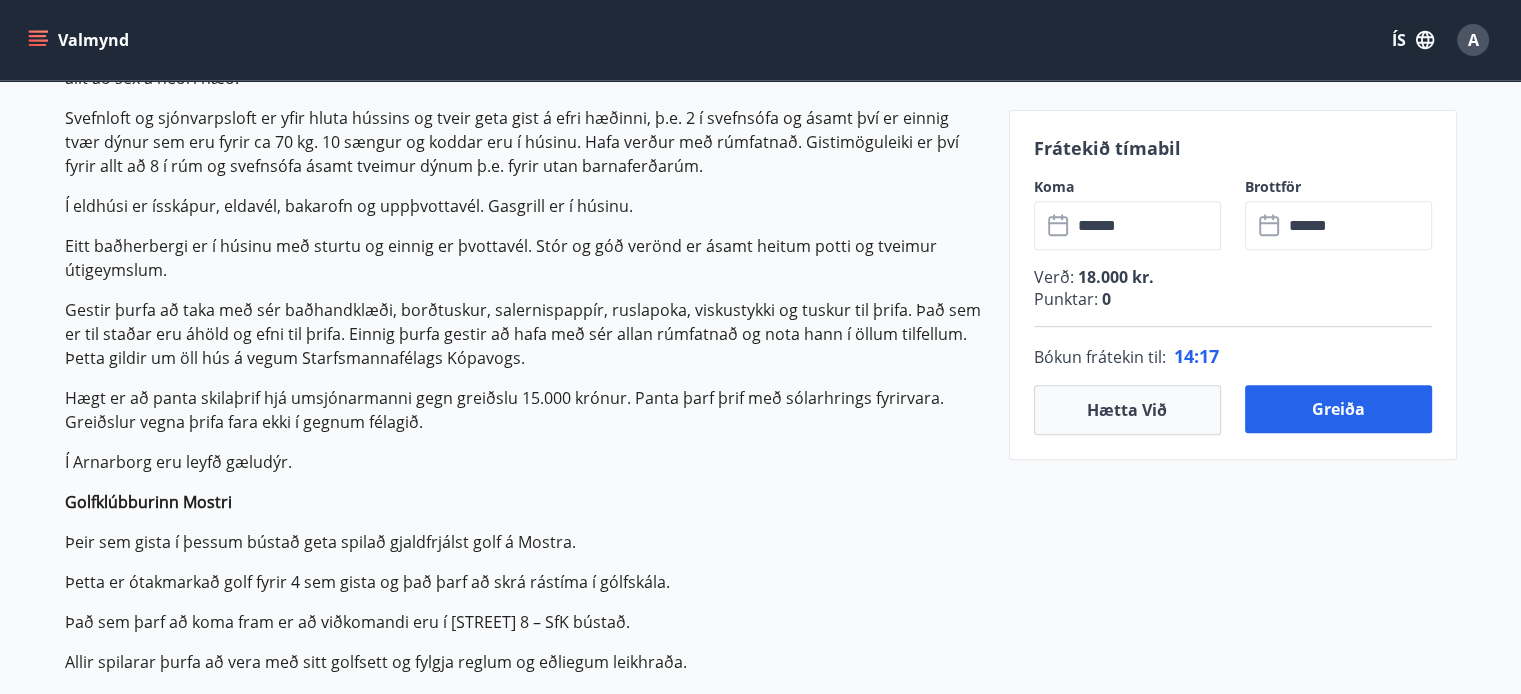 scroll, scrollTop: 812, scrollLeft: 0, axis: vertical 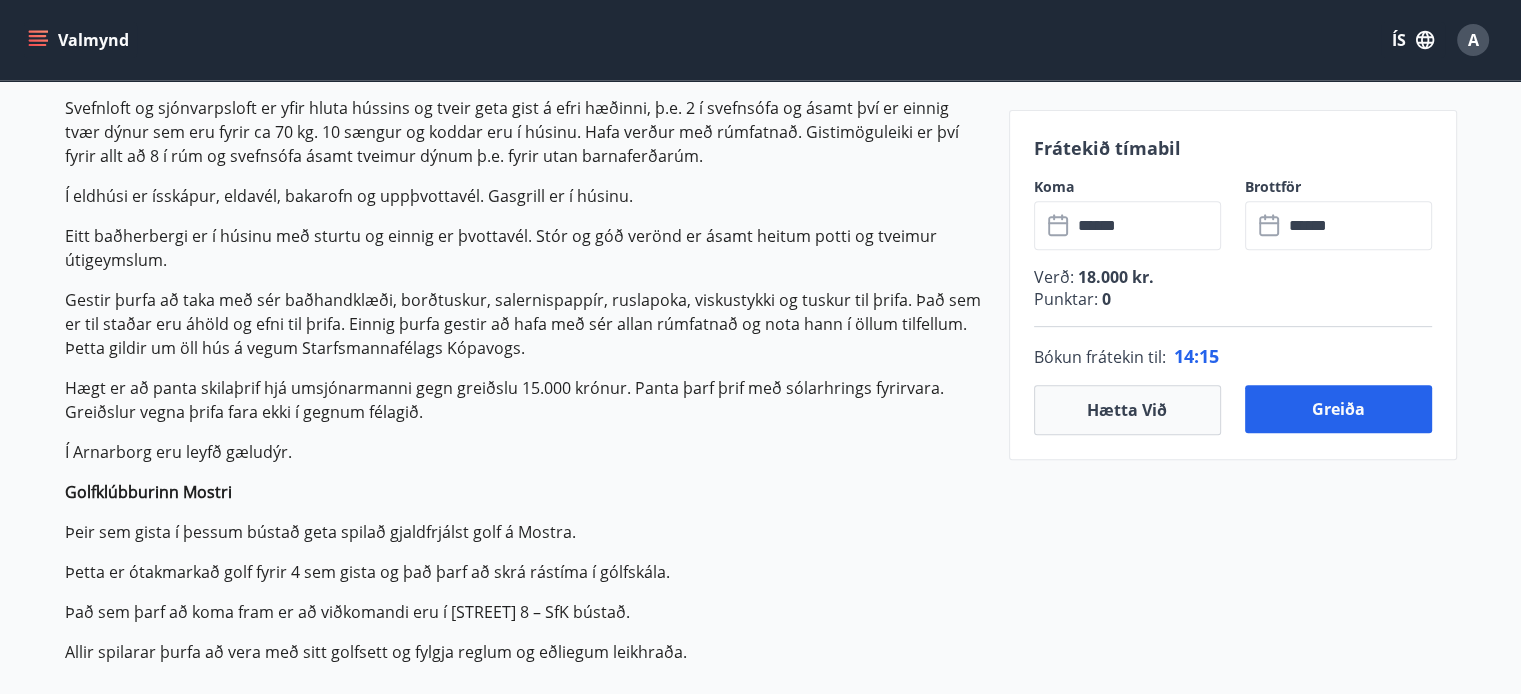 click on "Punktar : 0" at bounding box center (1233, 299) 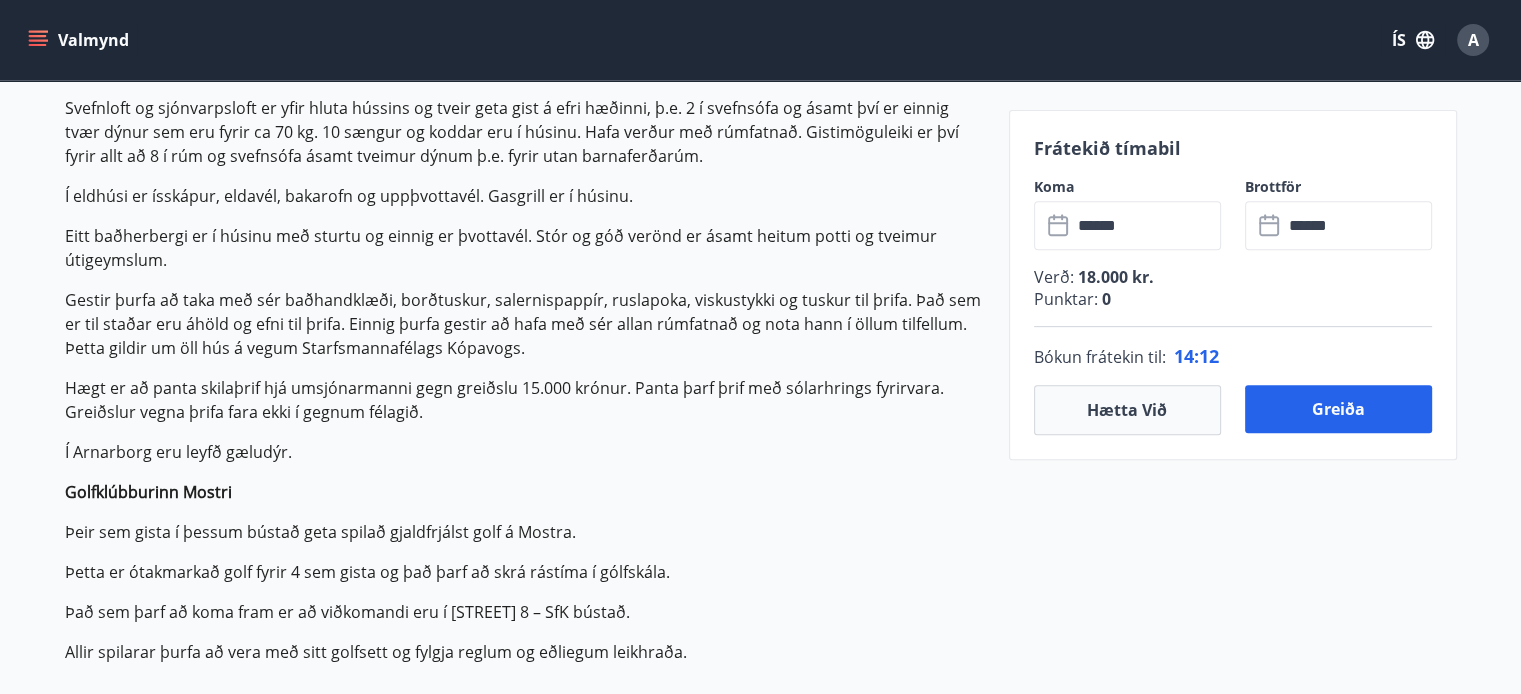 click on "Punktar : 0" at bounding box center (1233, 299) 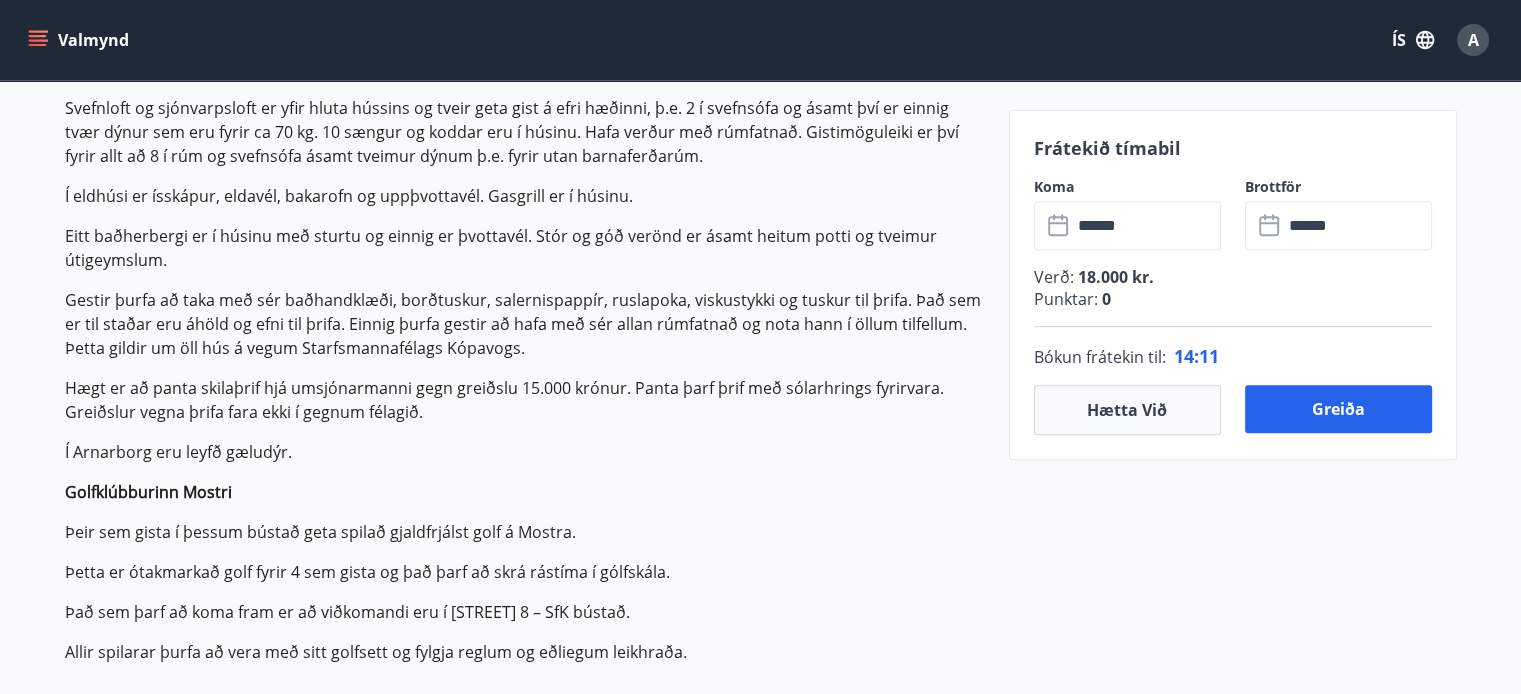 click on "Punktar : 0" at bounding box center (1233, 299) 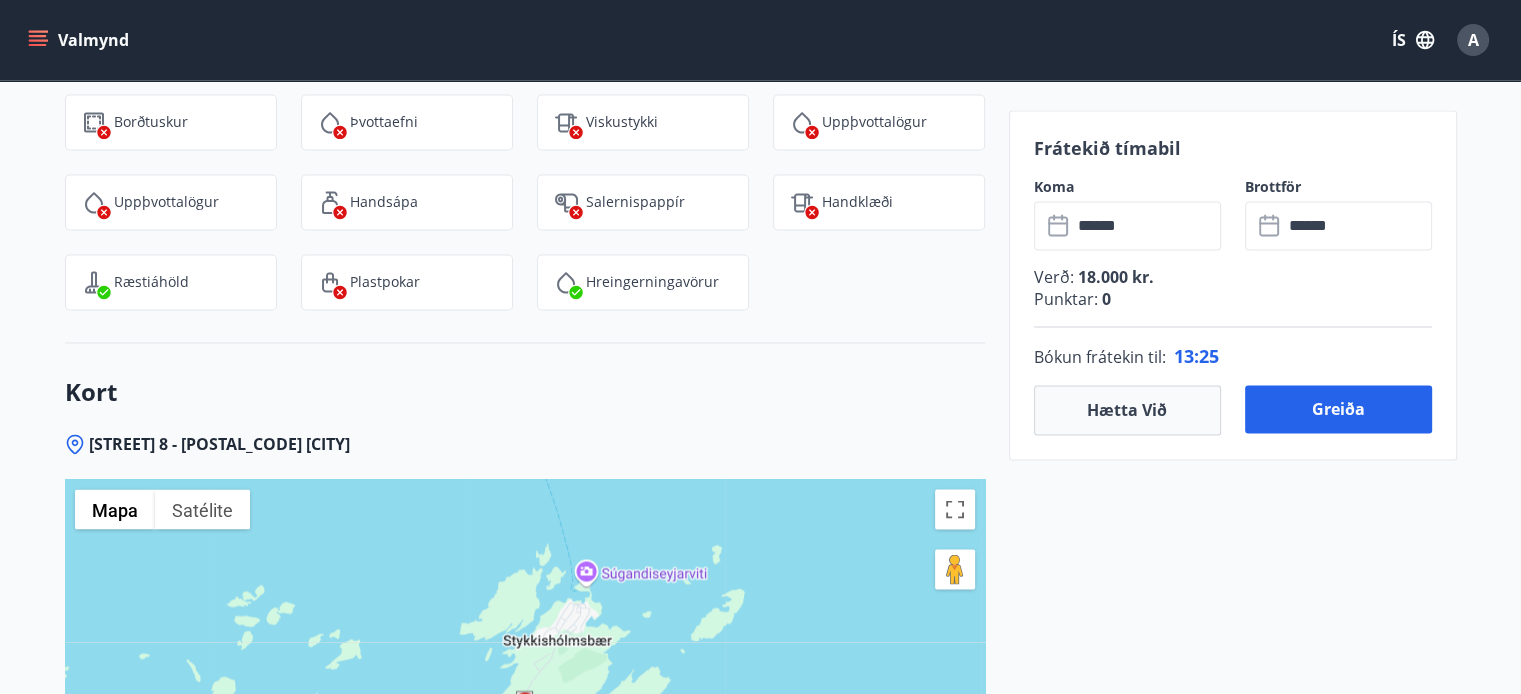 scroll, scrollTop: 3326, scrollLeft: 0, axis: vertical 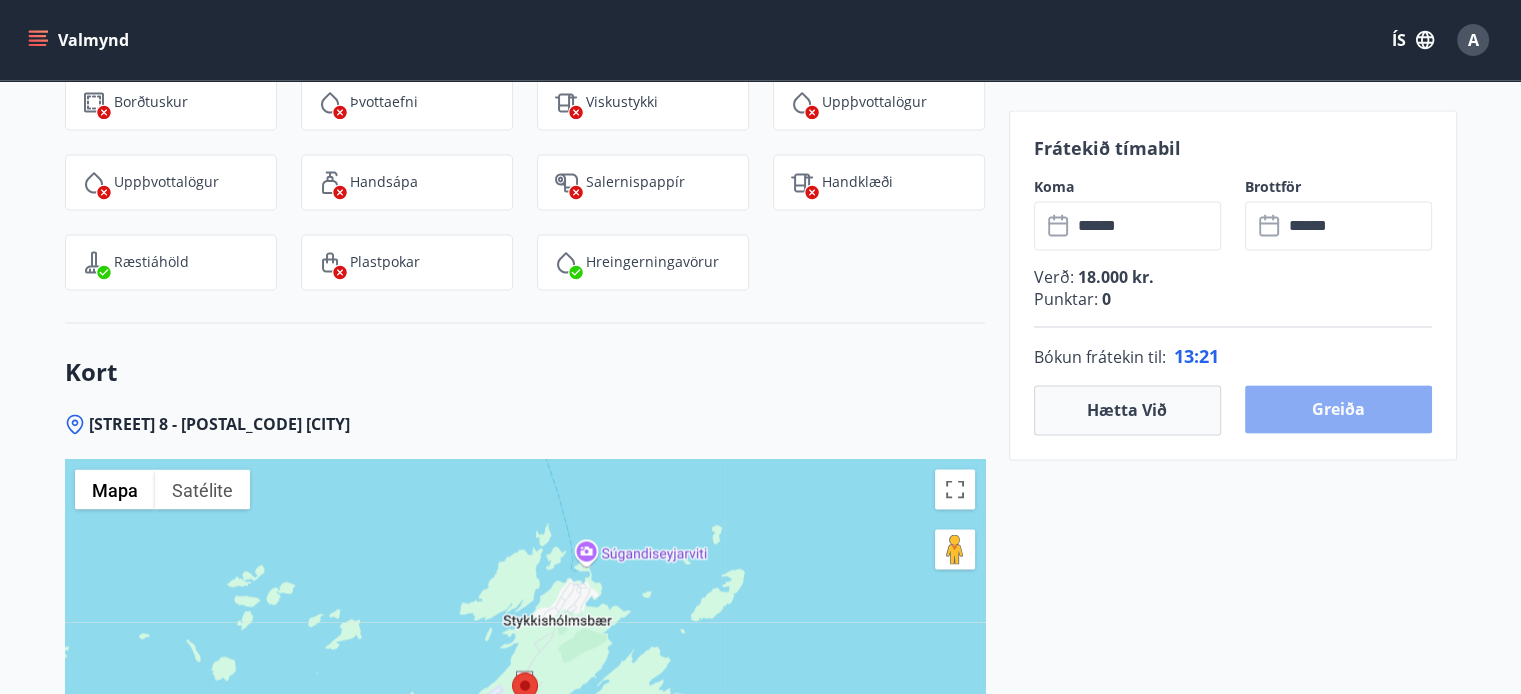 click on "Greiða" at bounding box center [1338, 409] 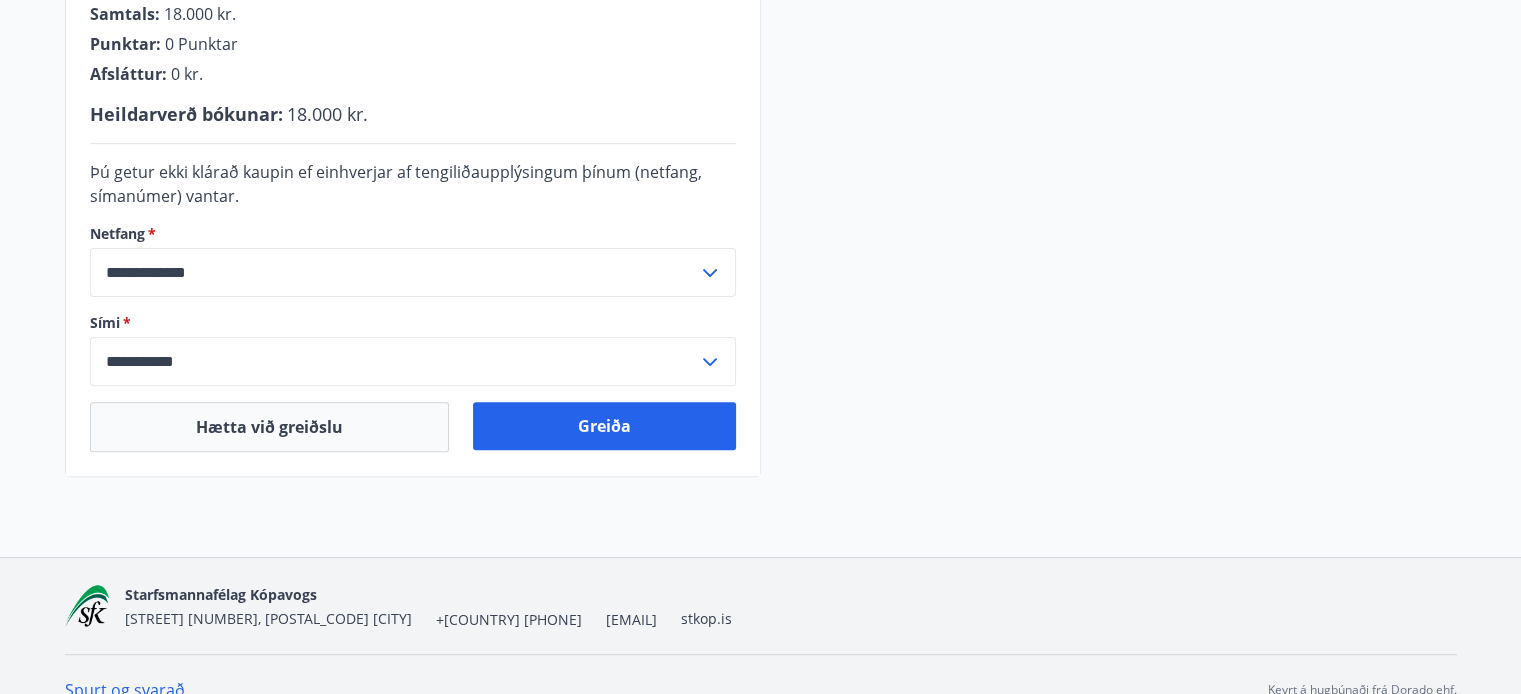 scroll, scrollTop: 626, scrollLeft: 0, axis: vertical 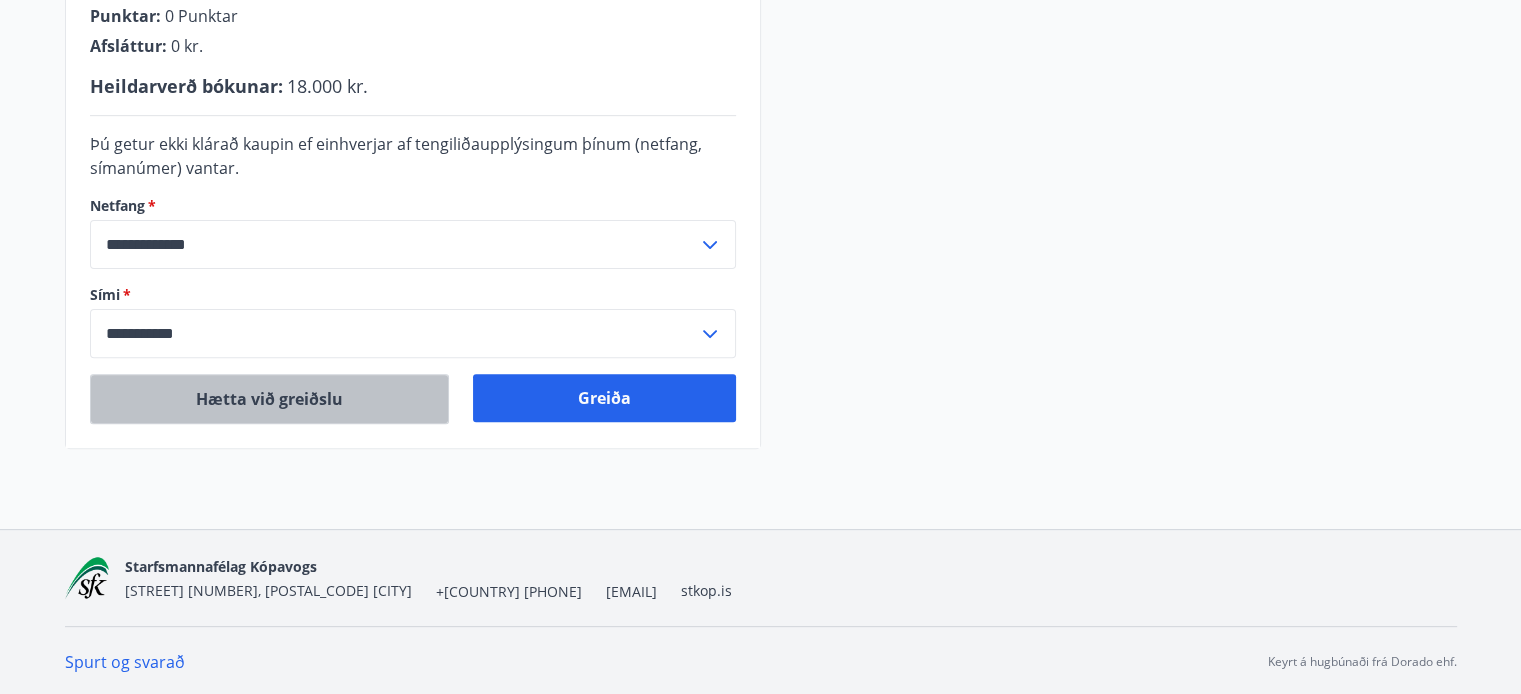 click on "Hætta við greiðslu" at bounding box center (269, 399) 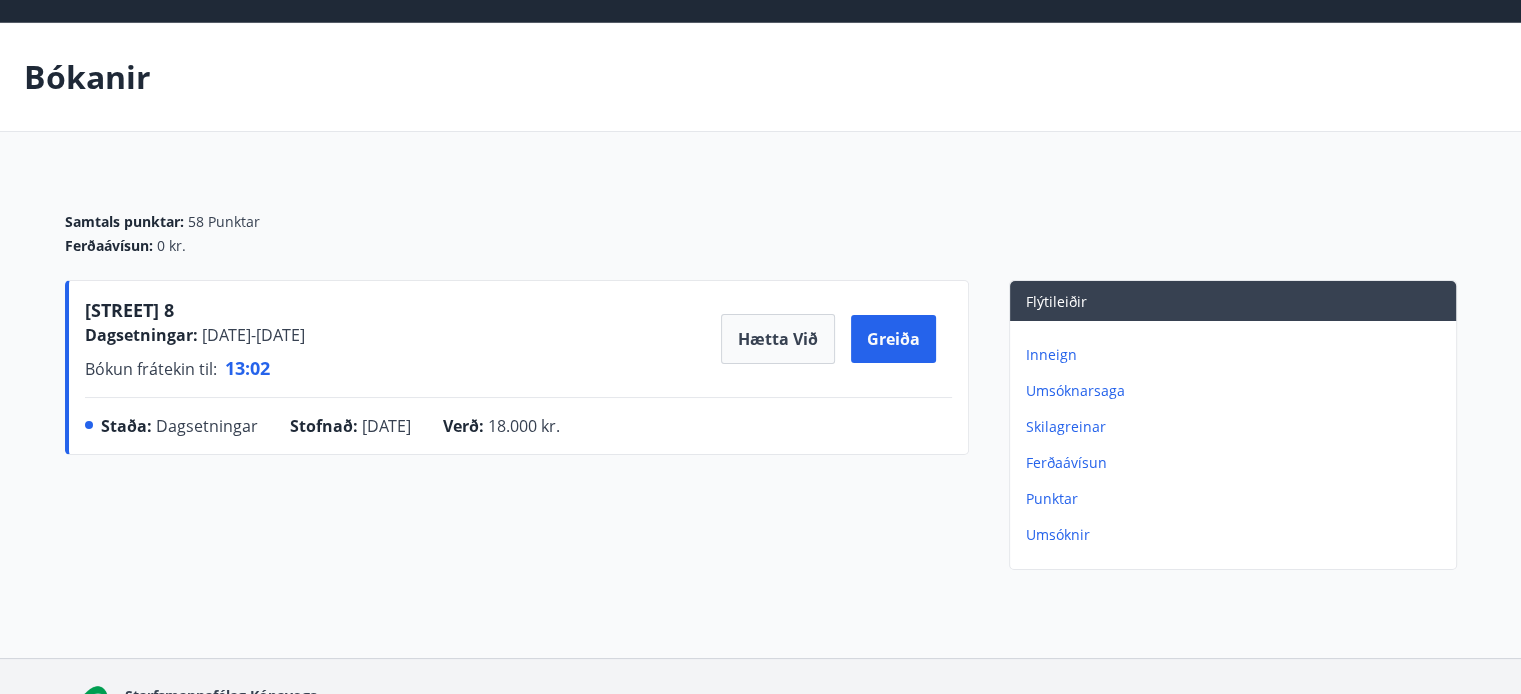 scroll, scrollTop: 188, scrollLeft: 0, axis: vertical 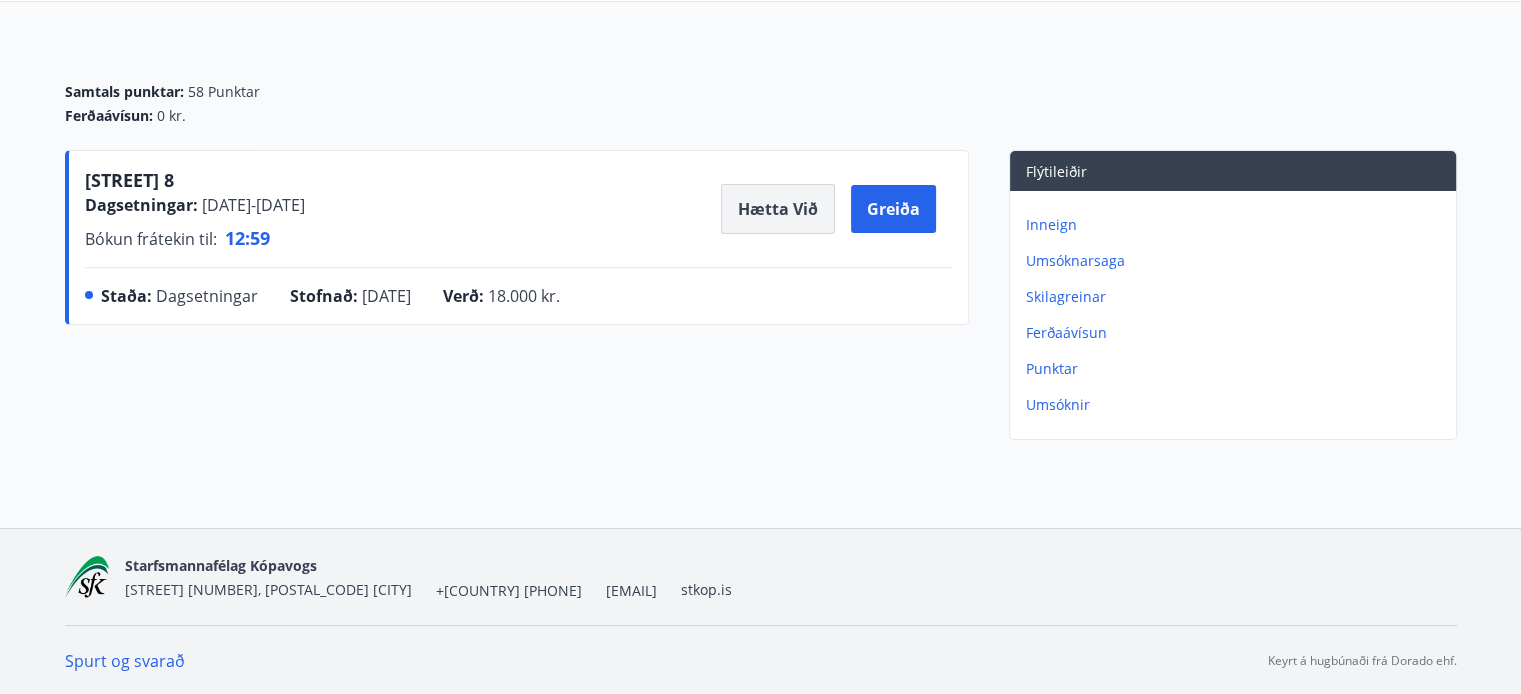 click on "Hætta við" at bounding box center [778, 209] 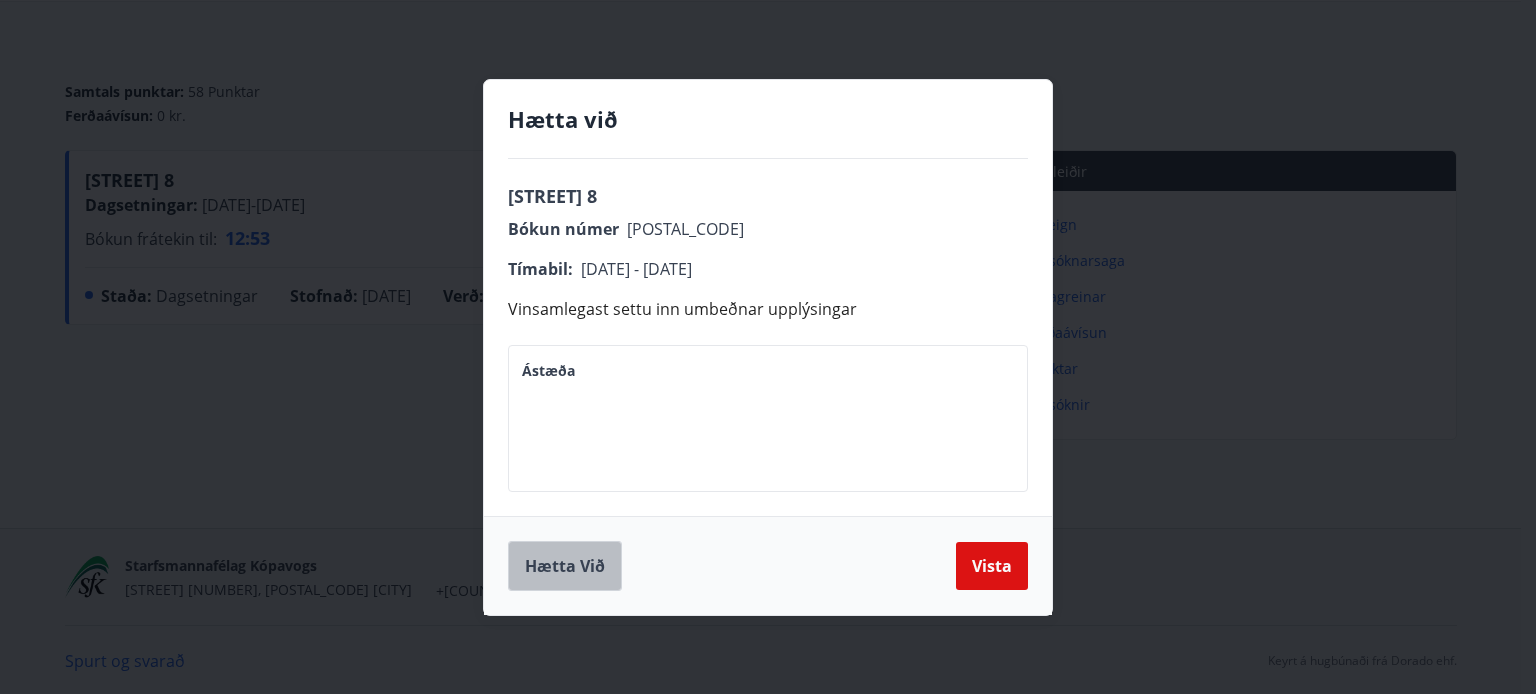 click on "Hætta við" at bounding box center [565, 566] 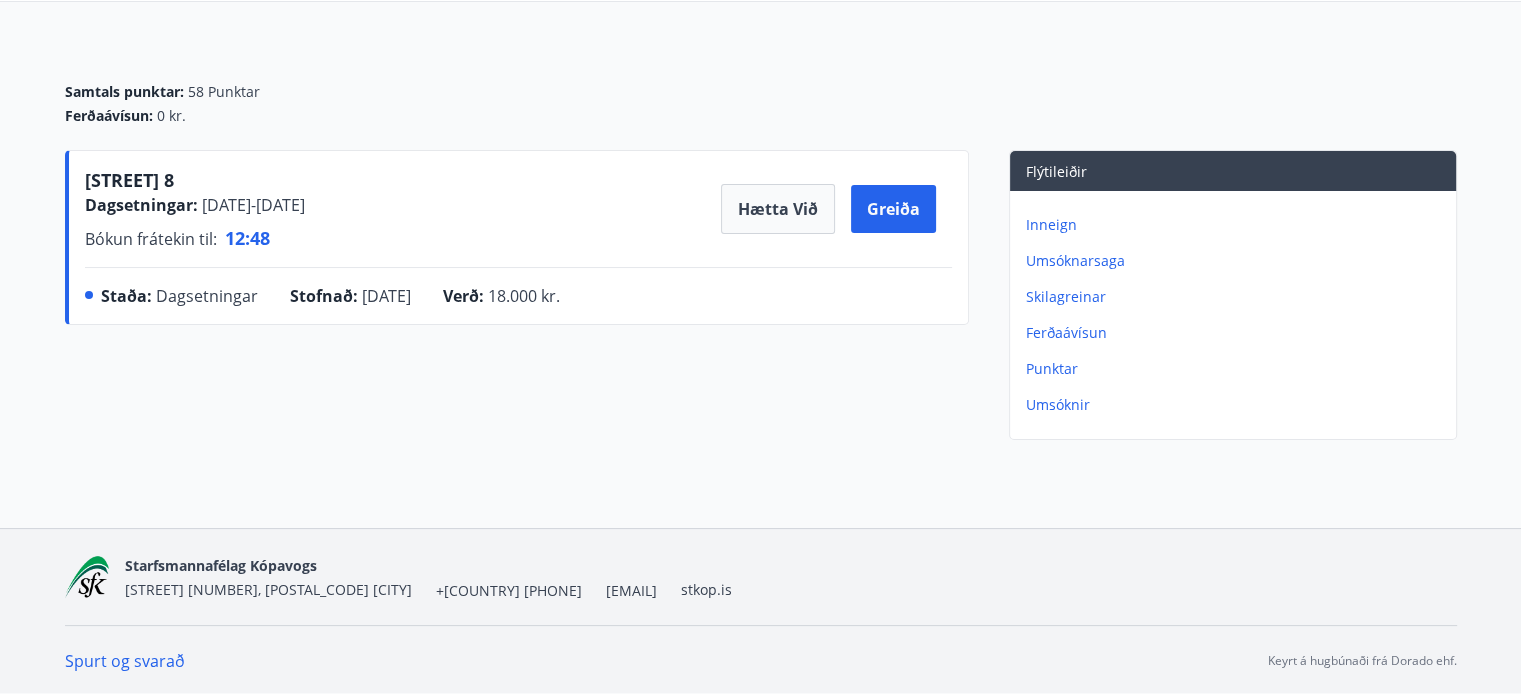 click on "Inneign" at bounding box center [1237, 225] 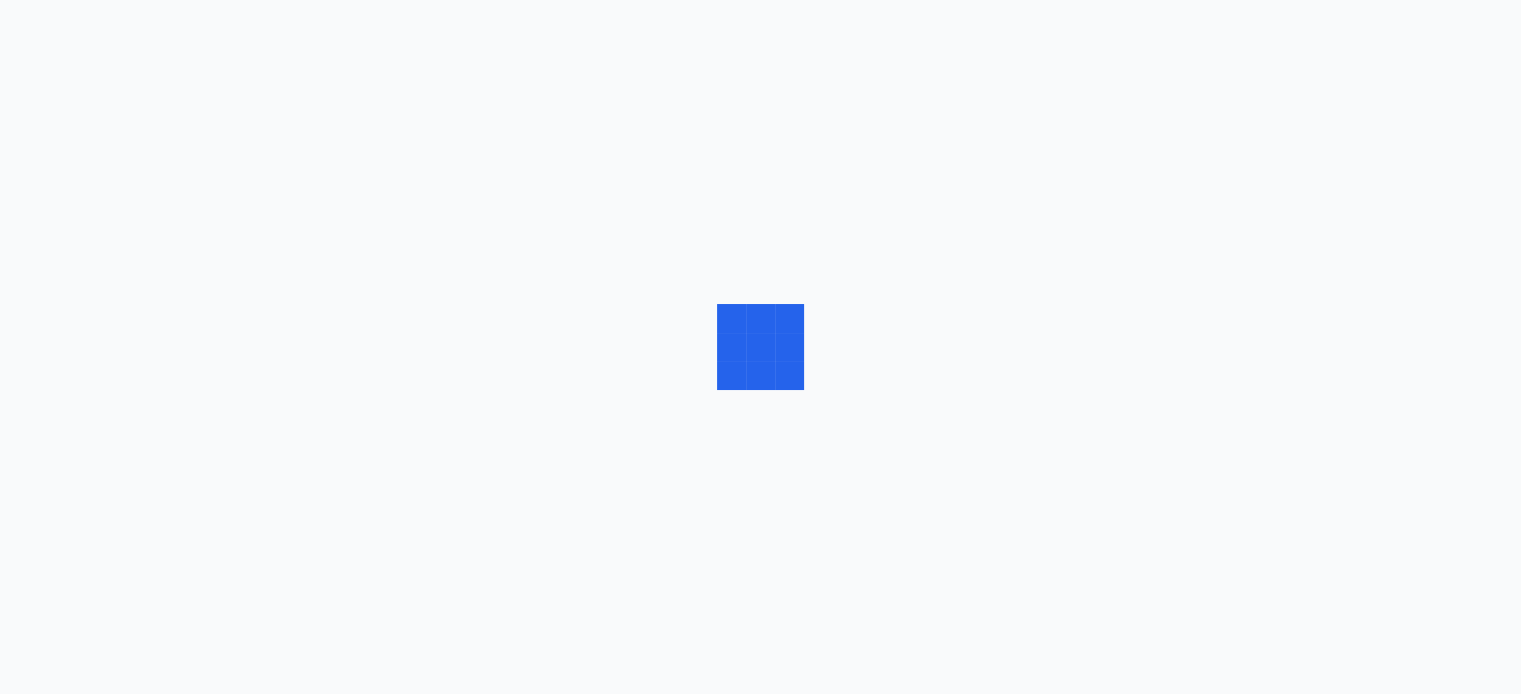 scroll, scrollTop: 0, scrollLeft: 0, axis: both 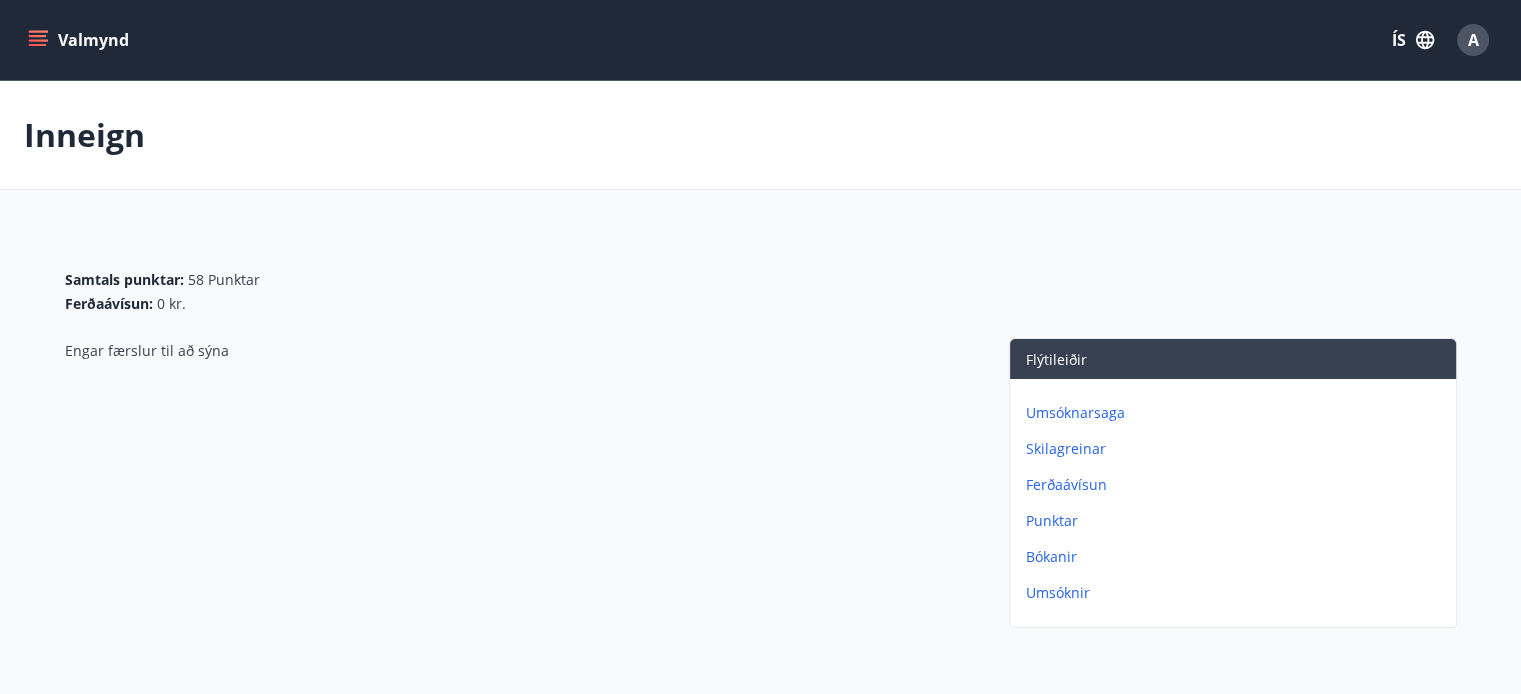 click on "Samtals punktar : 58   Punktar Ferðaávísun : 0 kr." at bounding box center (761, 284) 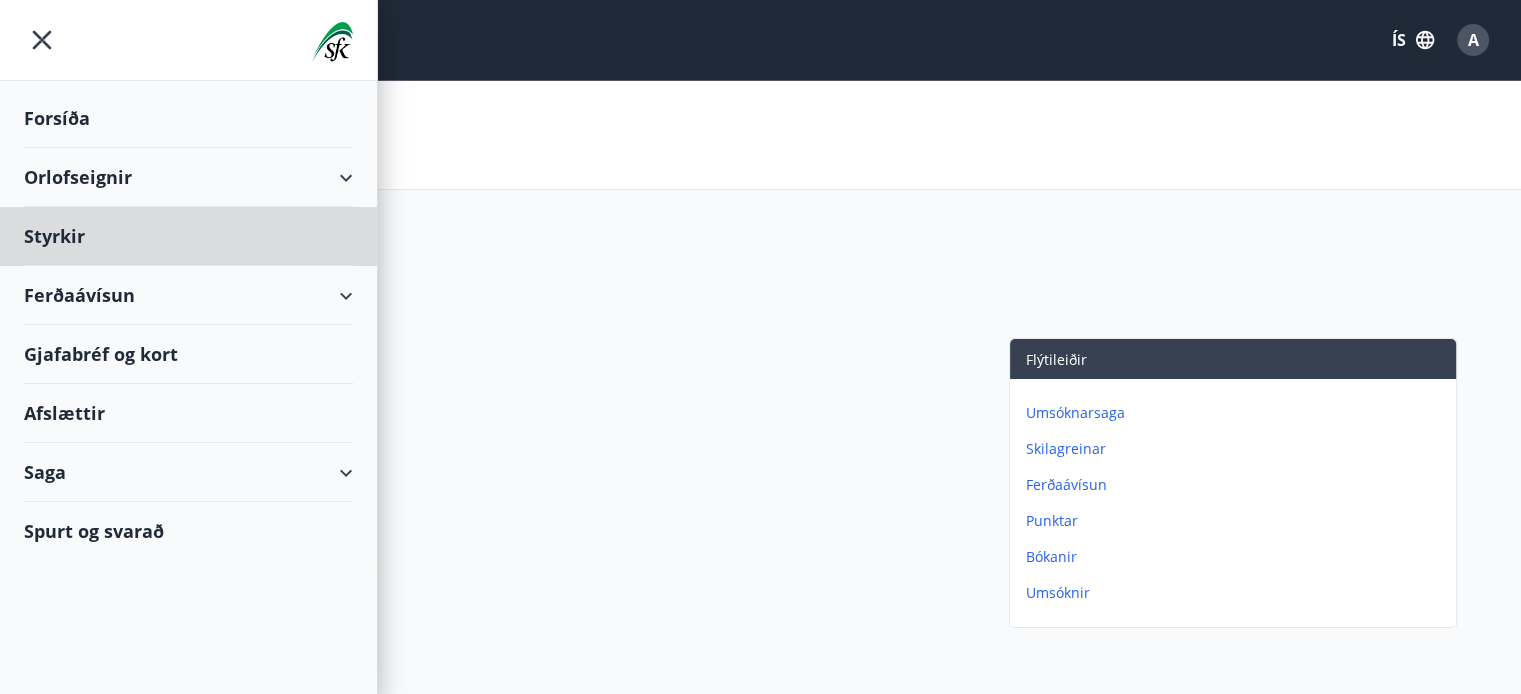 click on "Forsíða" at bounding box center [188, 118] 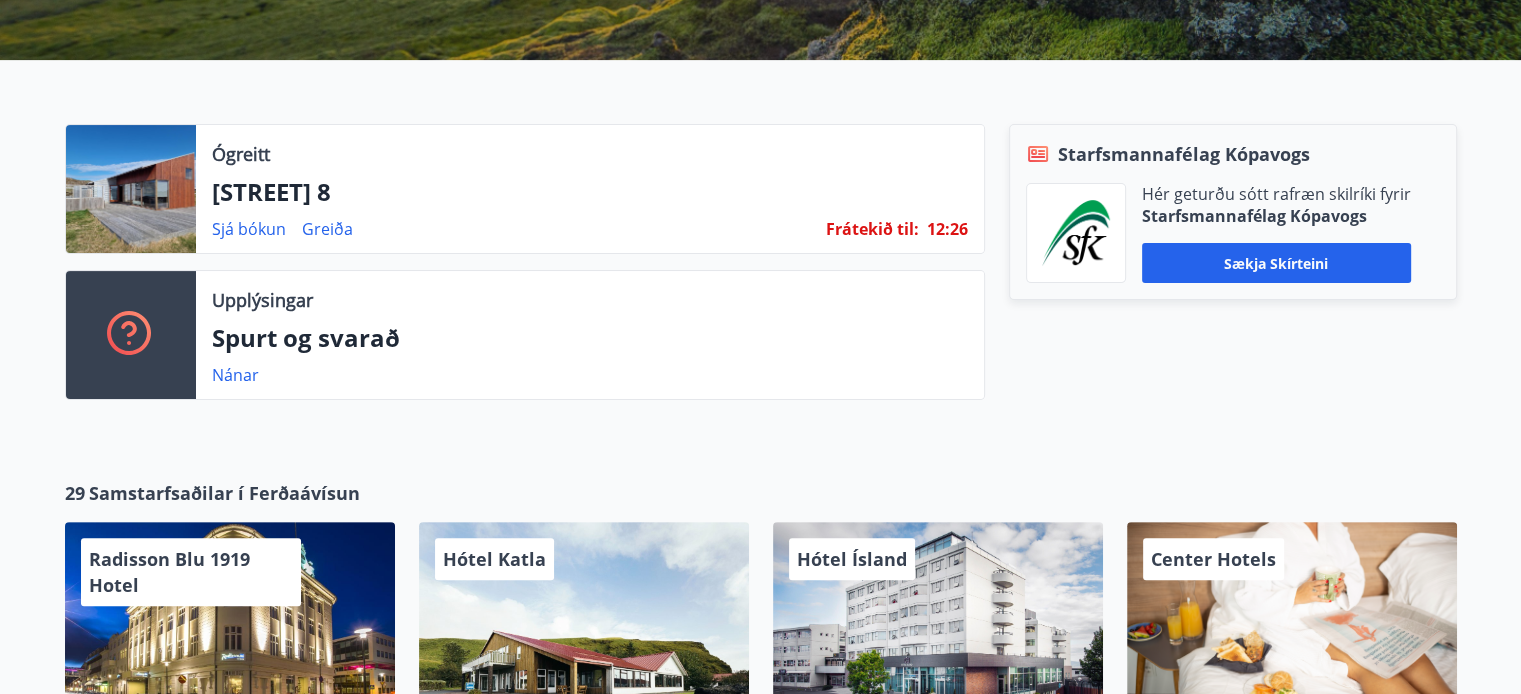 scroll, scrollTop: 436, scrollLeft: 0, axis: vertical 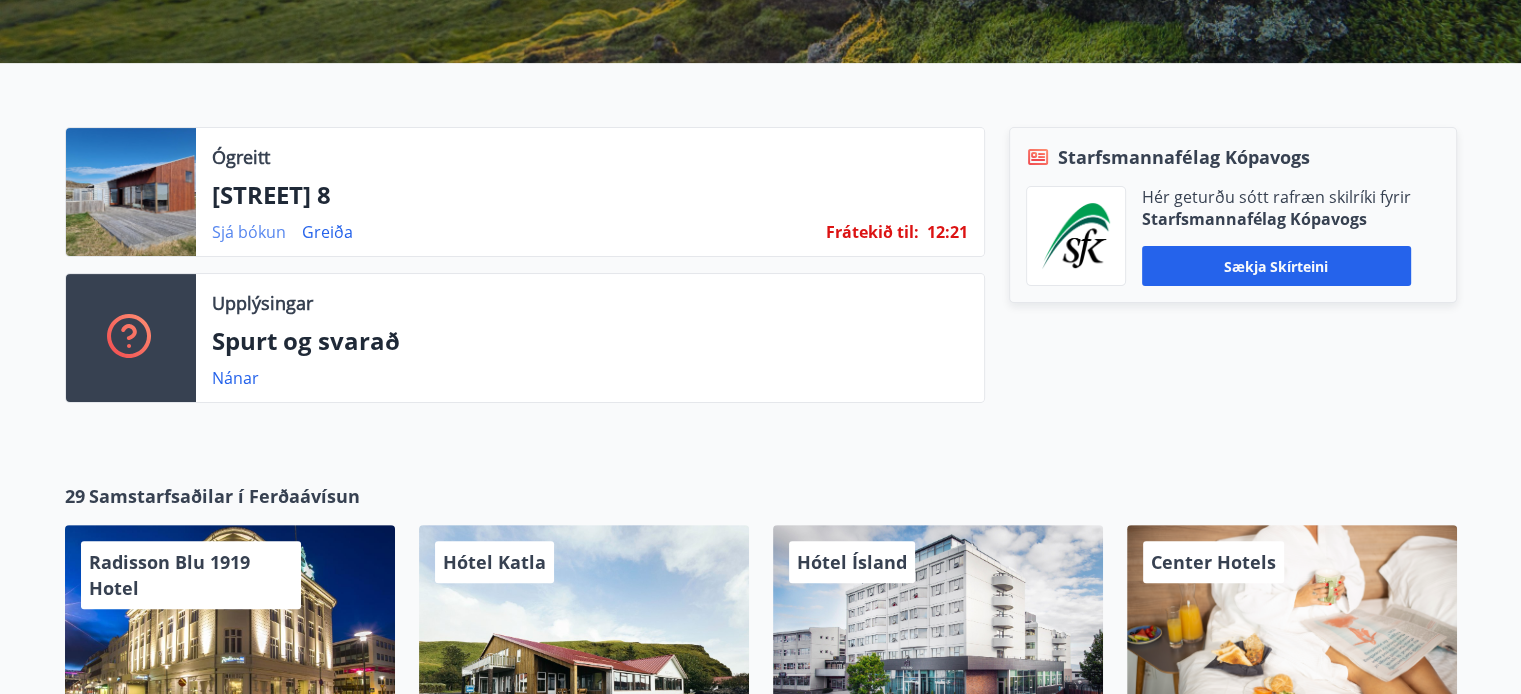 click on "Sjá bókun" at bounding box center [249, 232] 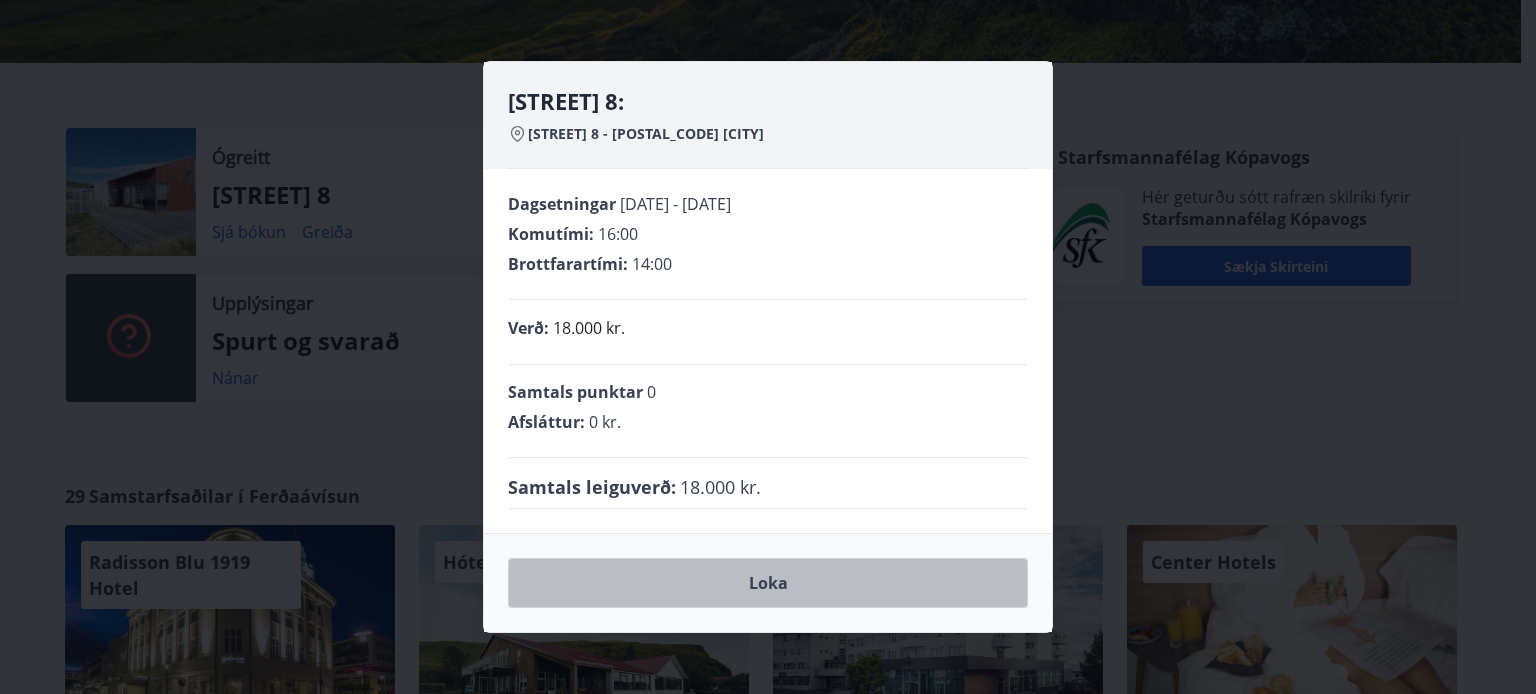 click on "Loka" at bounding box center (768, 583) 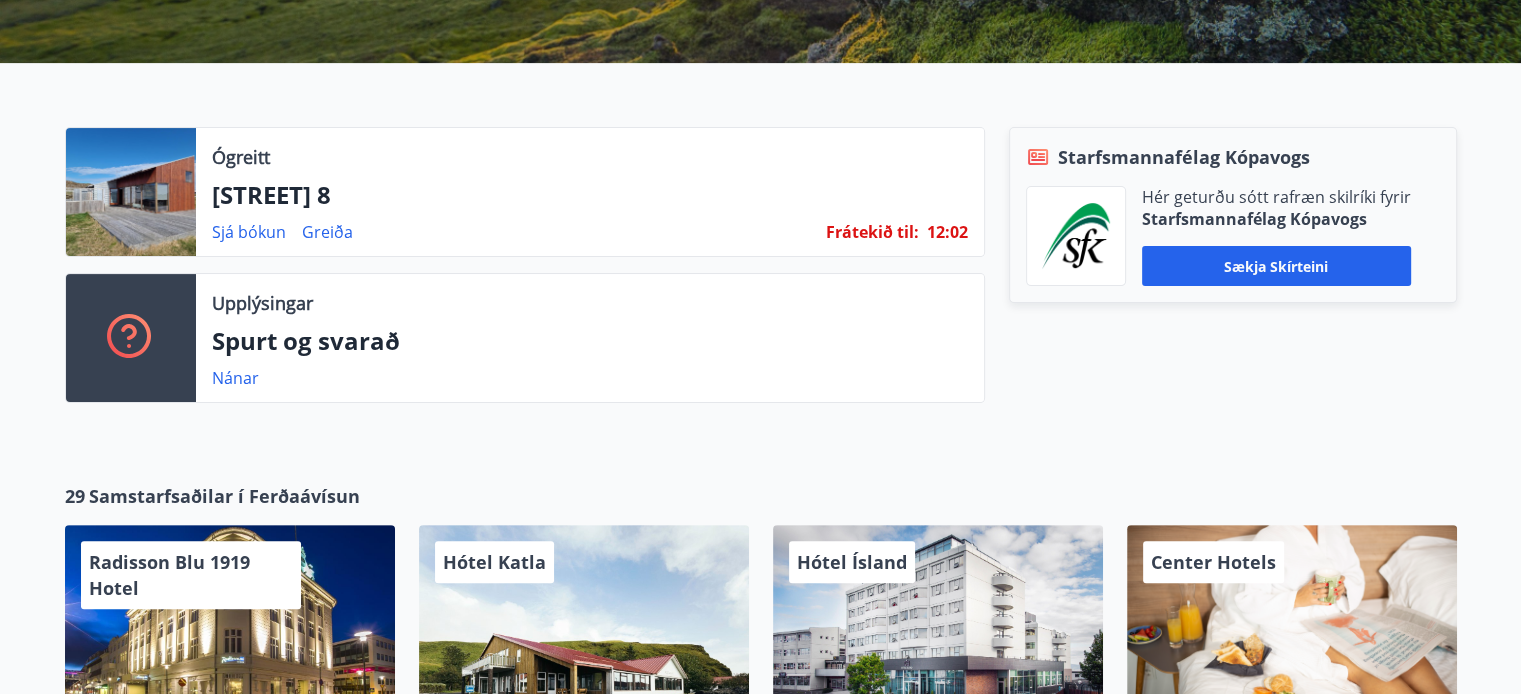 click on "[STREET] 8" at bounding box center [590, 195] 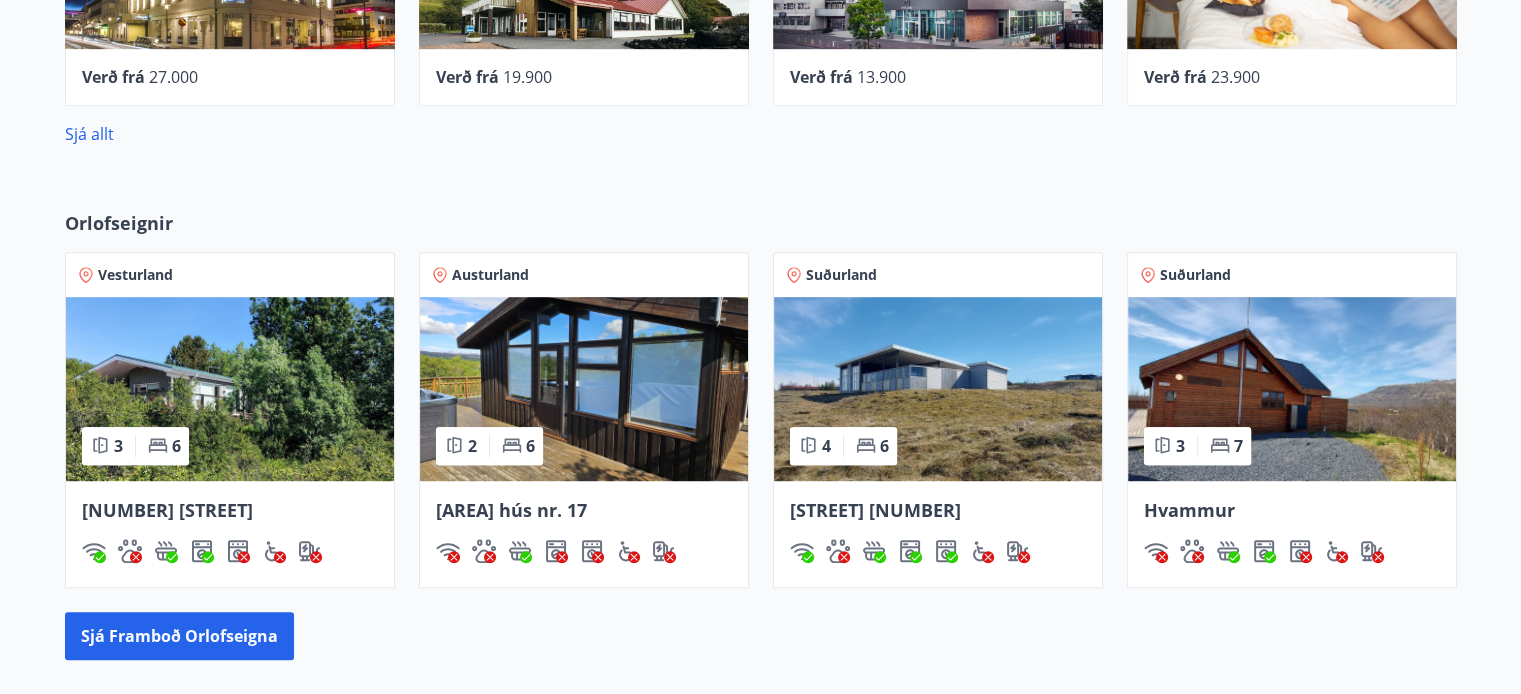scroll, scrollTop: 1095, scrollLeft: 0, axis: vertical 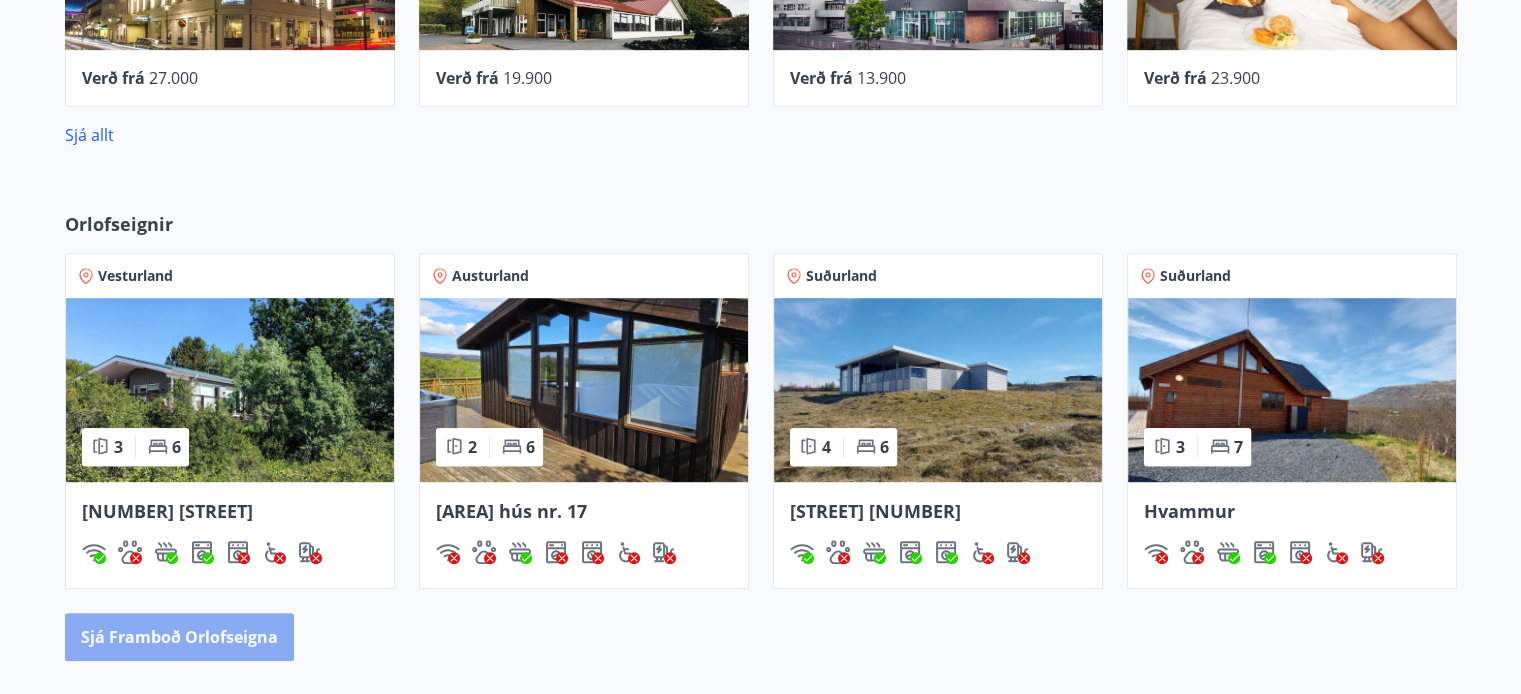 click on "Sjá framboð orlofseigna" at bounding box center (179, 637) 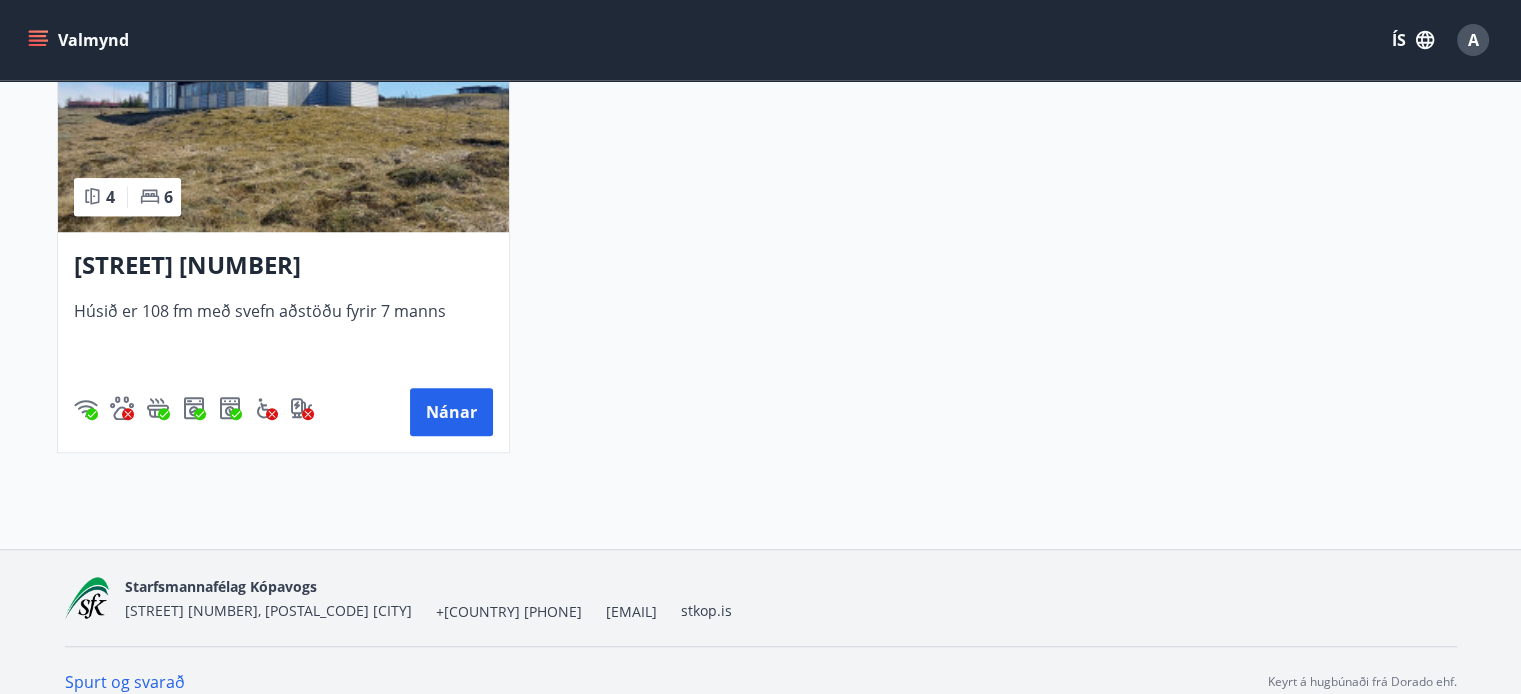 scroll, scrollTop: 1610, scrollLeft: 0, axis: vertical 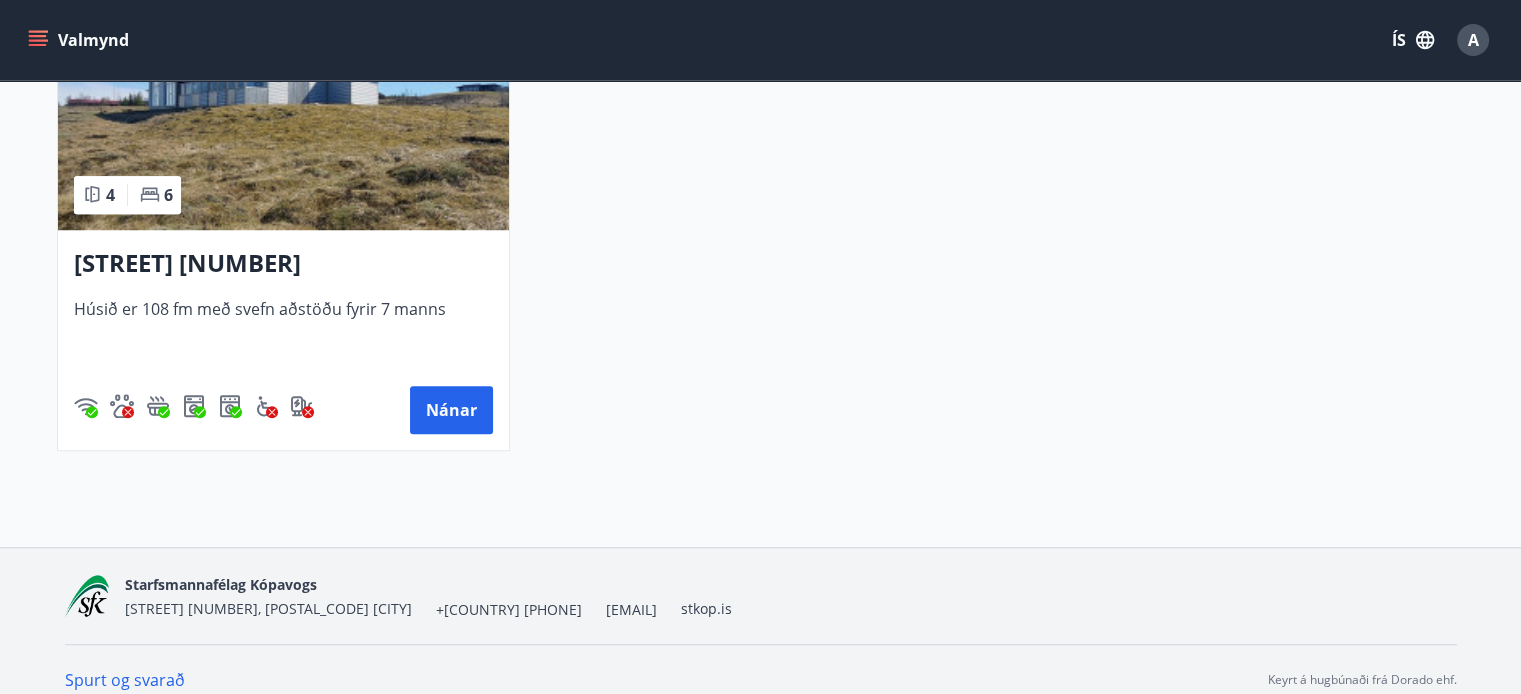 click on "Húsið er 108 fm með svefn aðstöðu fyrir 7 manns" at bounding box center (283, 331) 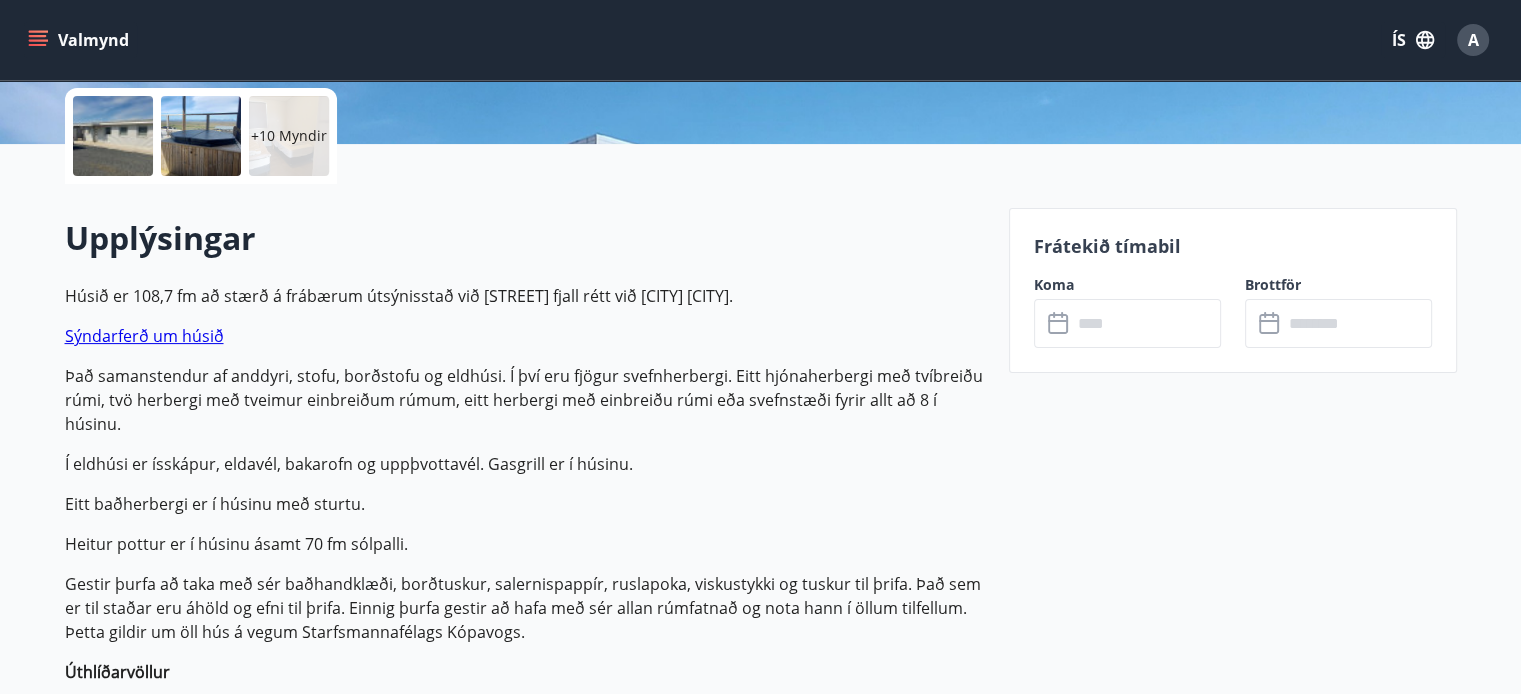 scroll, scrollTop: 460, scrollLeft: 0, axis: vertical 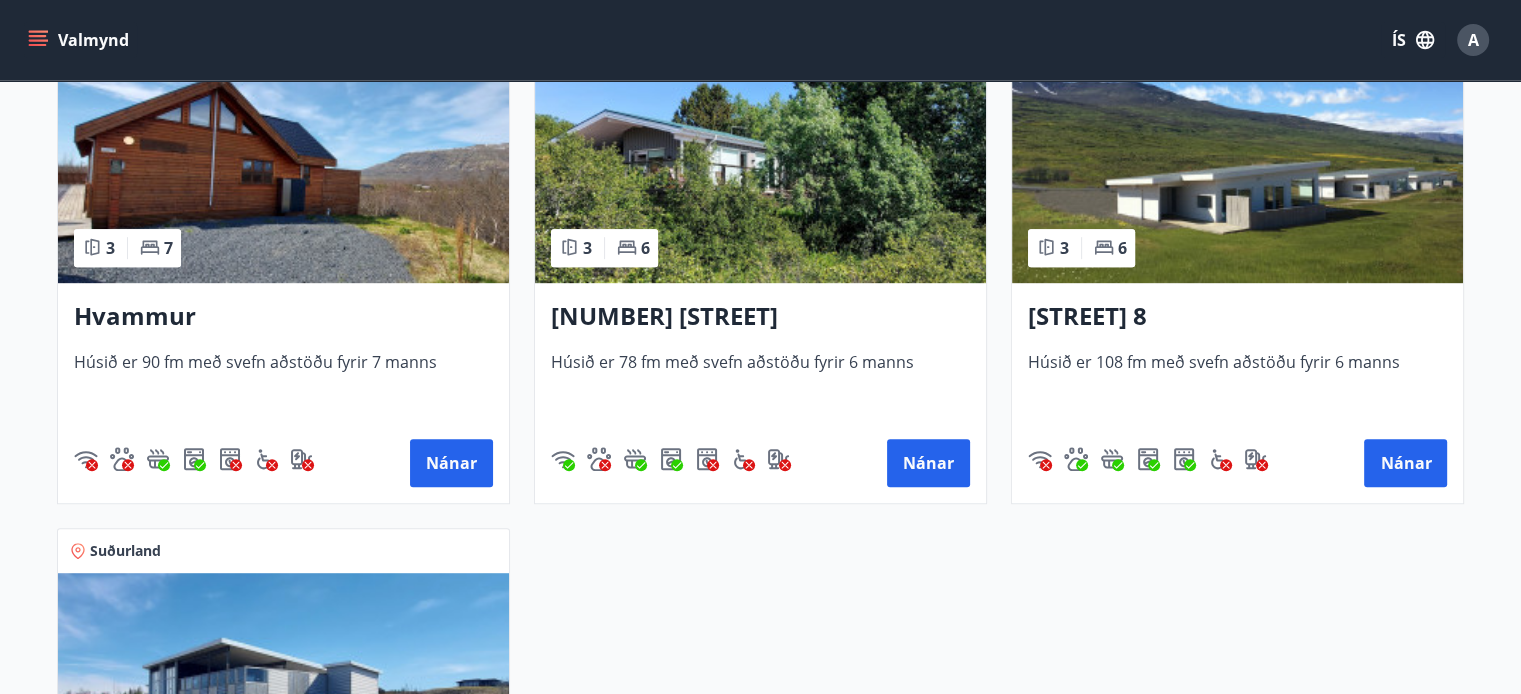 click on "Hvammur" at bounding box center [283, 317] 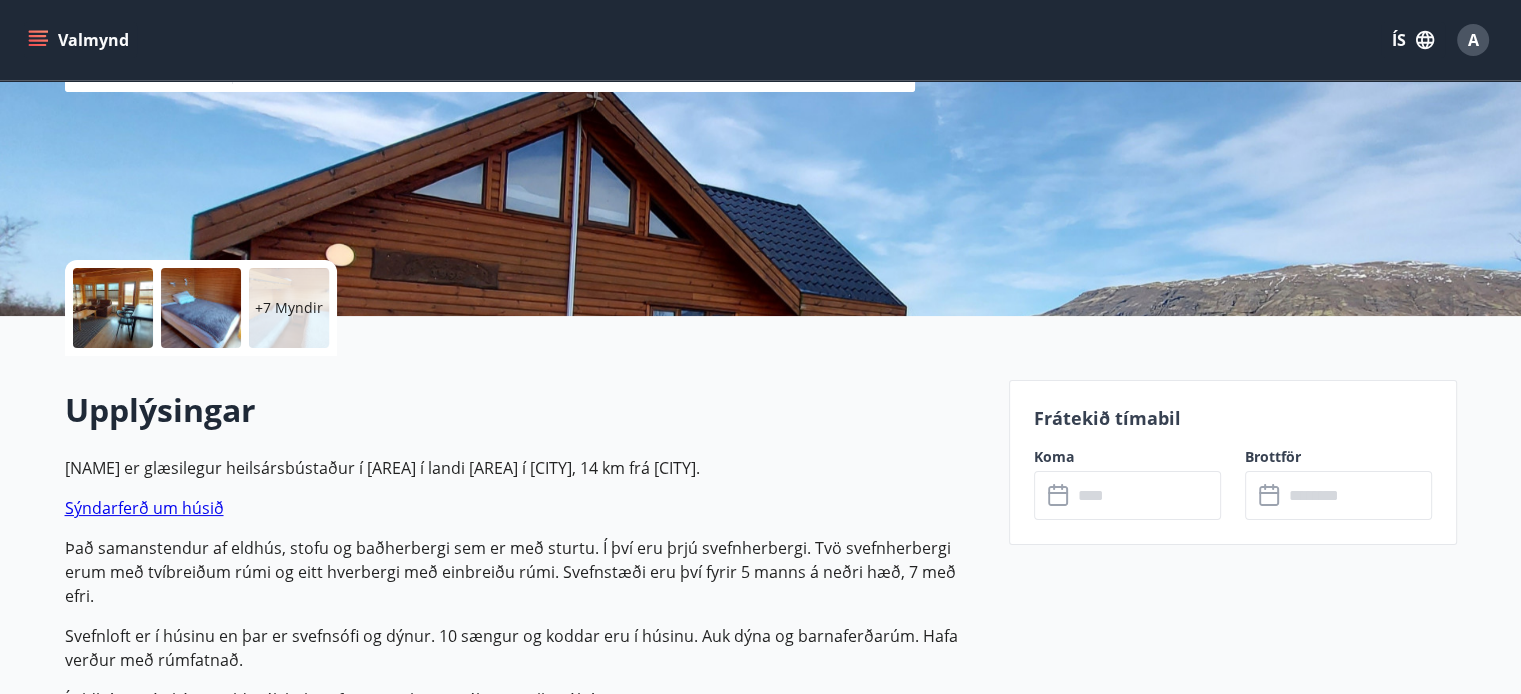 scroll, scrollTop: 0, scrollLeft: 0, axis: both 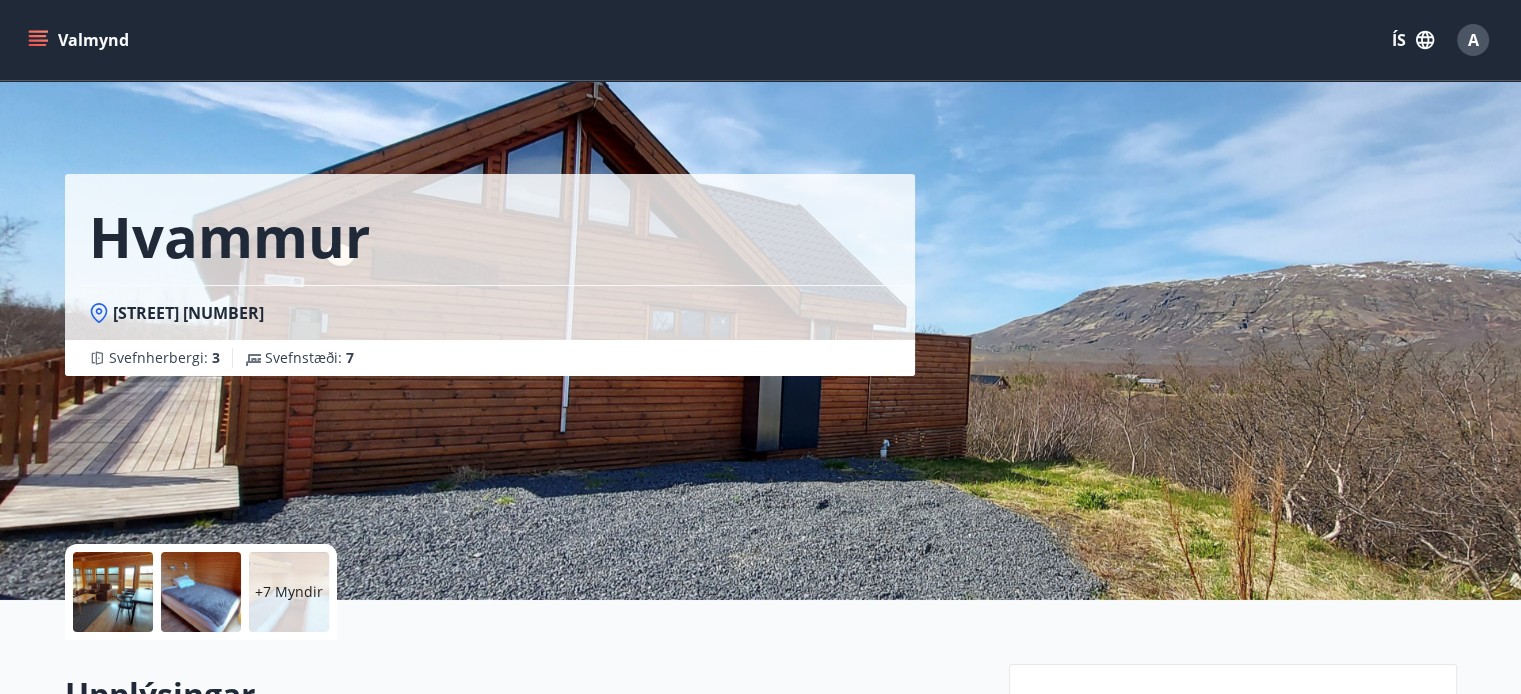 click on "[NAME] [STREET] [NUMBER] Svefnherbergi : 3 Svefnstæði : 7" at bounding box center (529, 300) 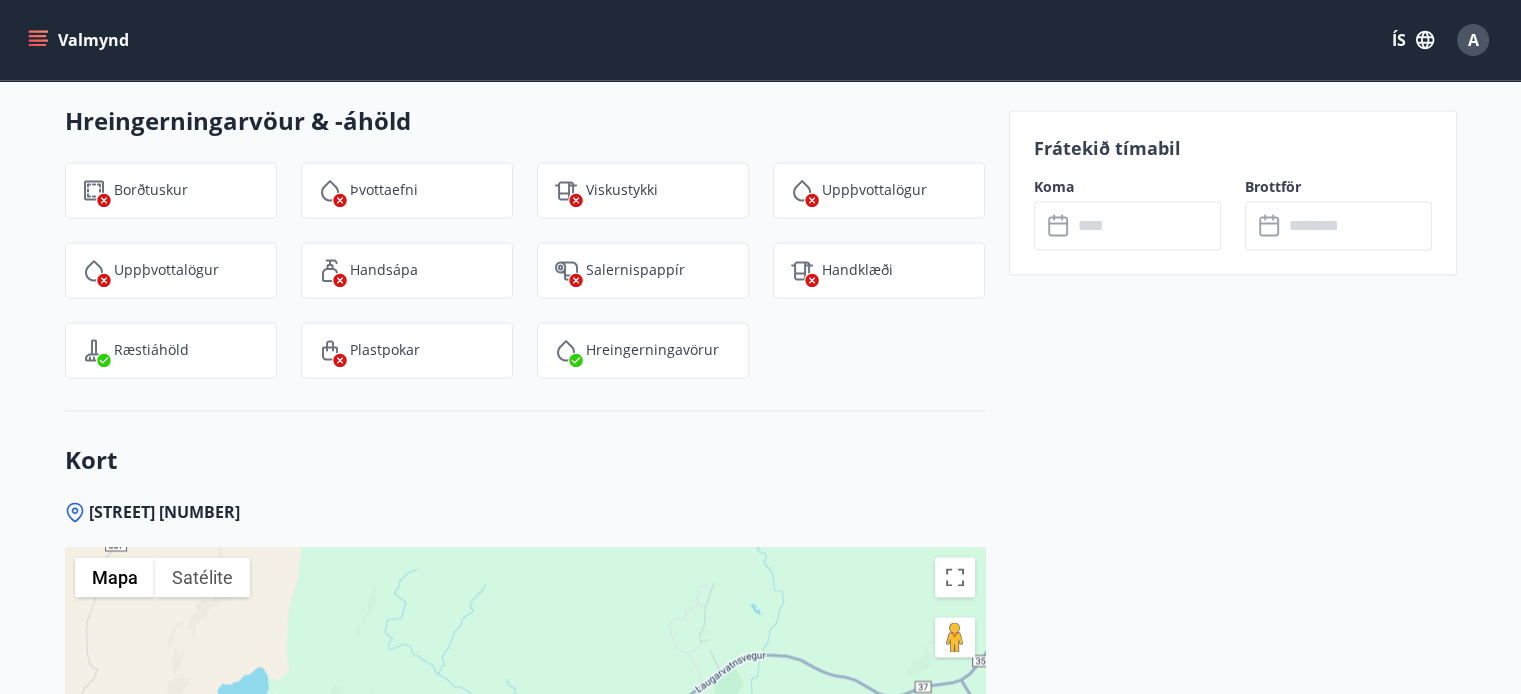 scroll, scrollTop: 3096, scrollLeft: 0, axis: vertical 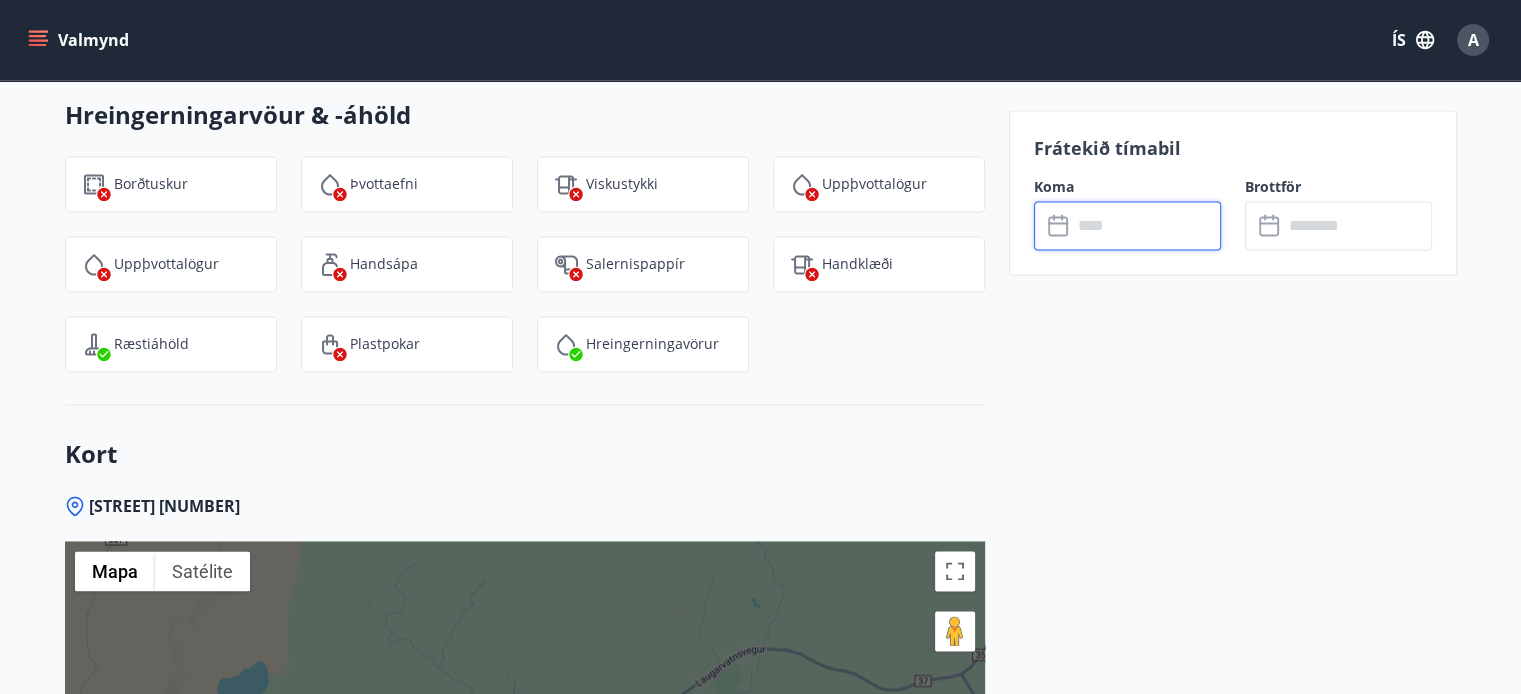 click at bounding box center [1146, 225] 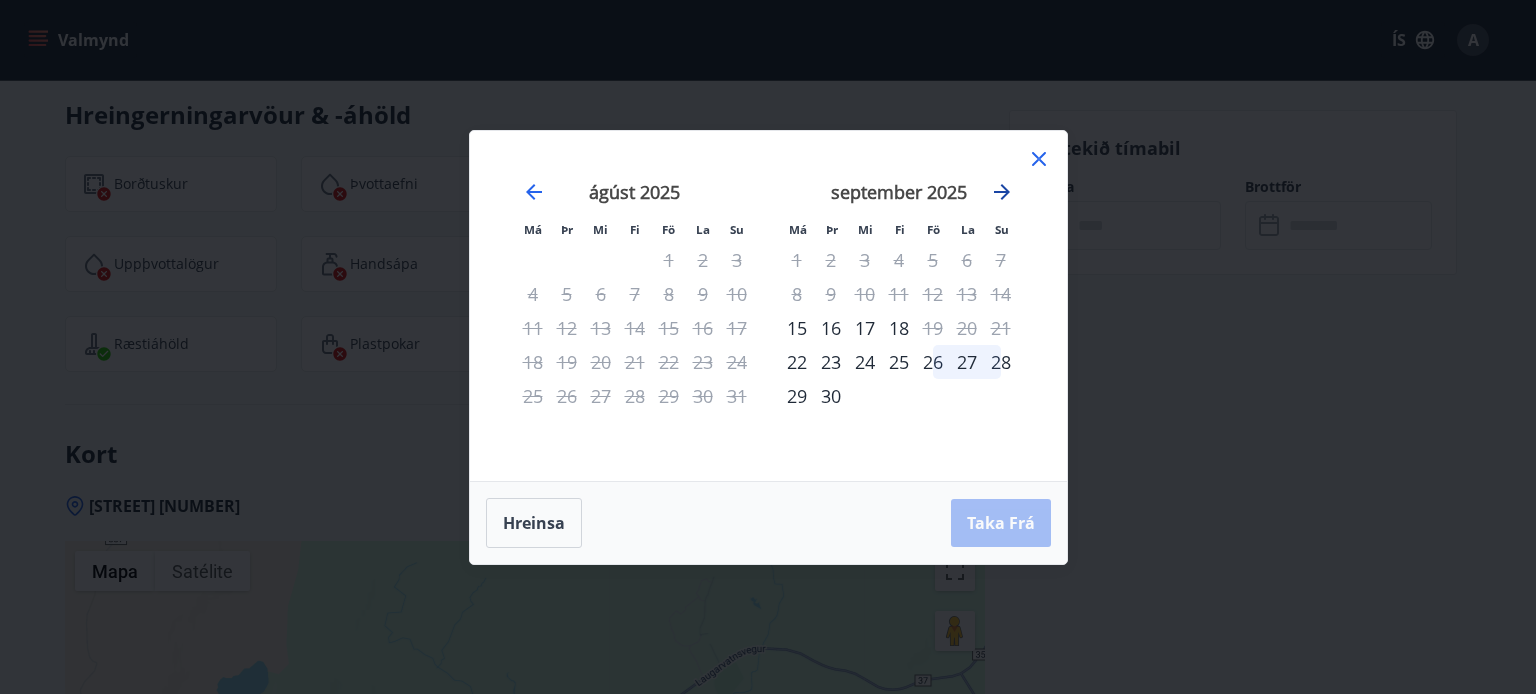 click 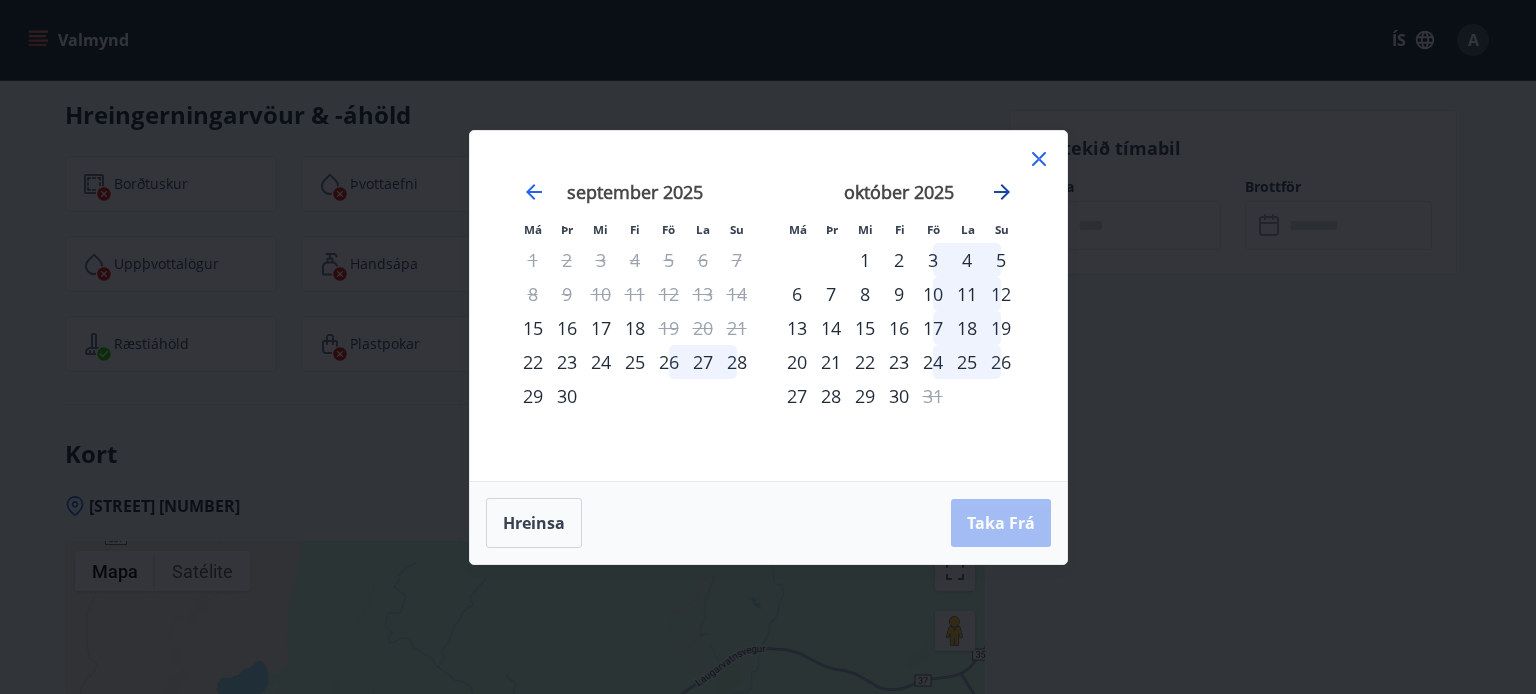 click 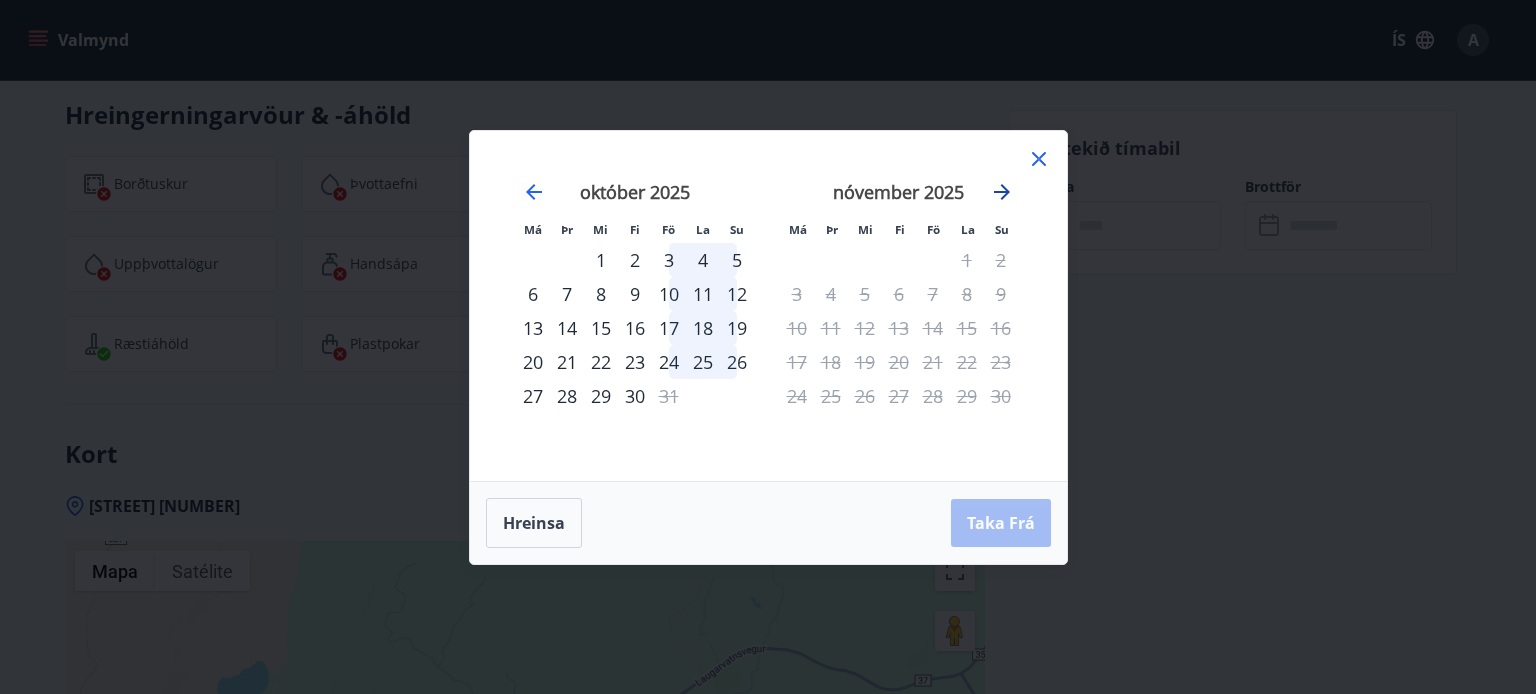 click 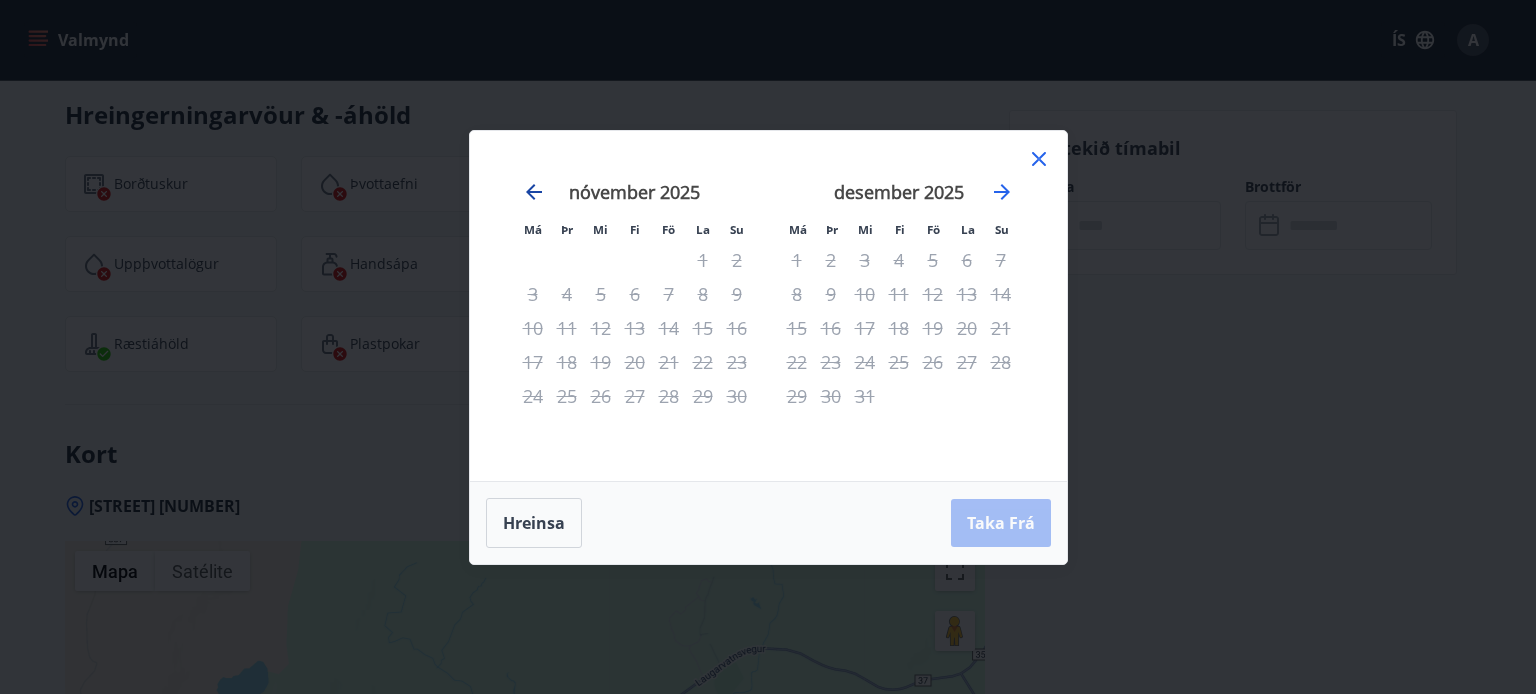 click 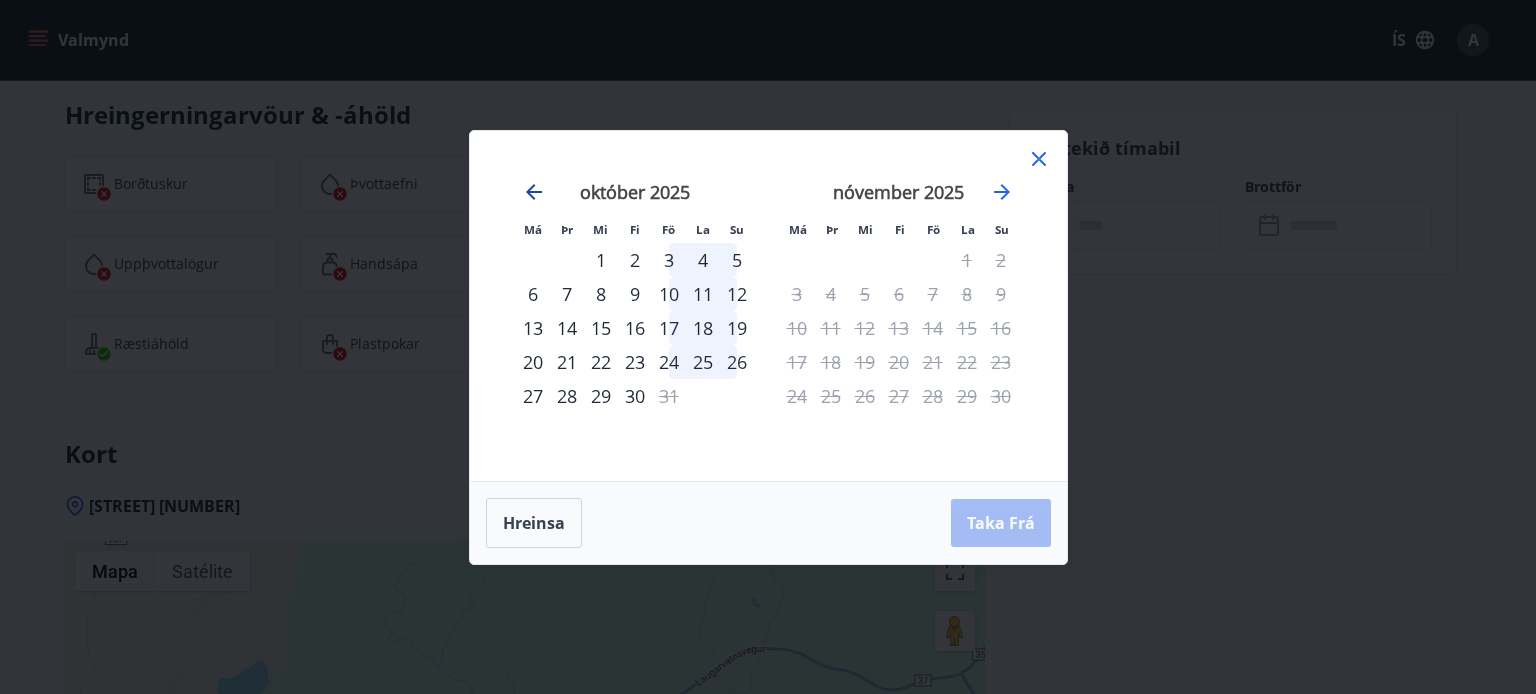 click 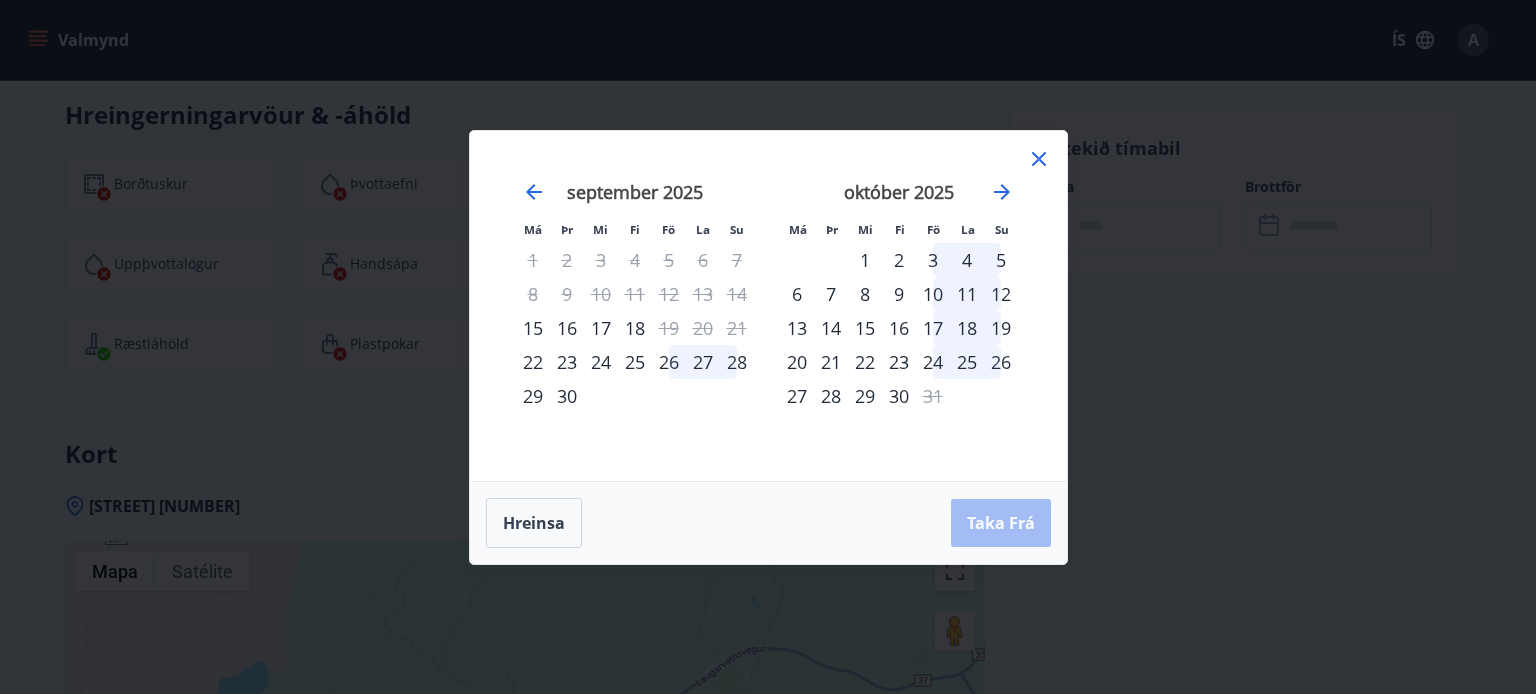 click on "26" at bounding box center (669, 362) 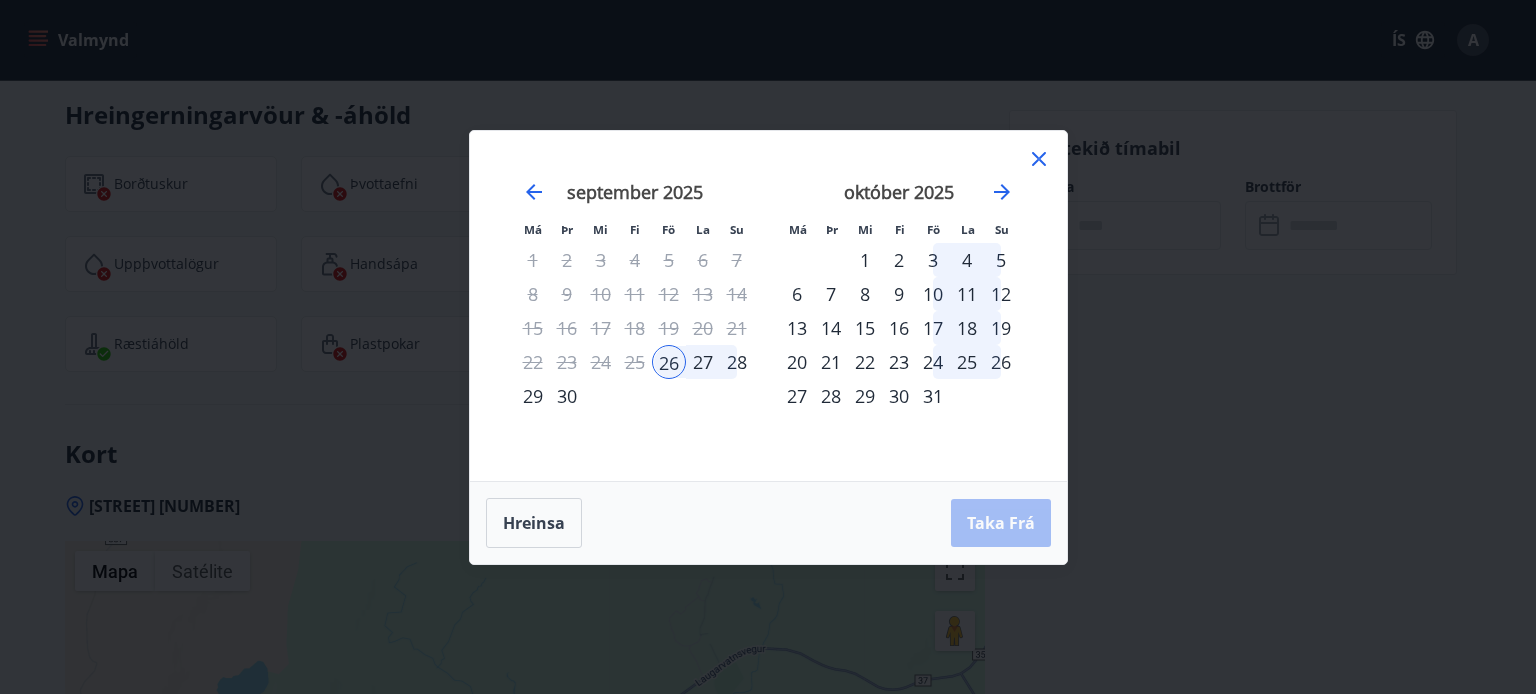 click on "26" at bounding box center [669, 362] 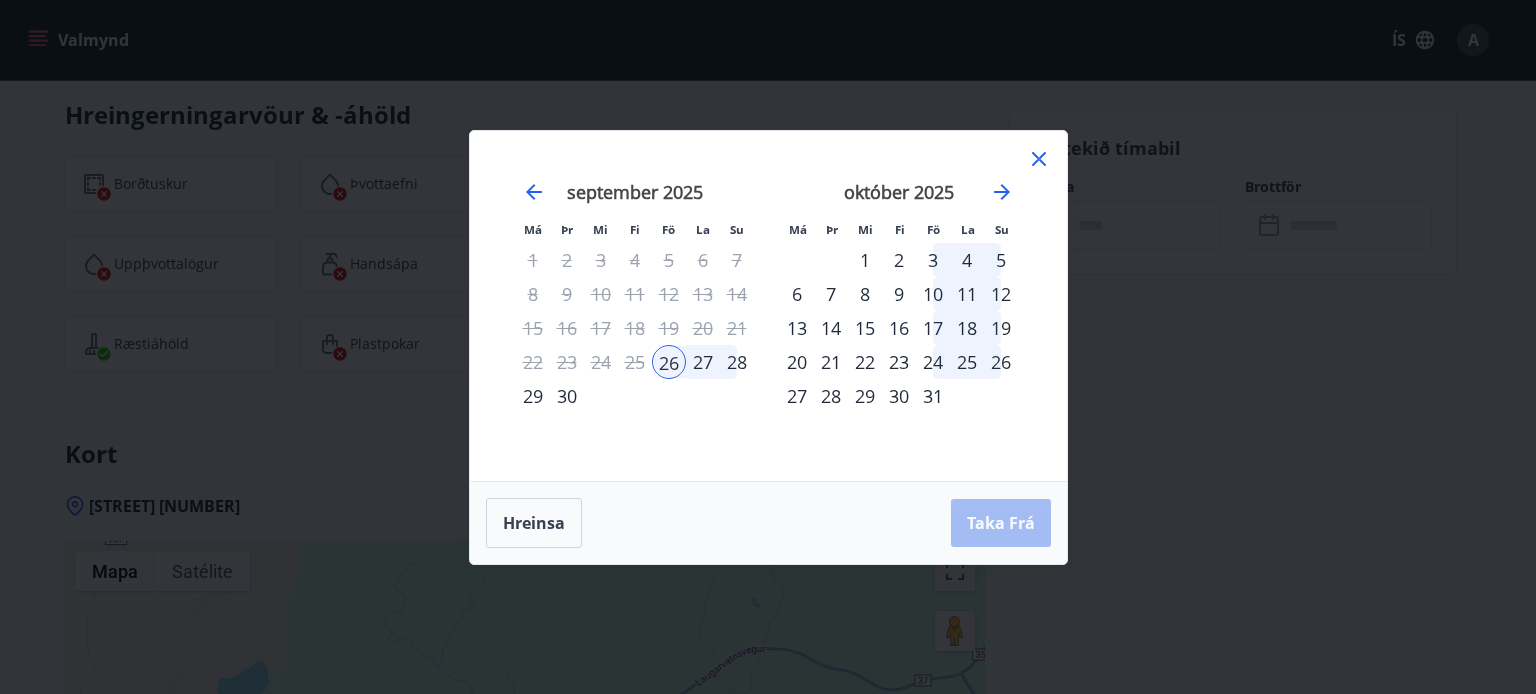 click on "27" at bounding box center [703, 362] 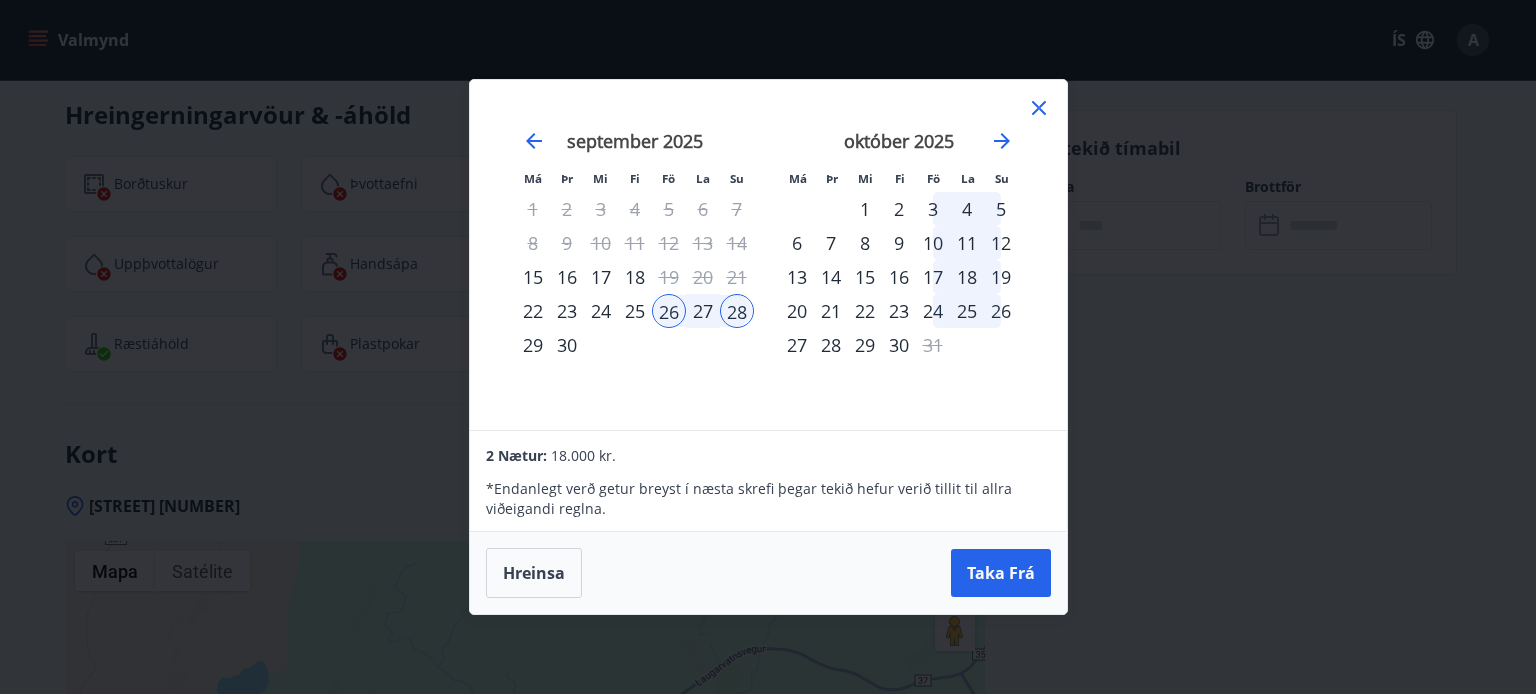 click 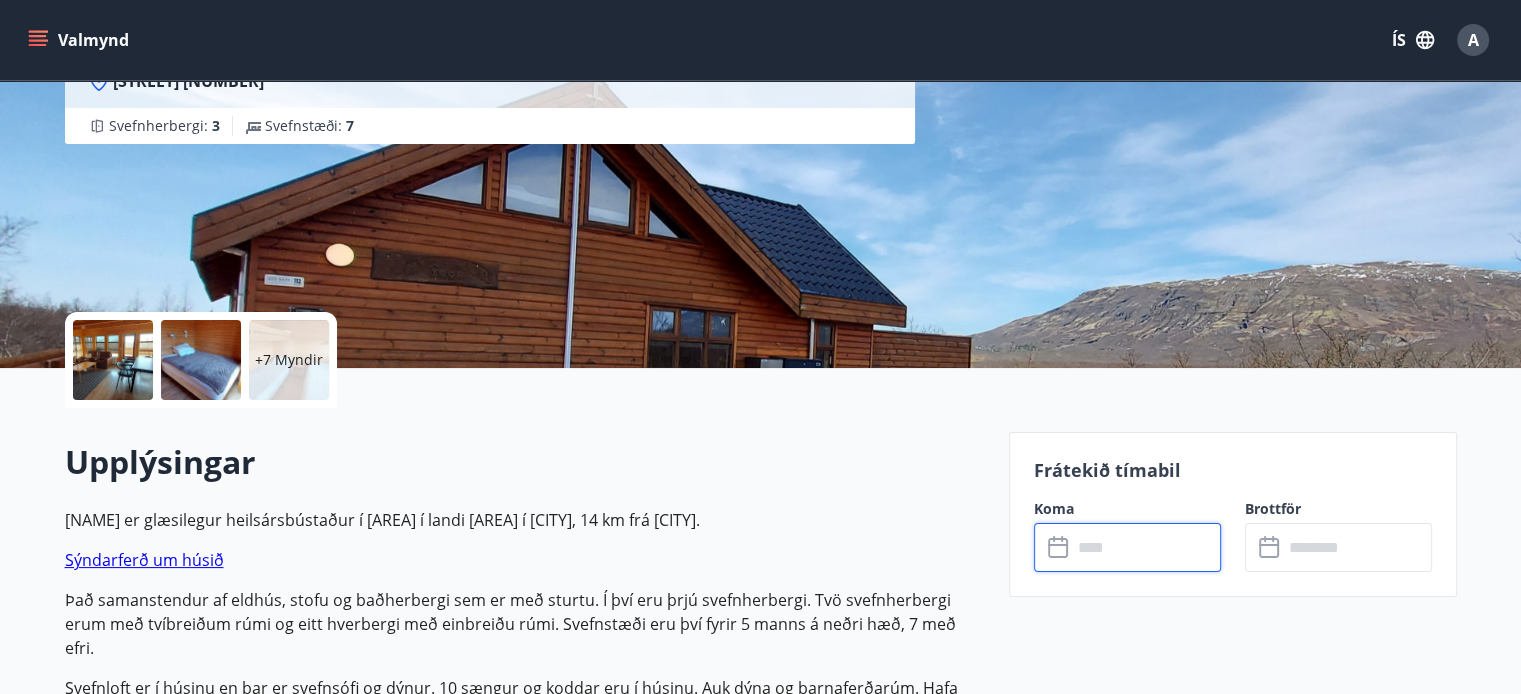 scroll, scrollTop: 0, scrollLeft: 0, axis: both 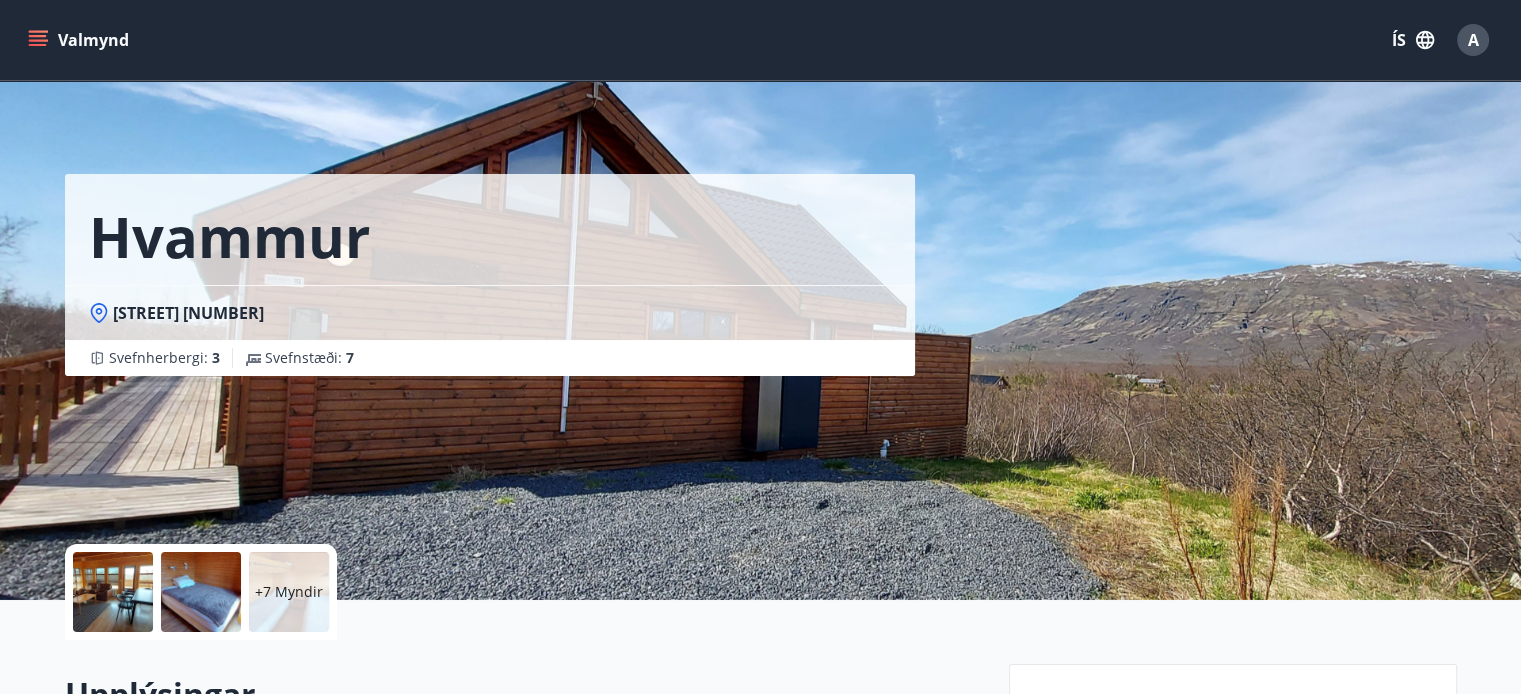 click 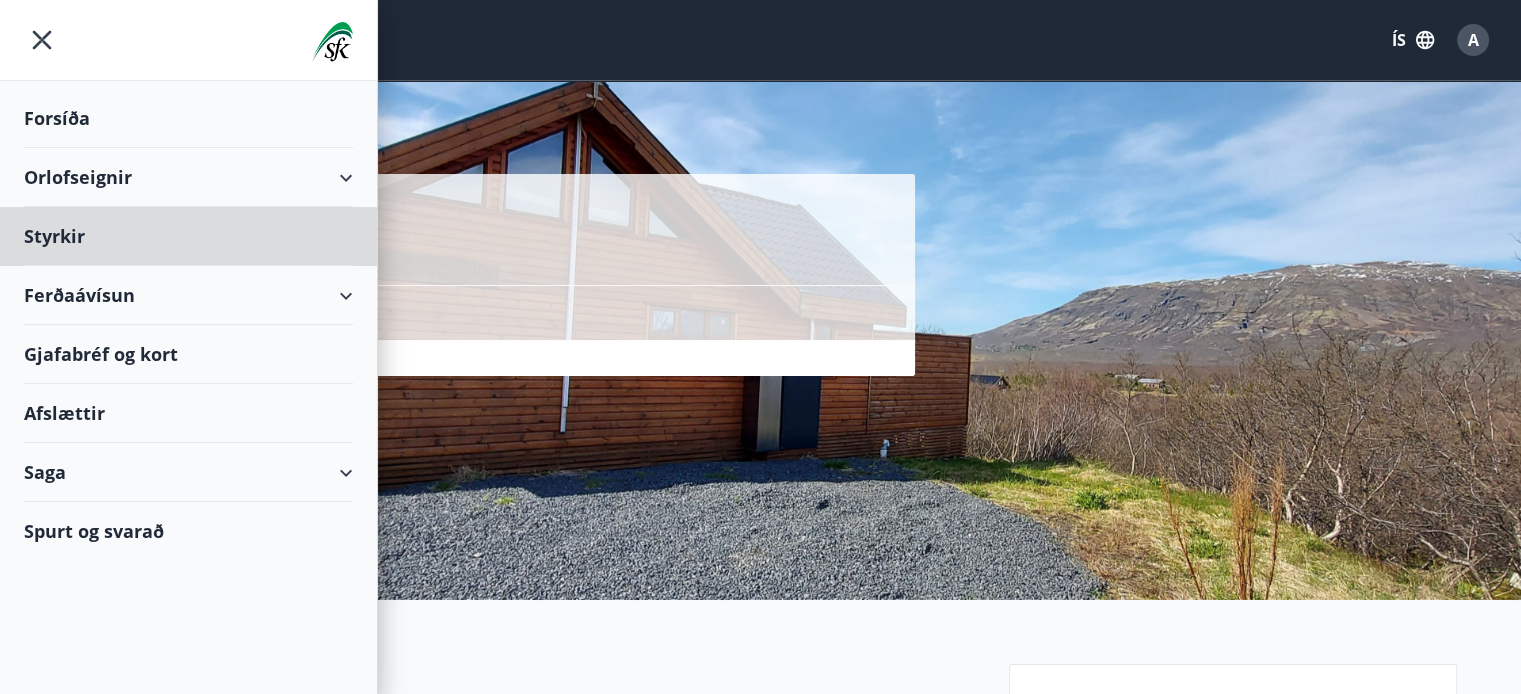 click on "Forsíða" at bounding box center (188, 118) 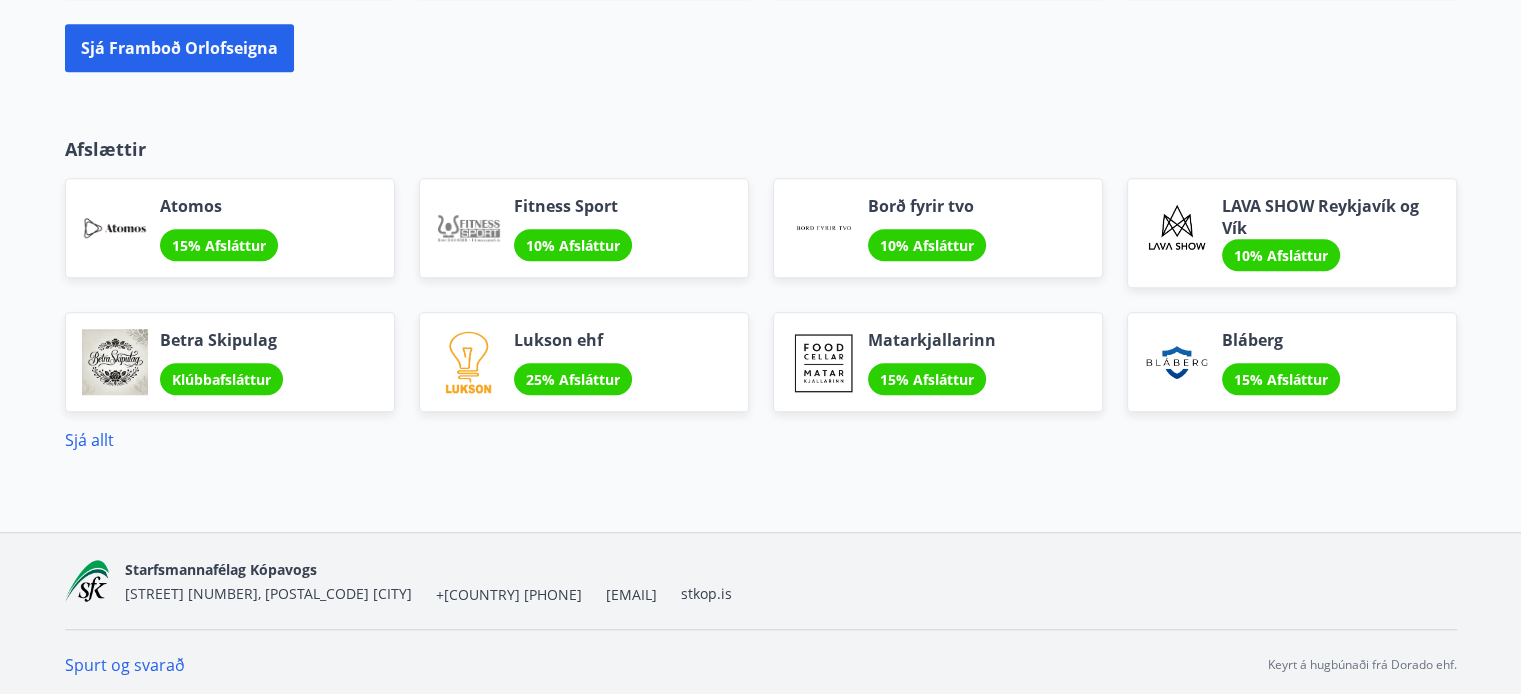 scroll, scrollTop: 1686, scrollLeft: 0, axis: vertical 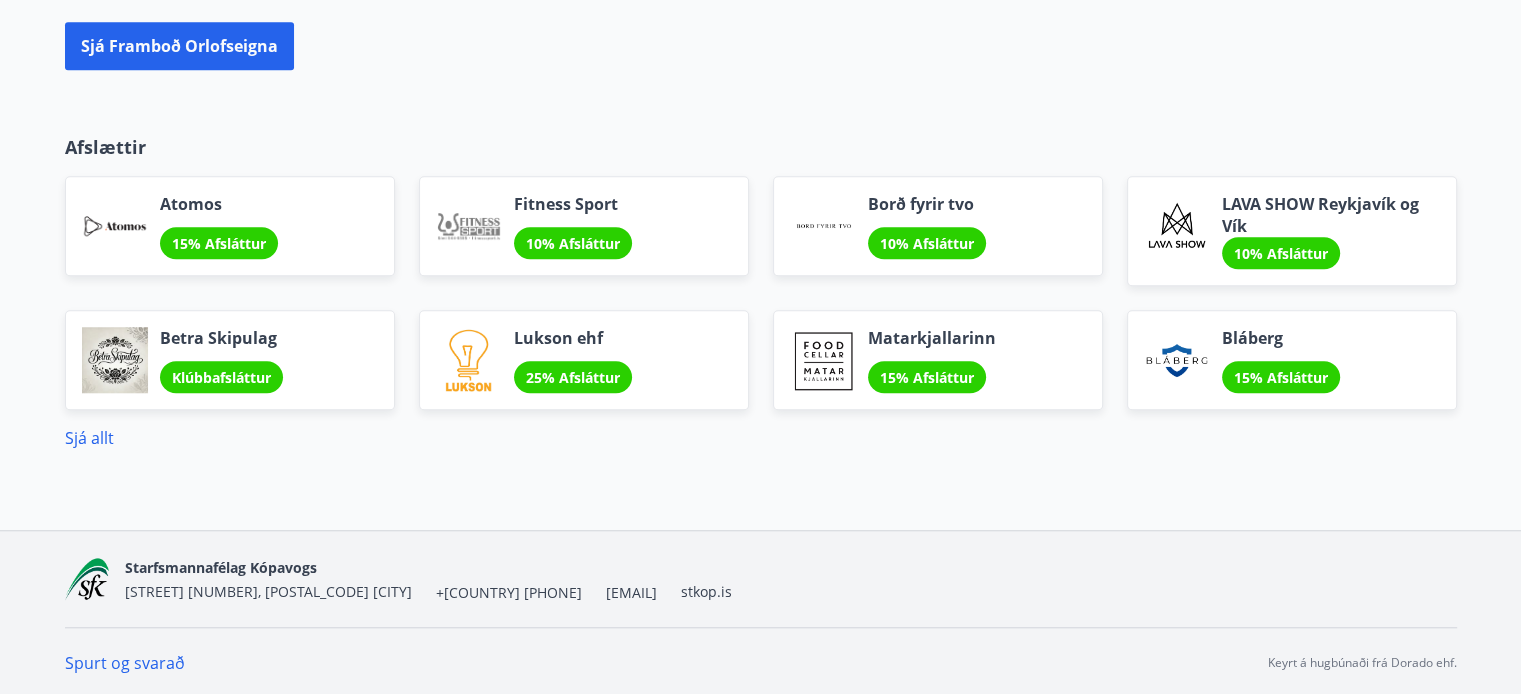 click at bounding box center (823, 226) 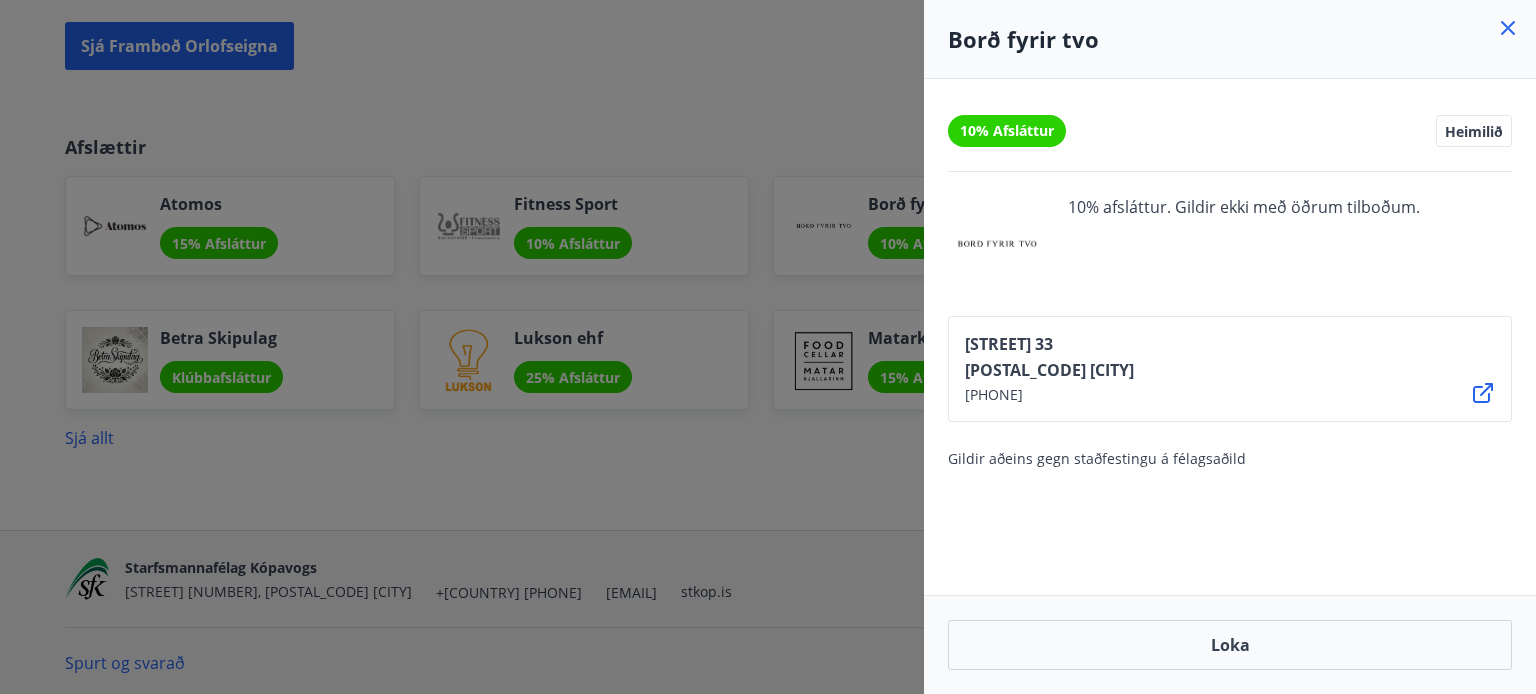 click at bounding box center [768, 347] 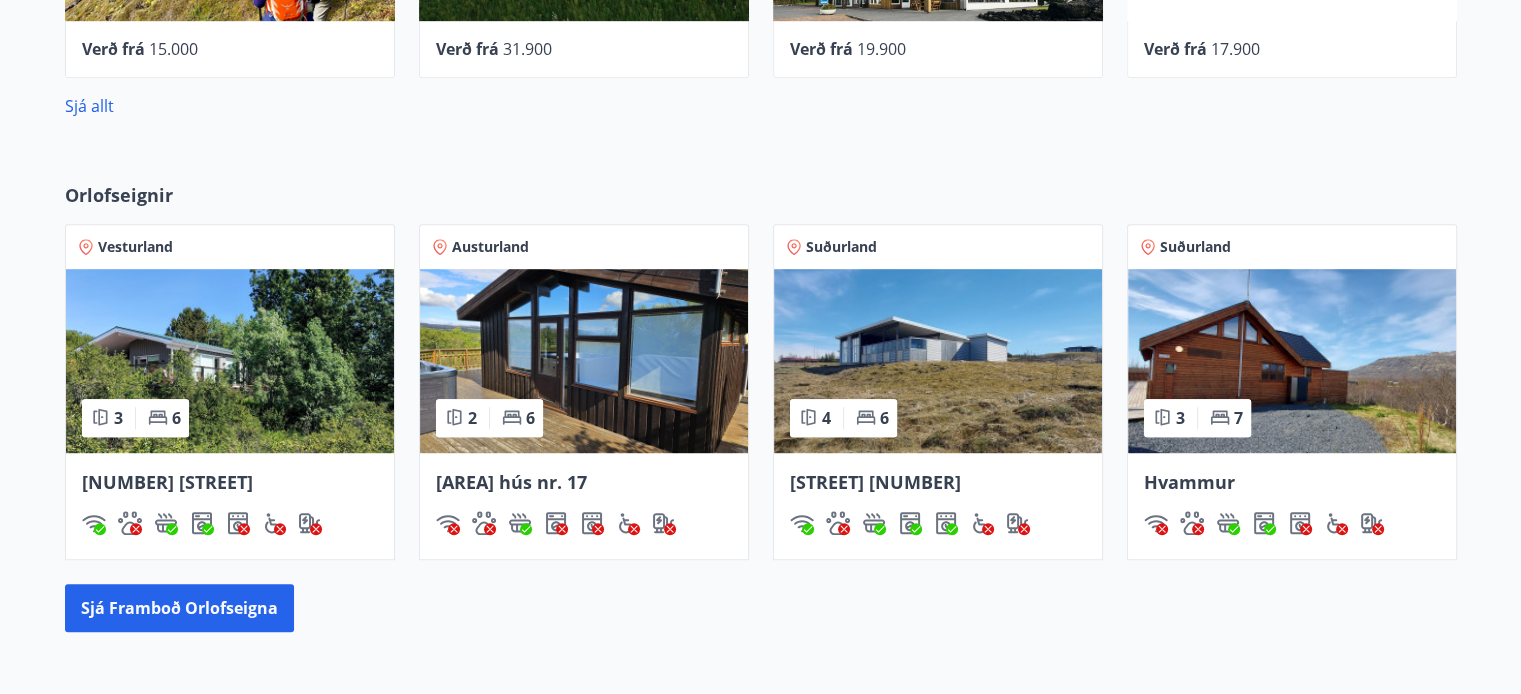 scroll, scrollTop: 1123, scrollLeft: 0, axis: vertical 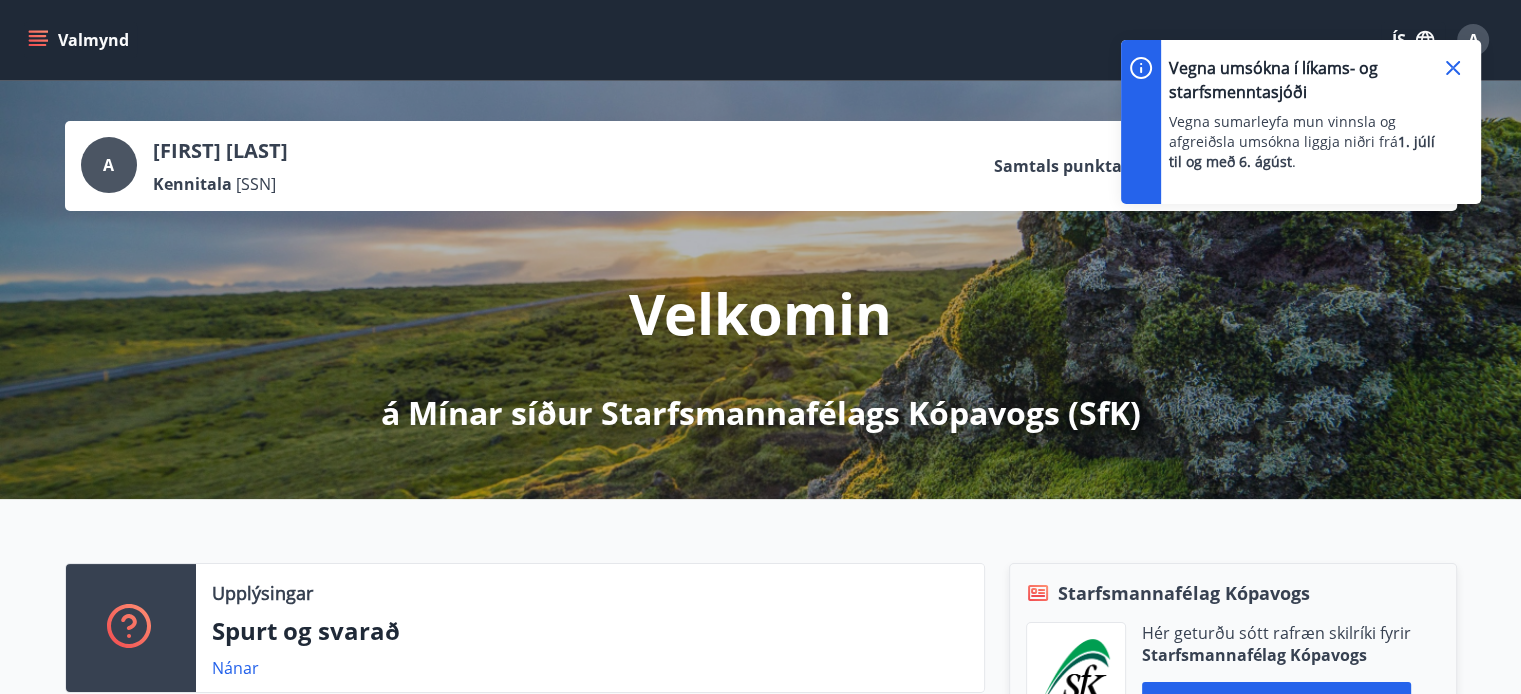 click 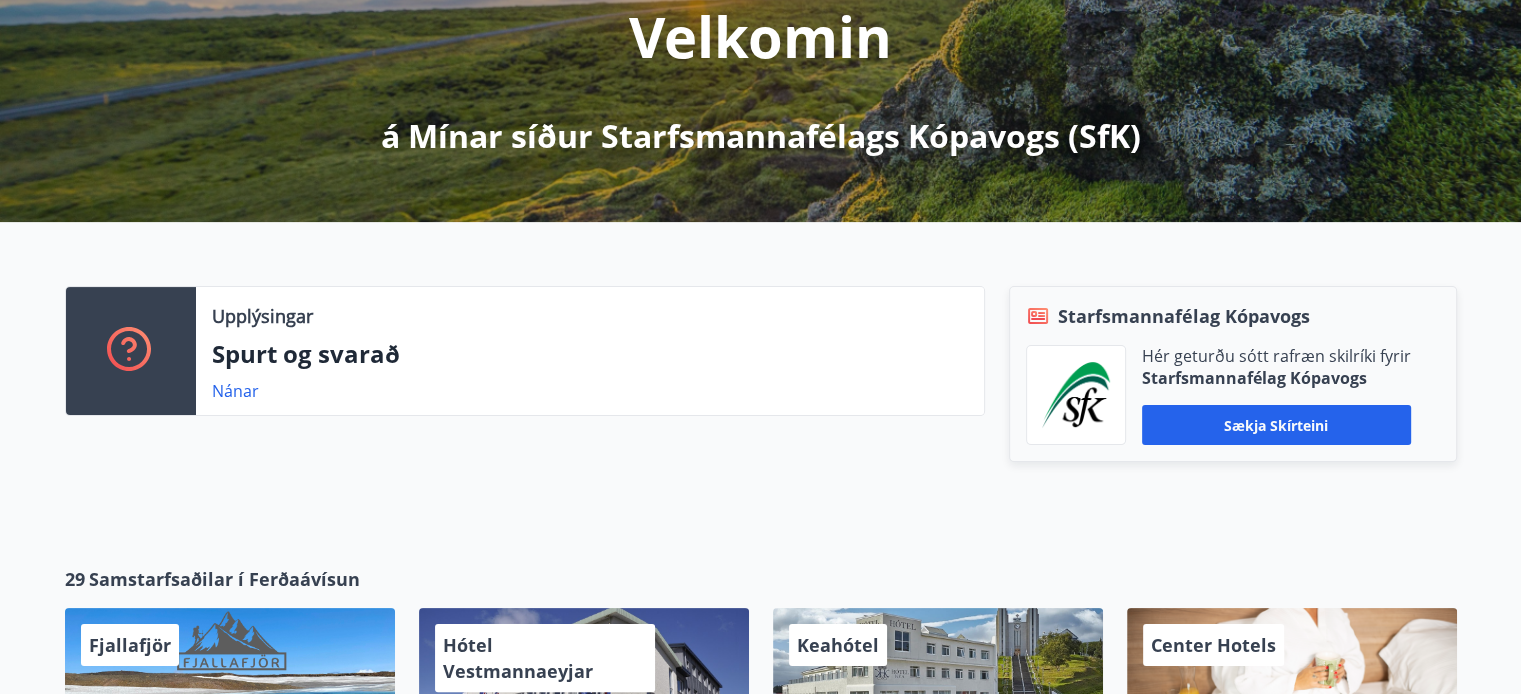 scroll, scrollTop: 285, scrollLeft: 0, axis: vertical 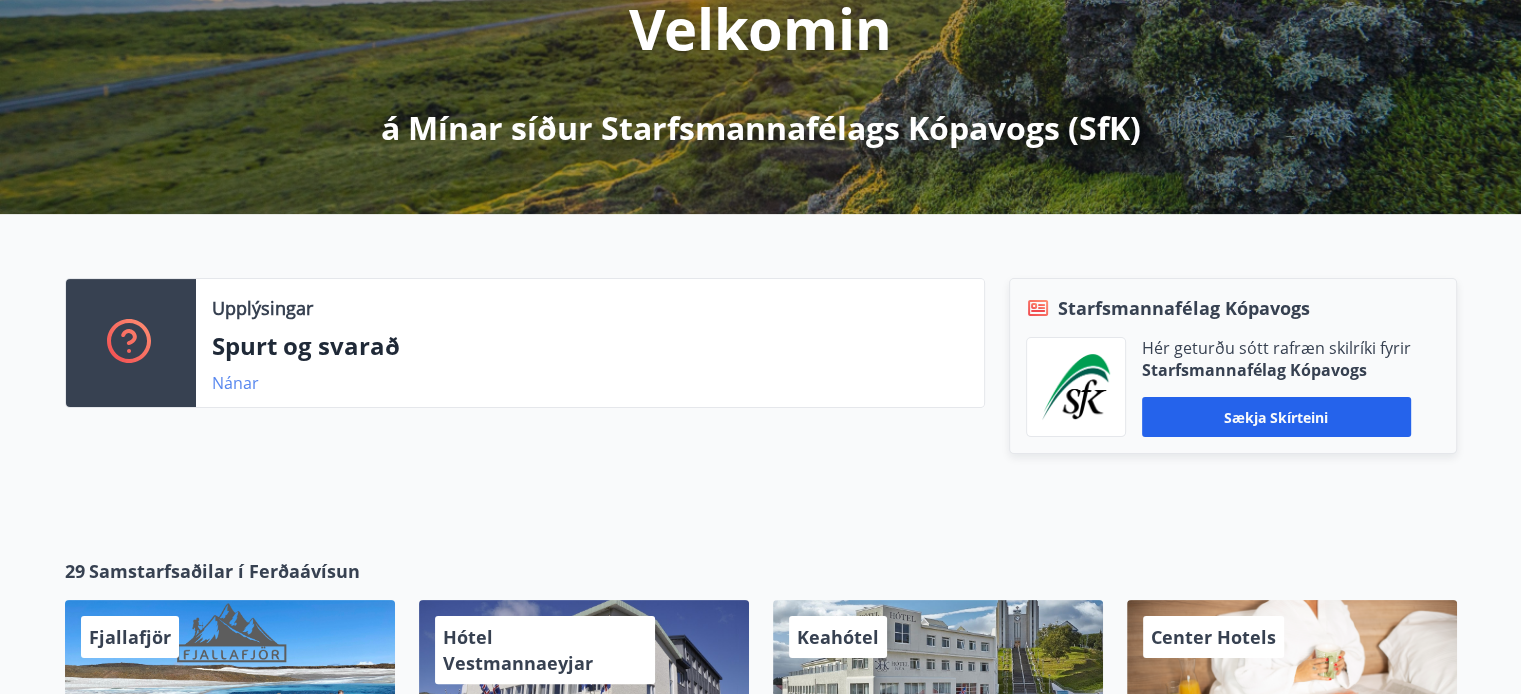 click on "Nánar" at bounding box center [235, 383] 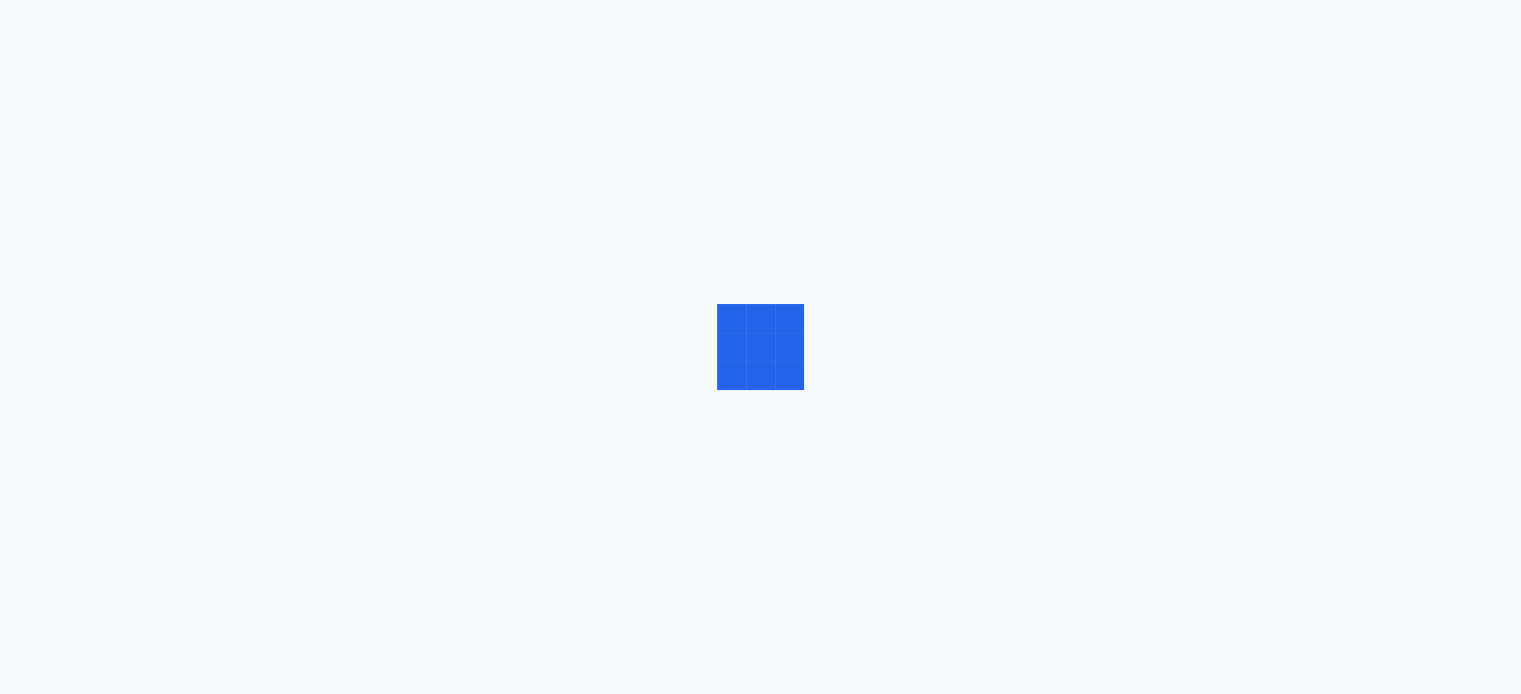 scroll, scrollTop: 0, scrollLeft: 0, axis: both 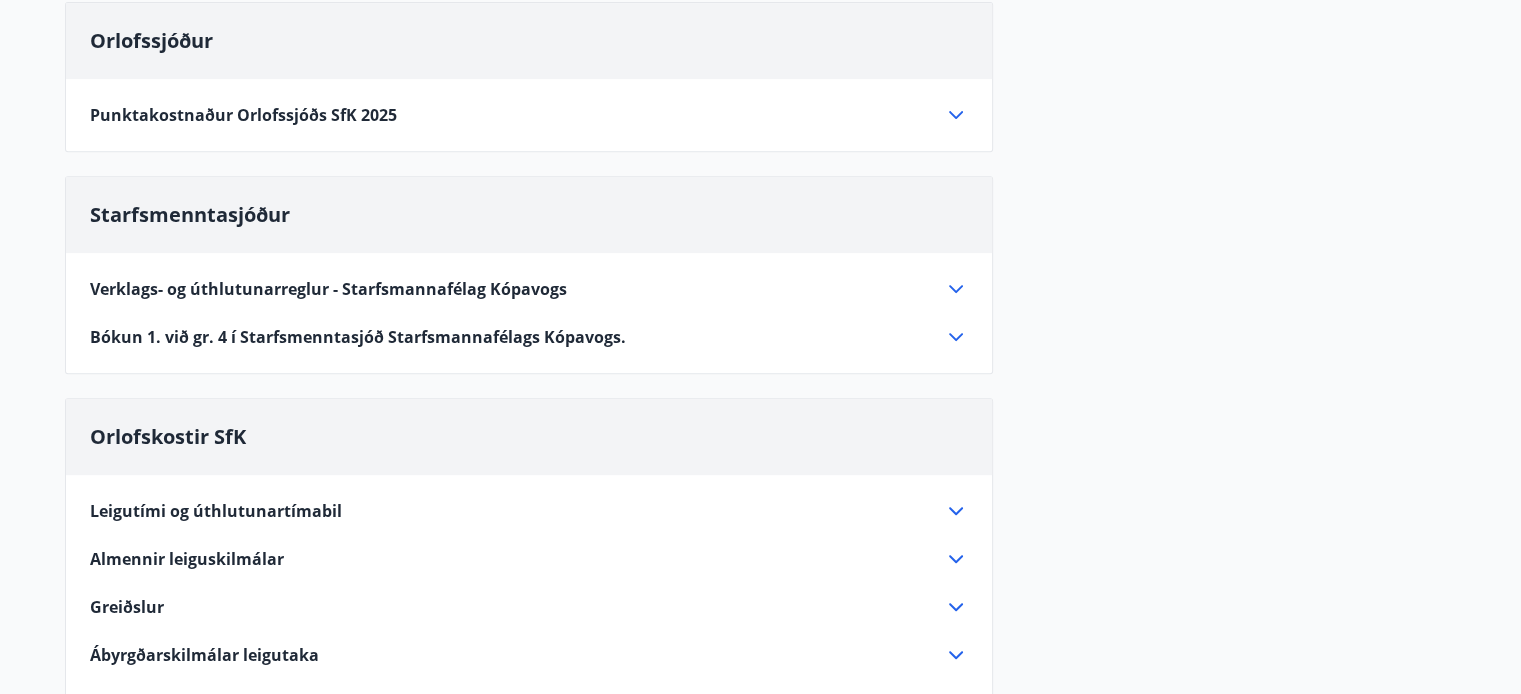 click 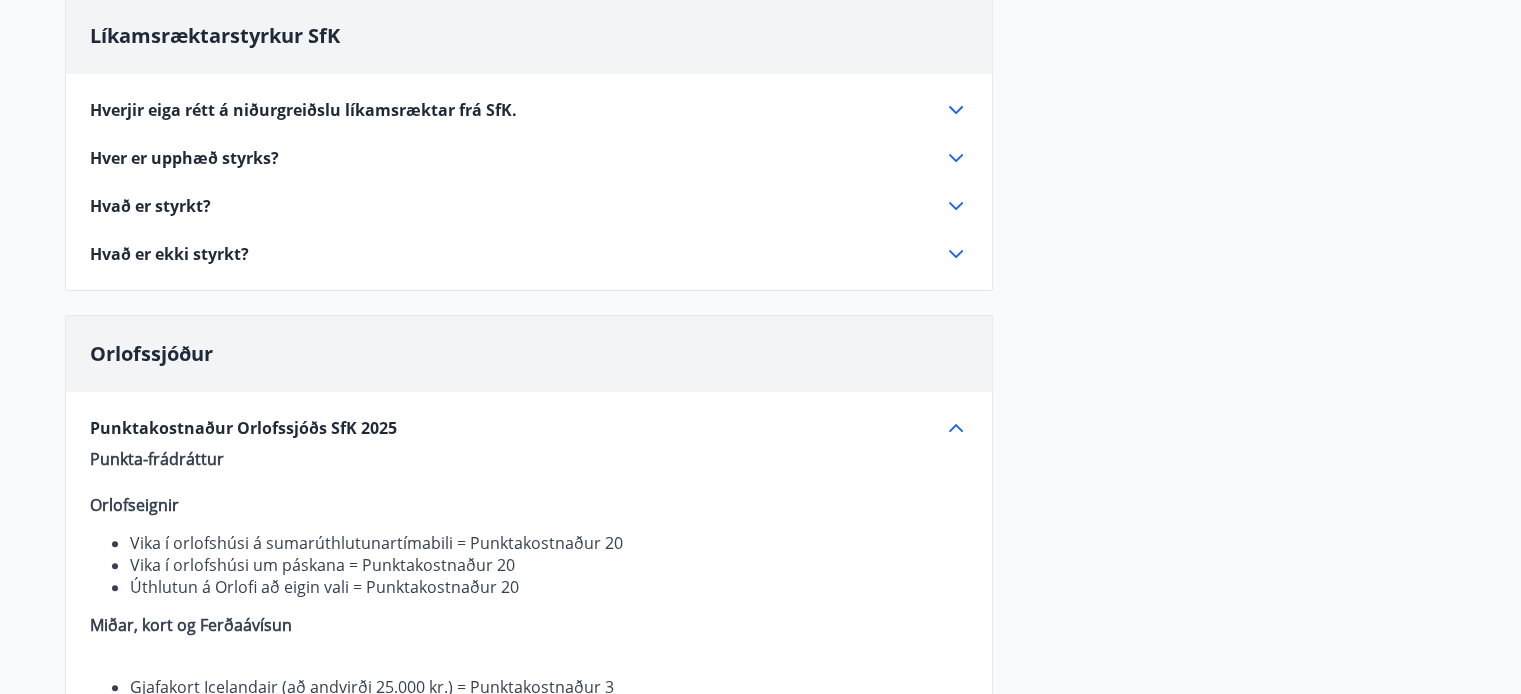 scroll, scrollTop: 507, scrollLeft: 0, axis: vertical 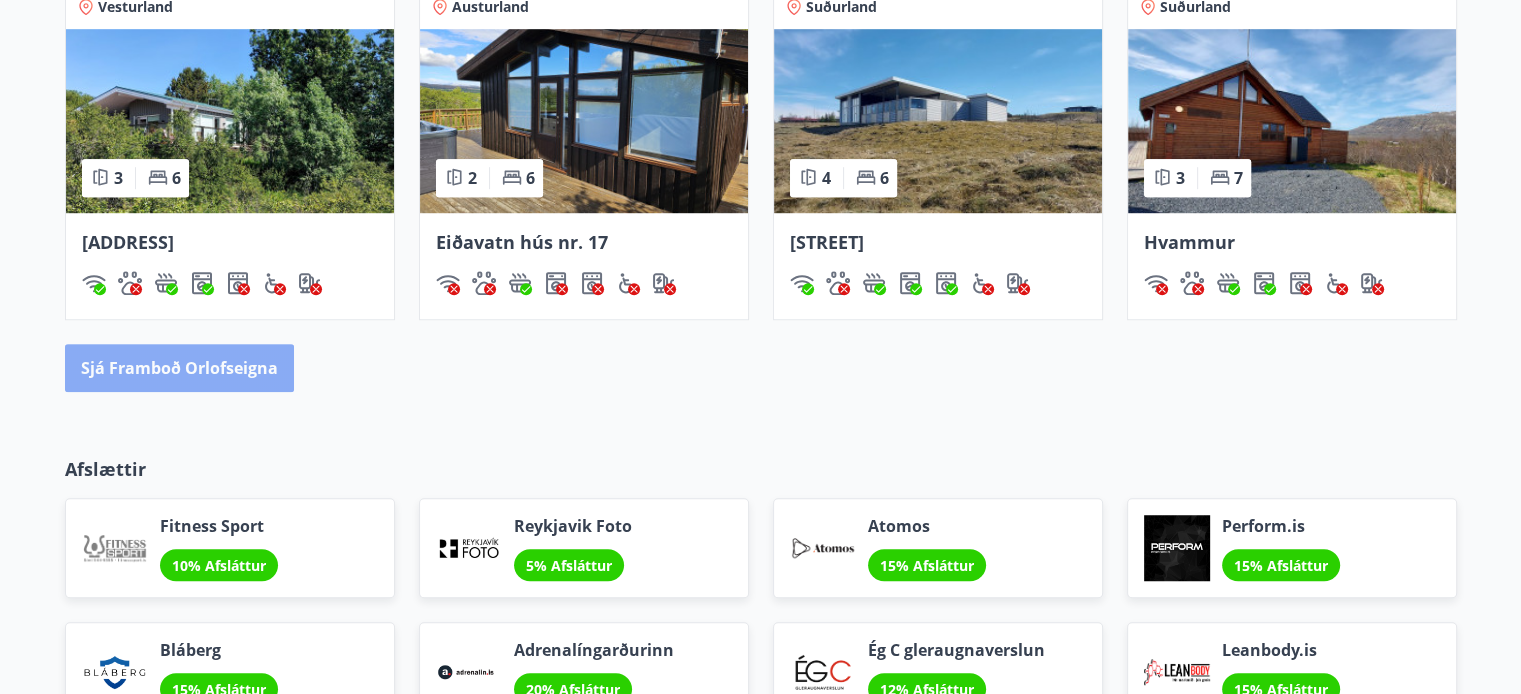 click on "Sjá framboð orlofseigna" at bounding box center [179, 368] 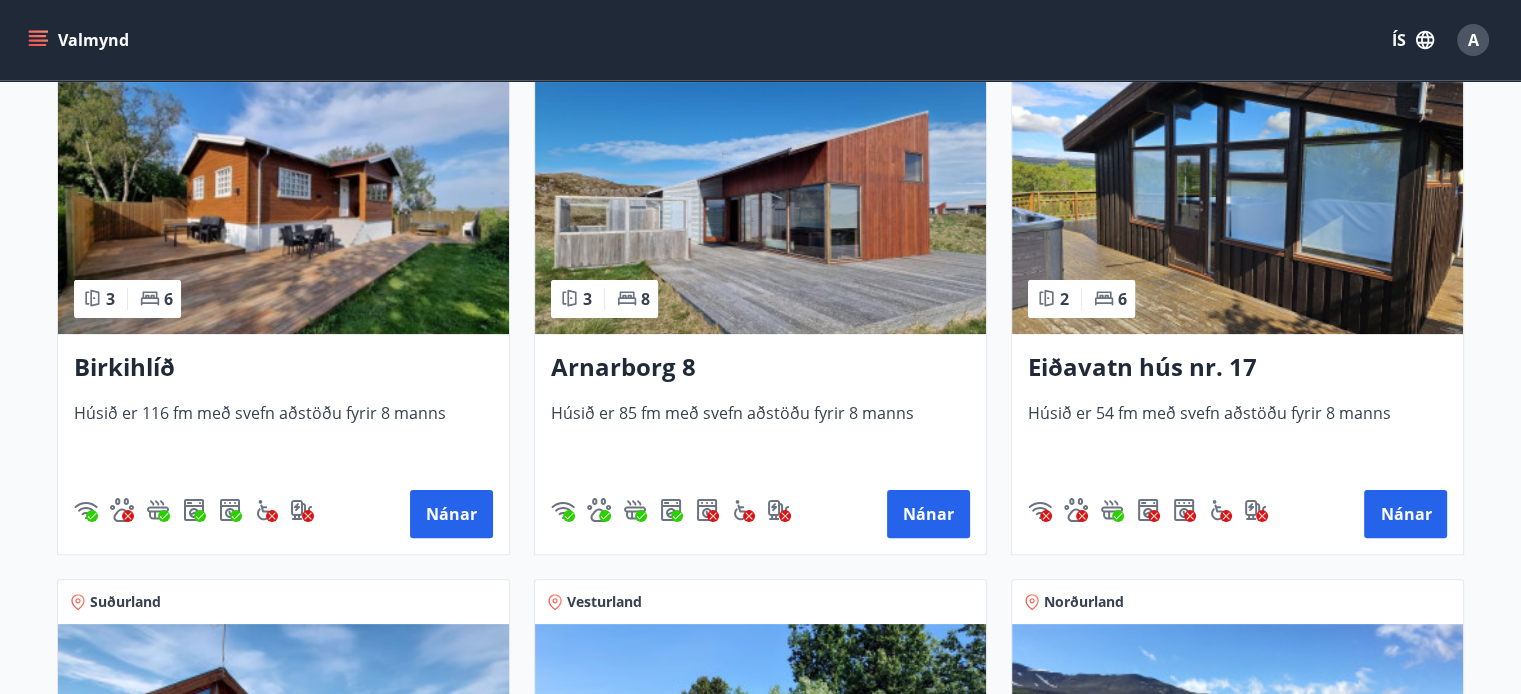 scroll, scrollTop: 424, scrollLeft: 0, axis: vertical 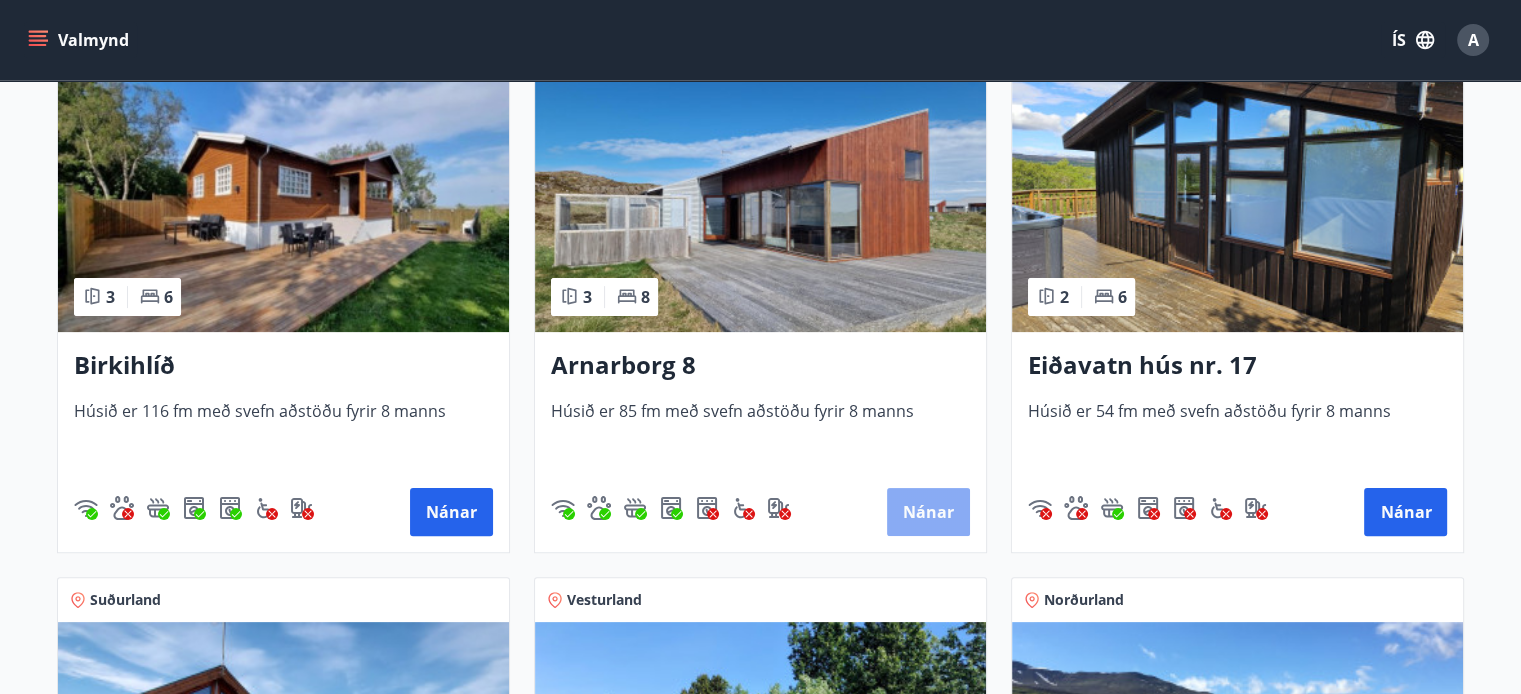 click on "Nánar" at bounding box center (928, 512) 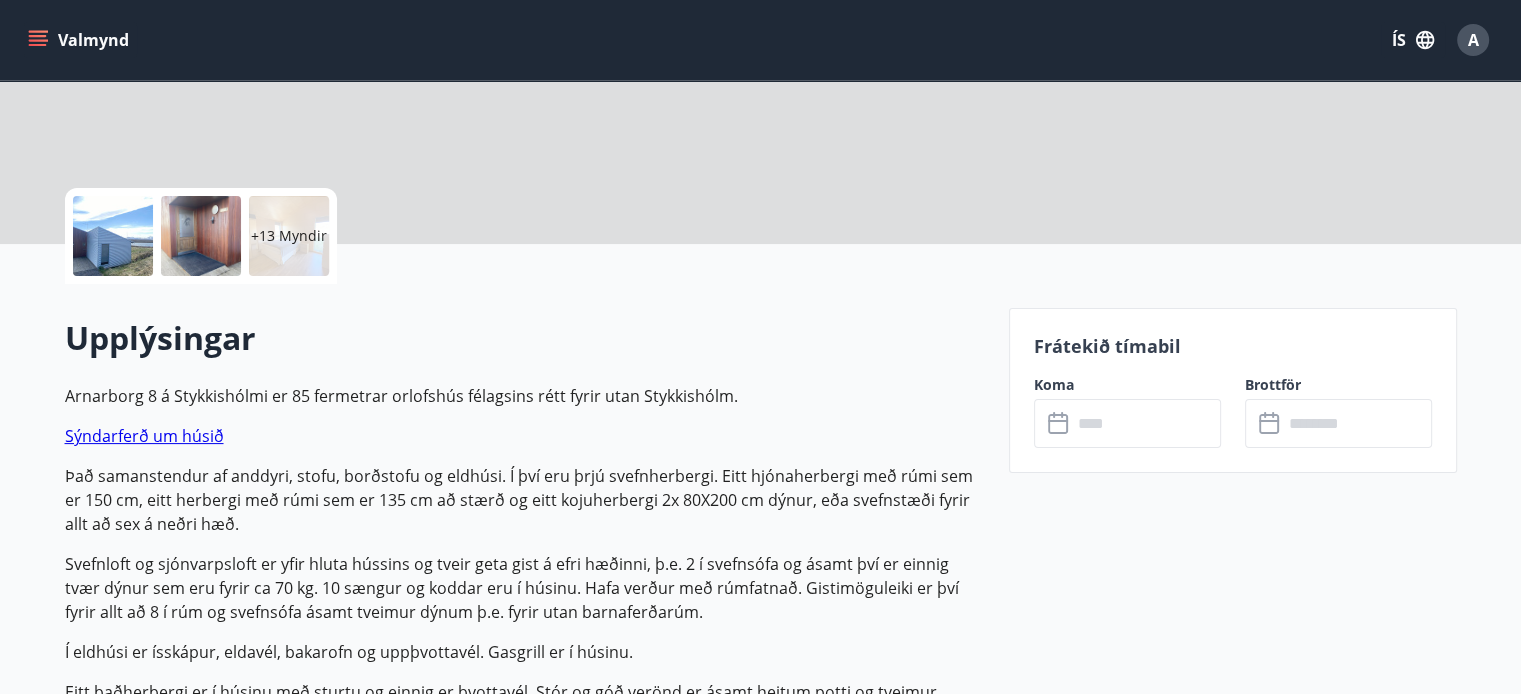 scroll, scrollTop: 0, scrollLeft: 0, axis: both 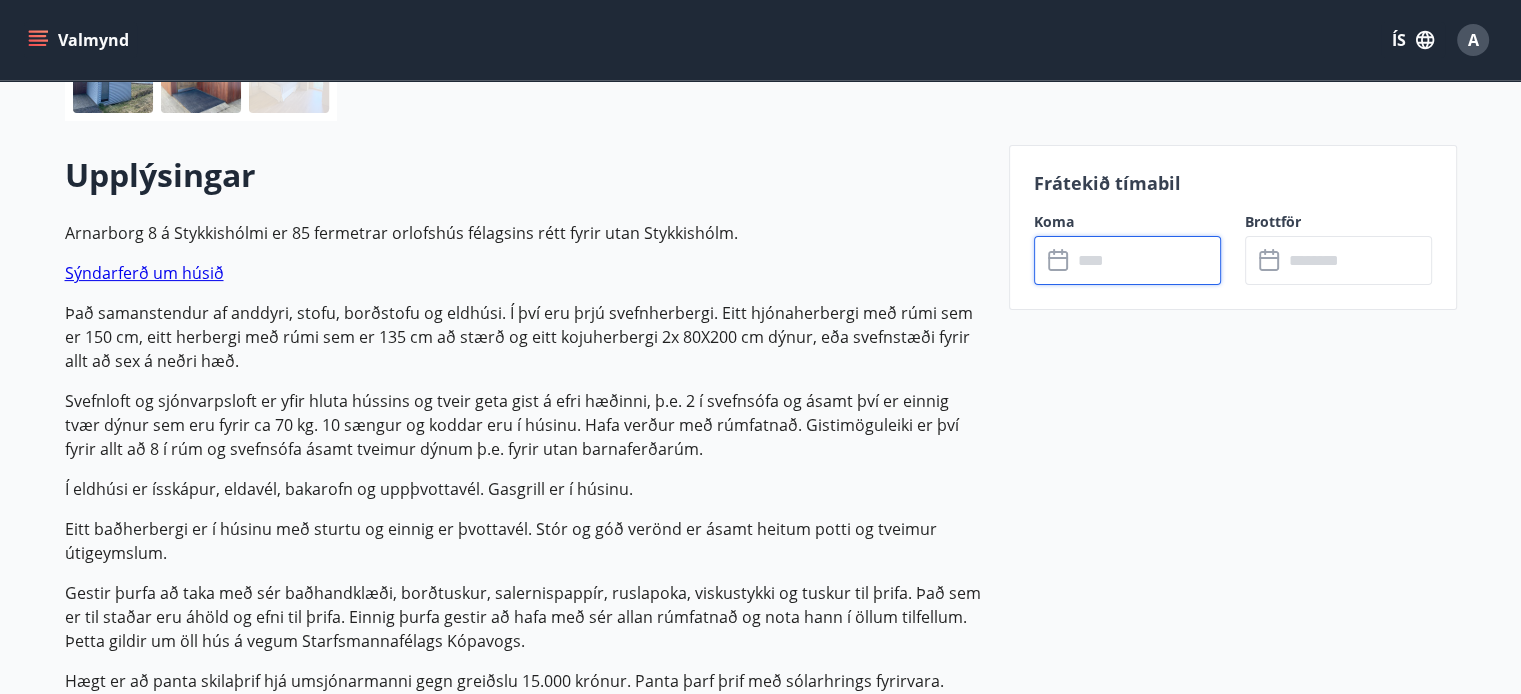 click at bounding box center [1146, 260] 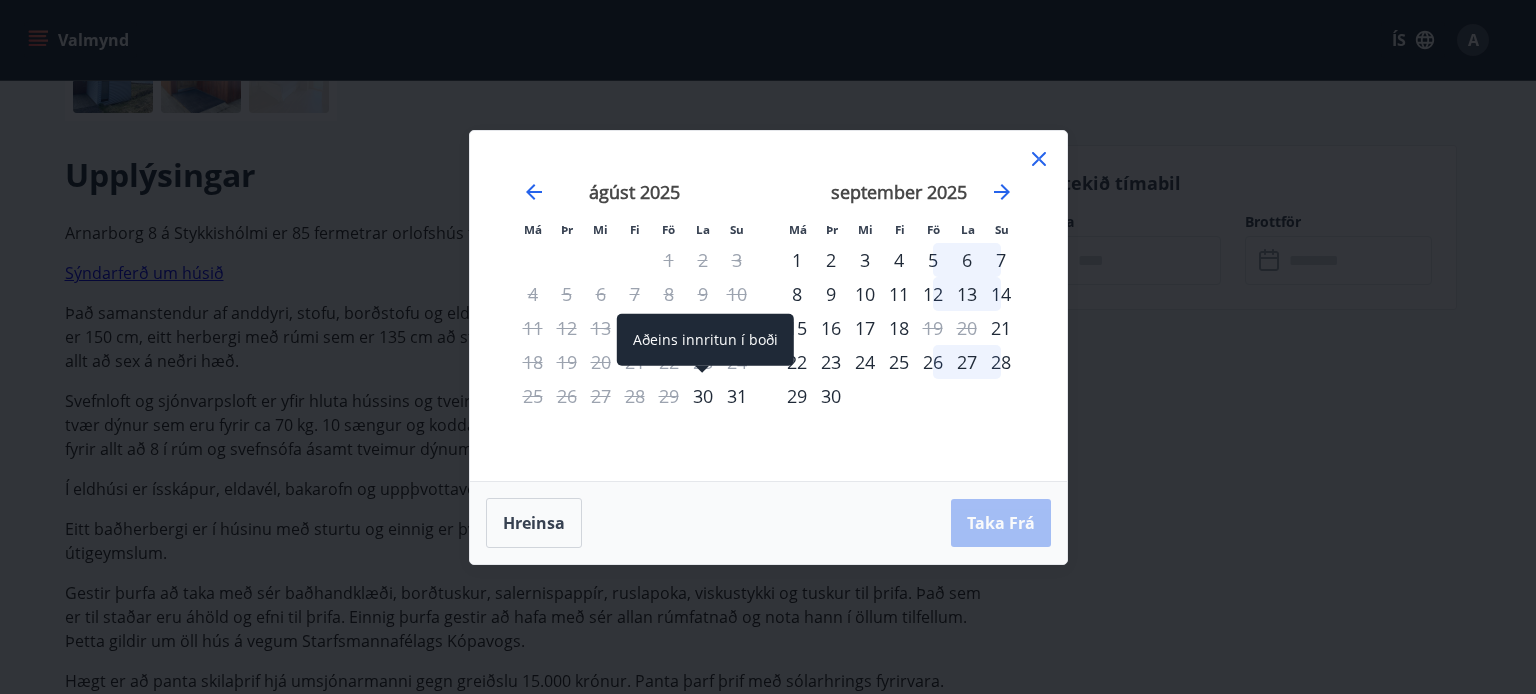 click on "30" at bounding box center (703, 396) 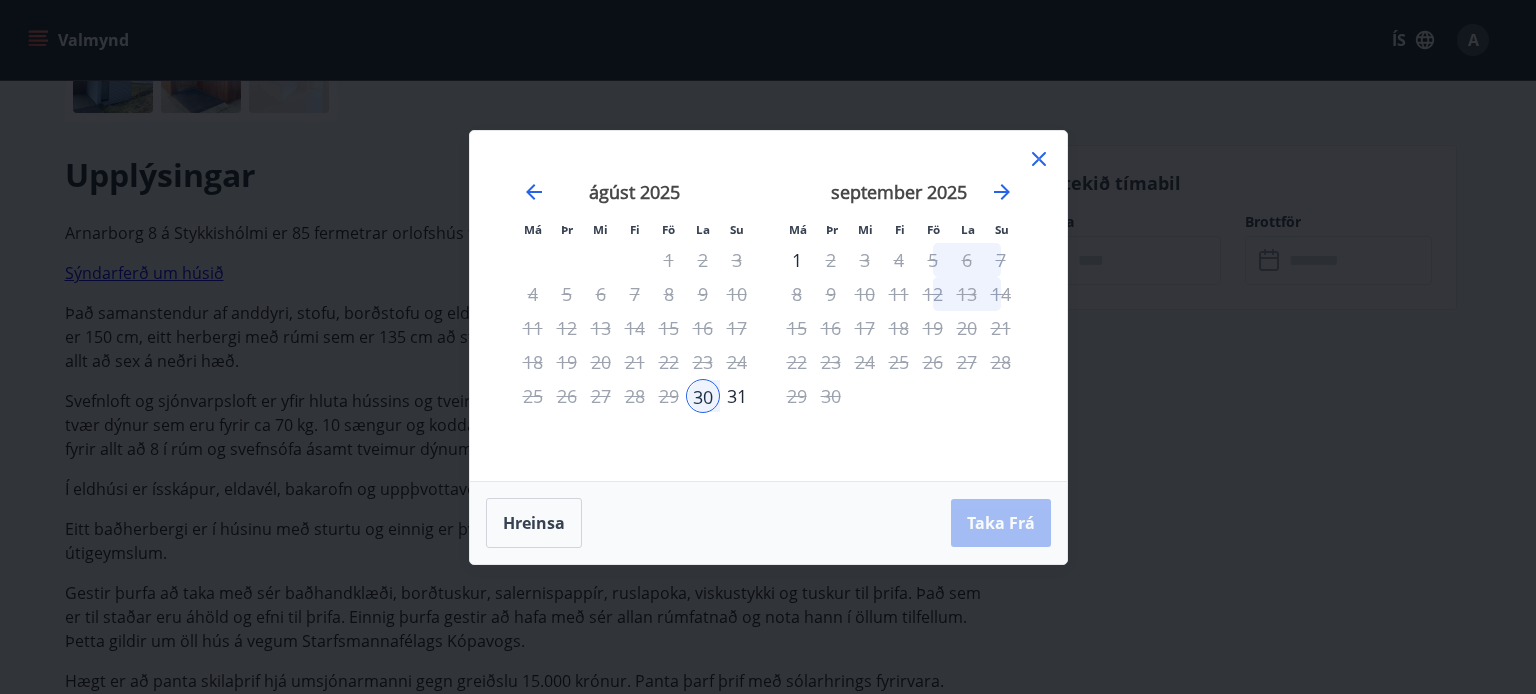 click on "1" at bounding box center [797, 260] 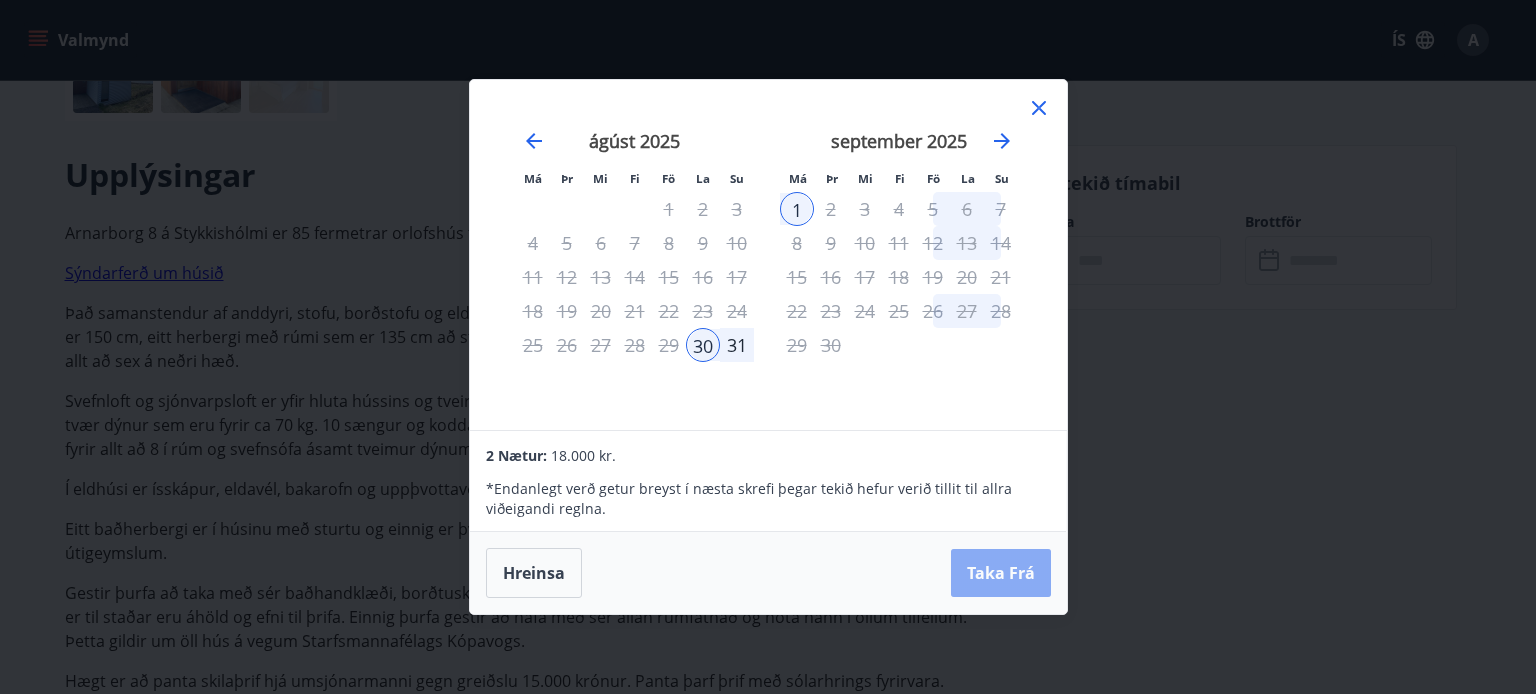 click on "Taka Frá" at bounding box center [1001, 573] 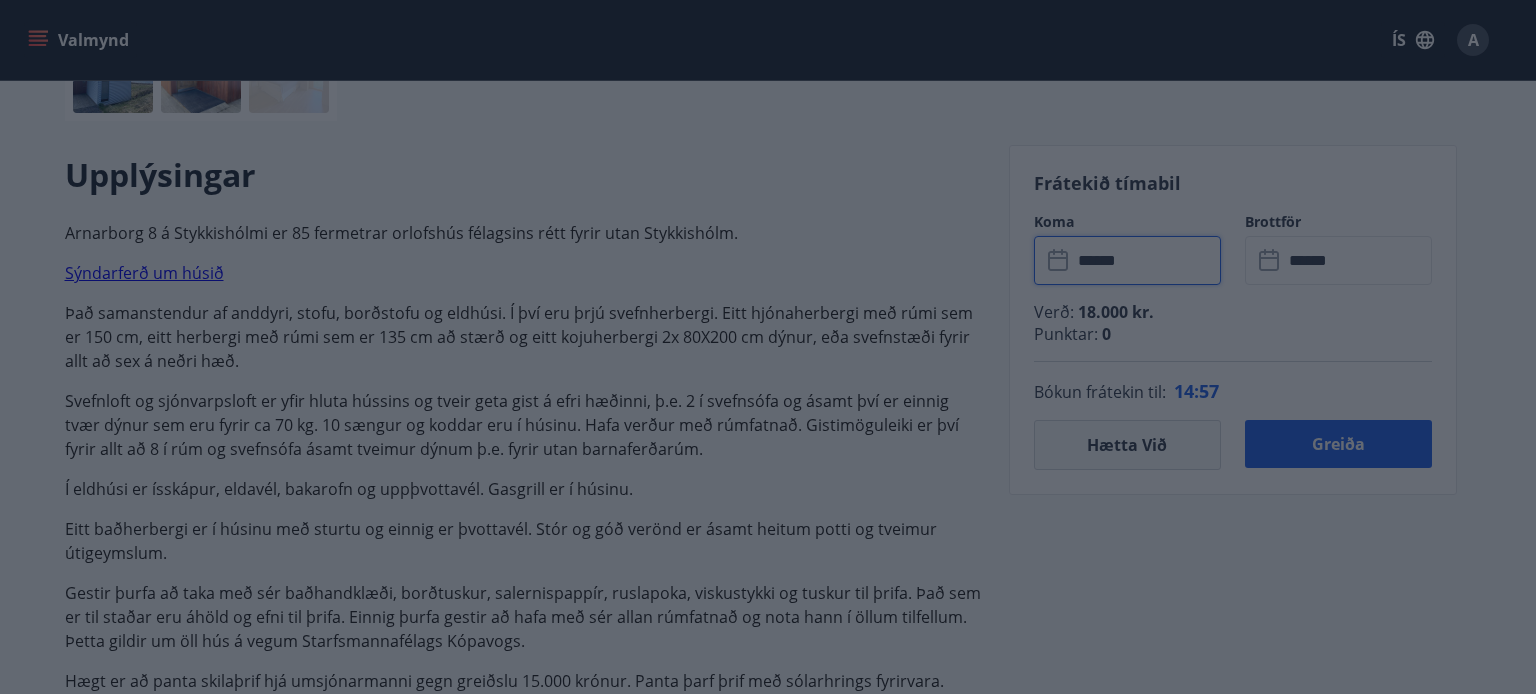type on "******" 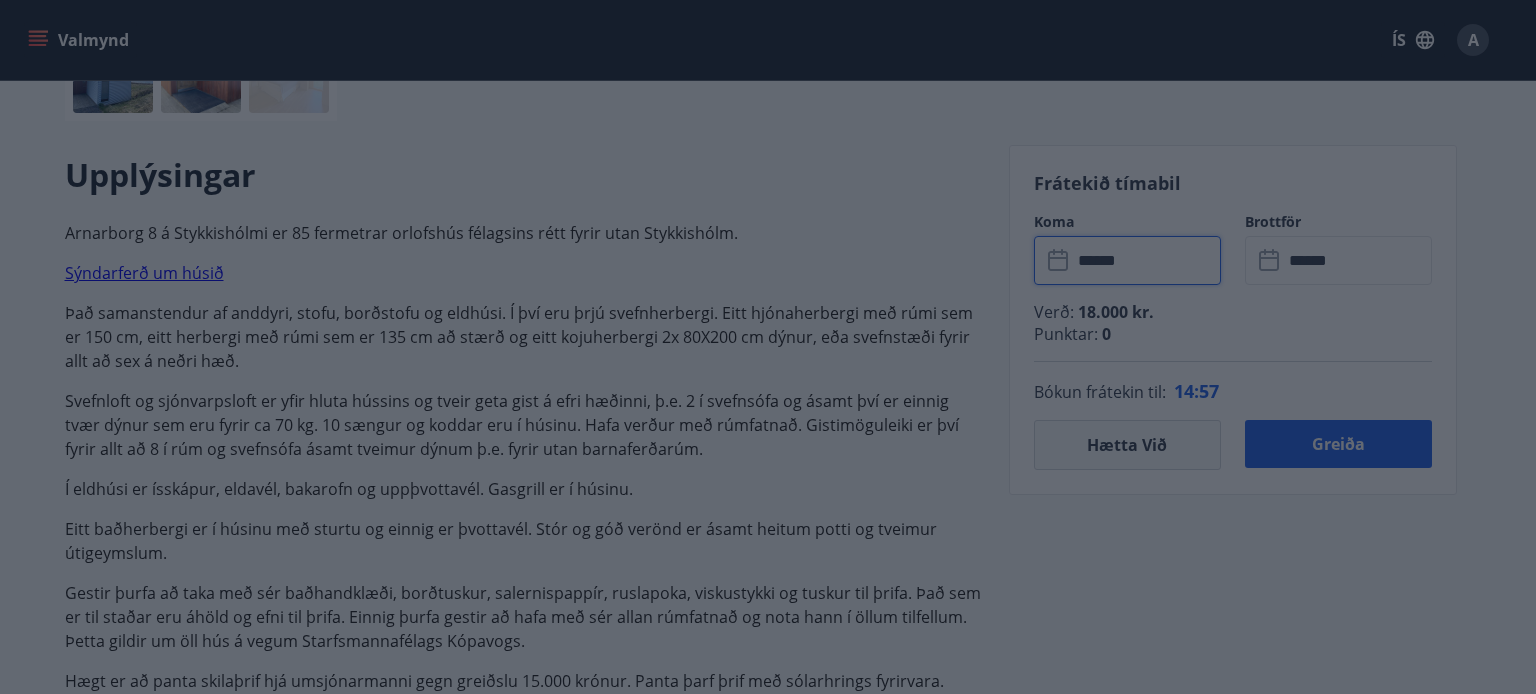 type on "******" 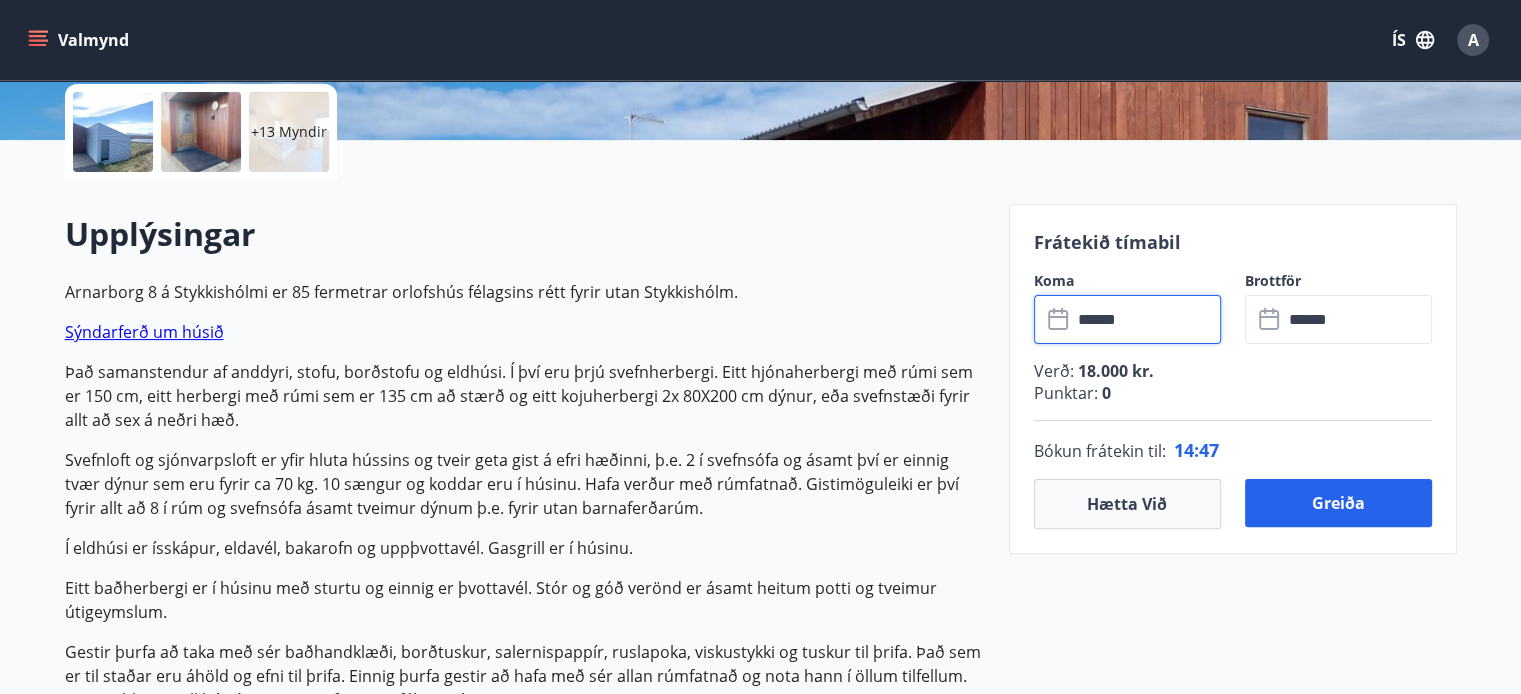 scroll, scrollTop: 476, scrollLeft: 0, axis: vertical 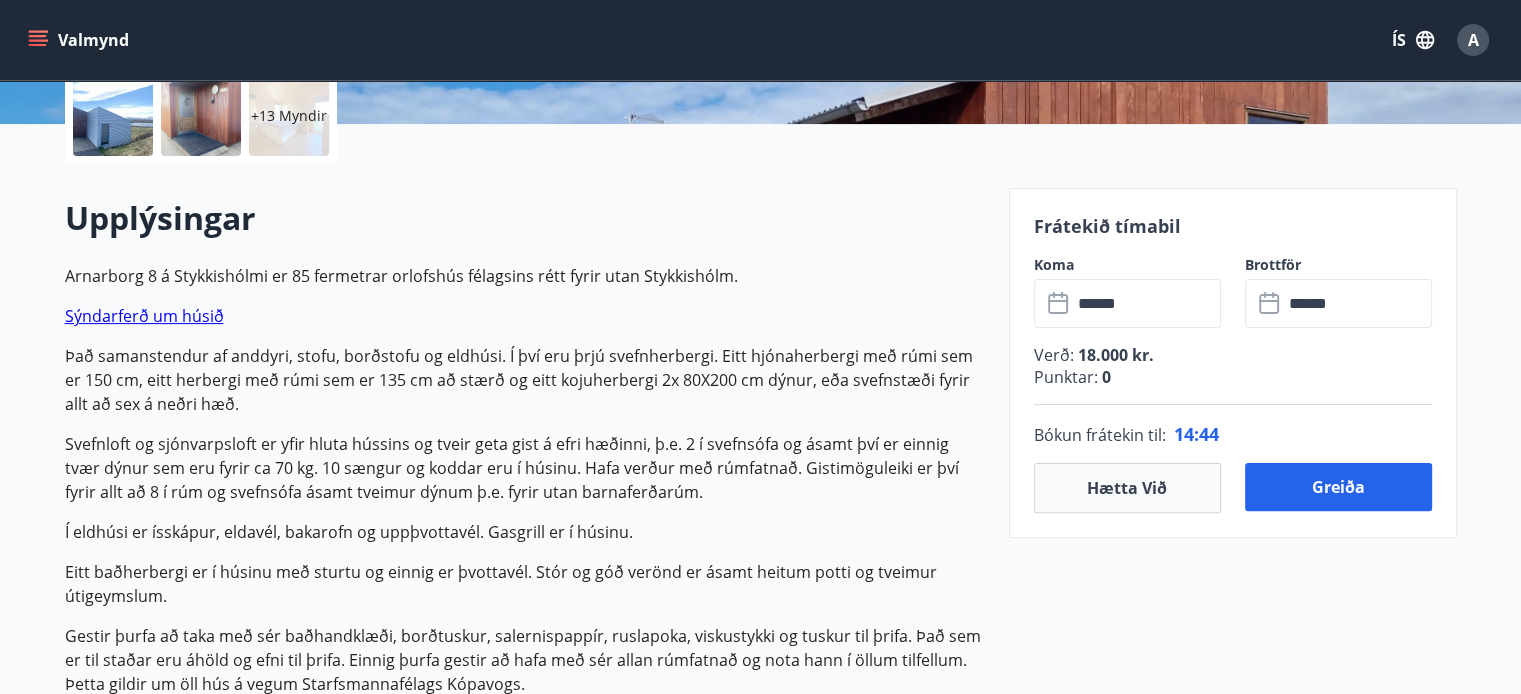 click on "Punktar : 0" at bounding box center [1233, 377] 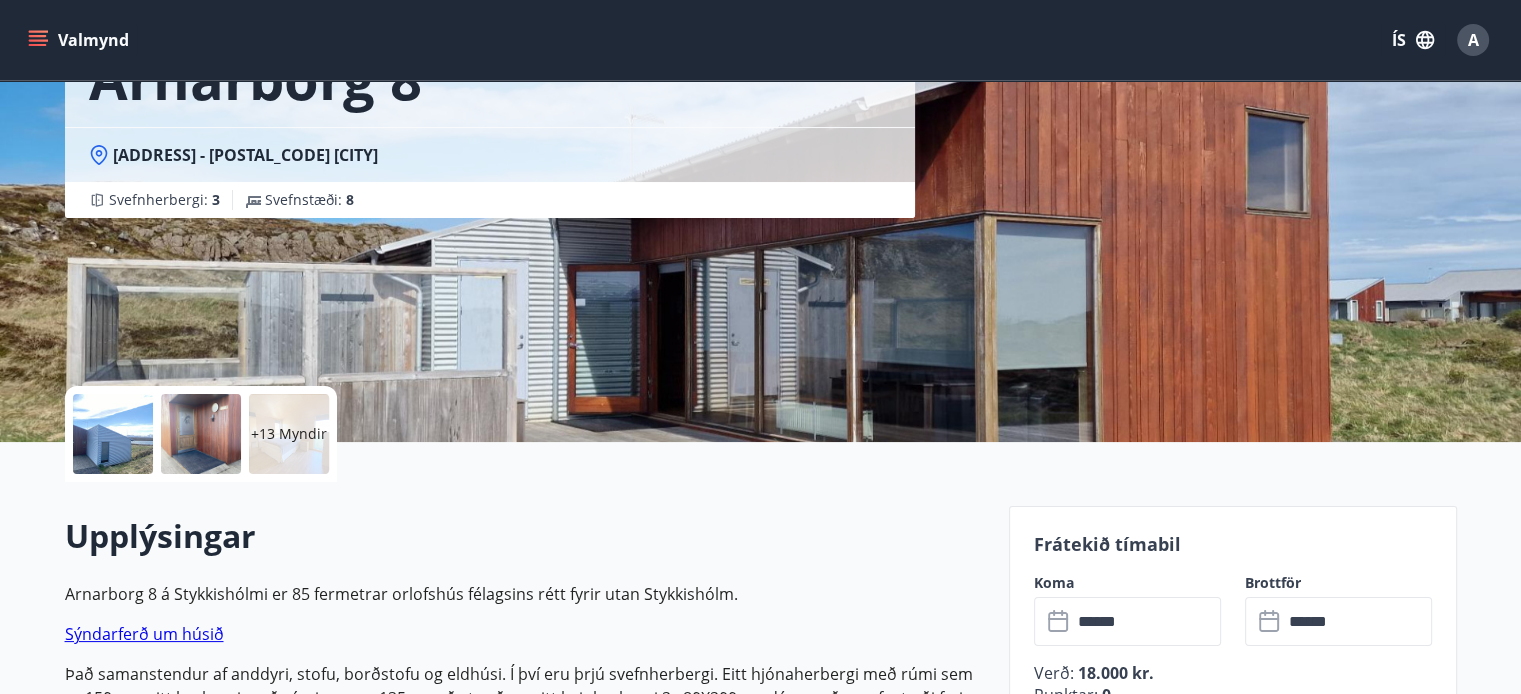 scroll, scrollTop: 0, scrollLeft: 0, axis: both 